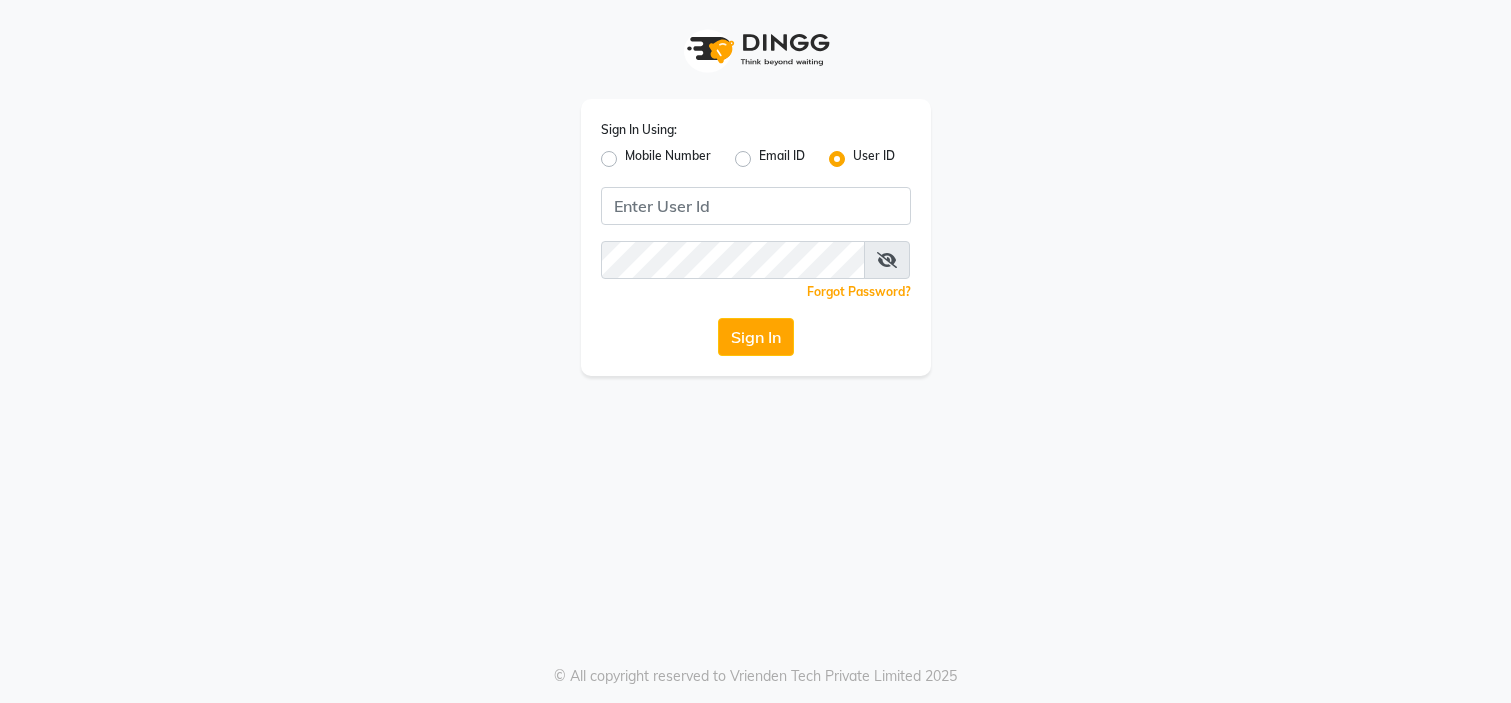 scroll, scrollTop: 0, scrollLeft: 0, axis: both 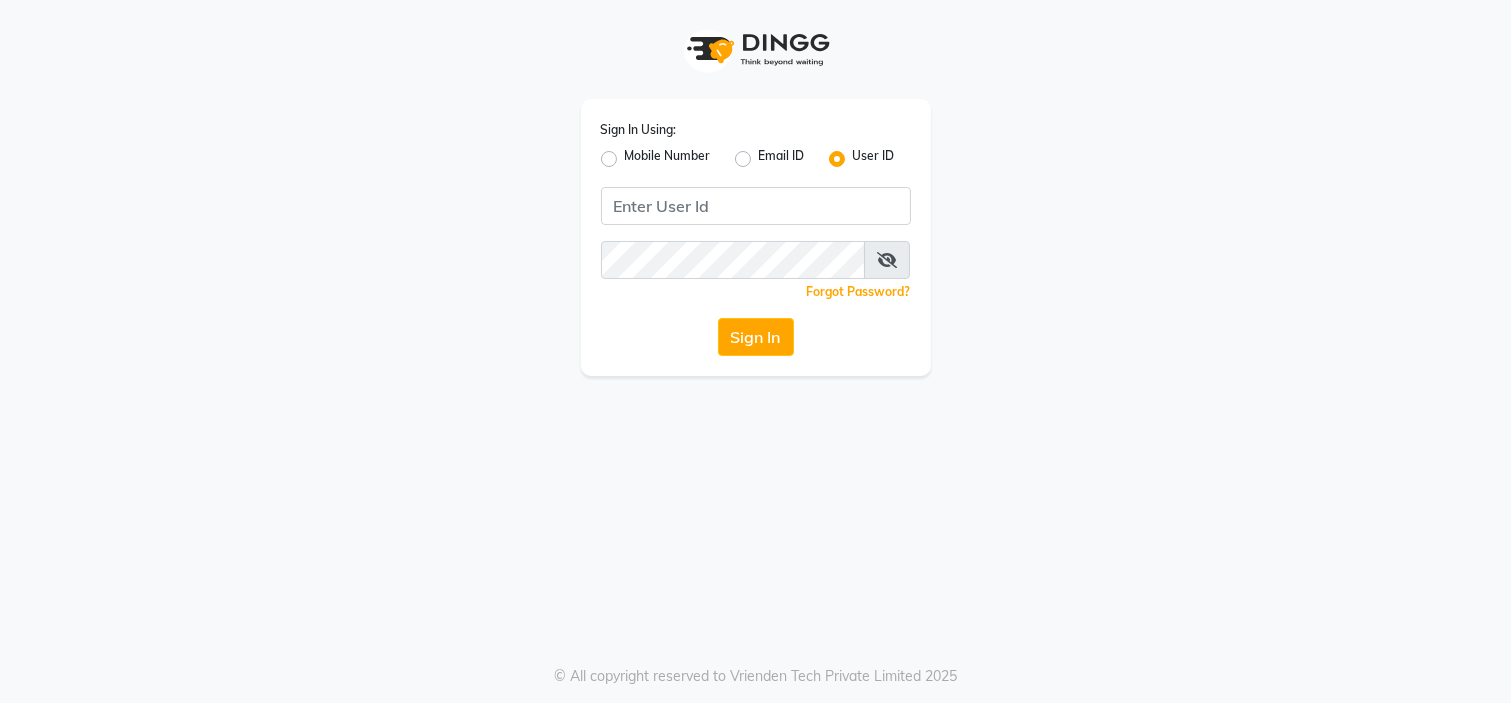 click on "Mobile Number" 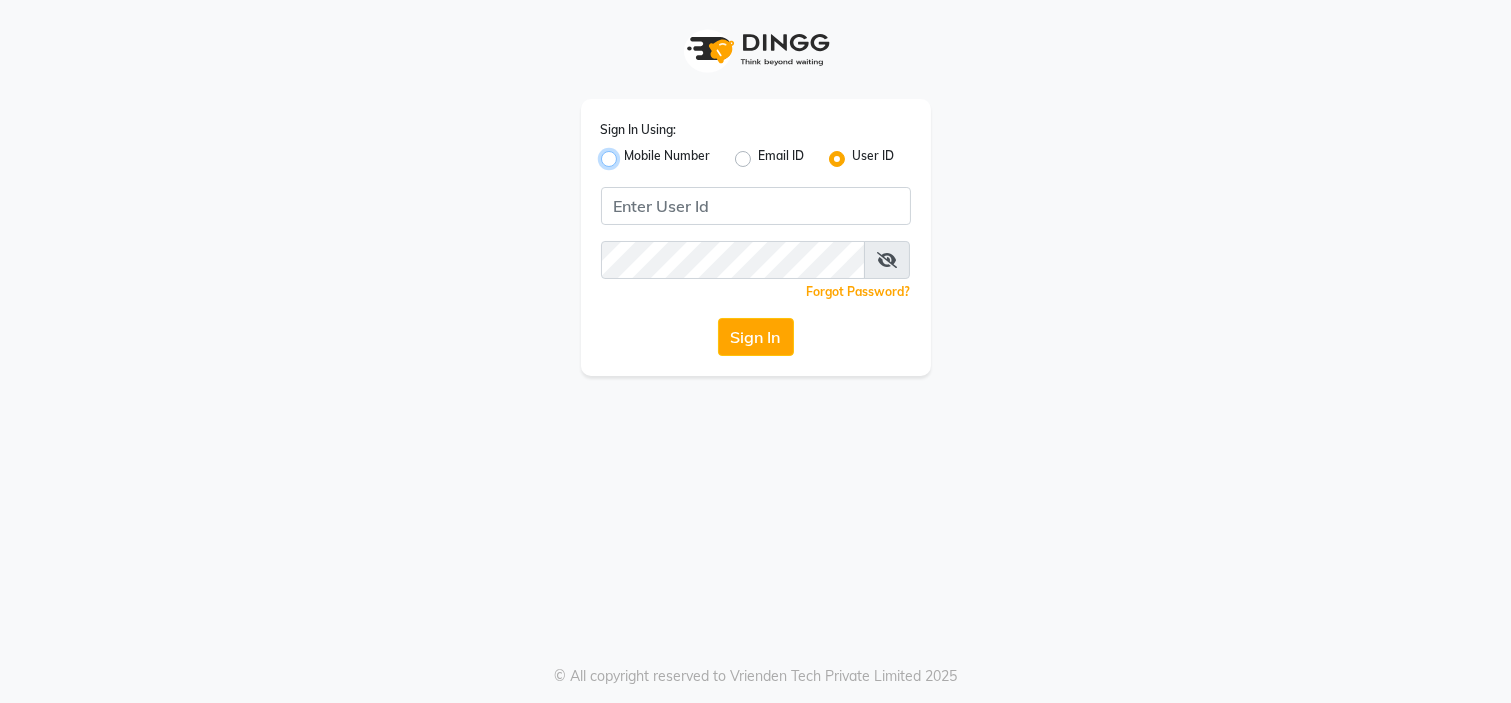 click on "Mobile Number" at bounding box center (631, 153) 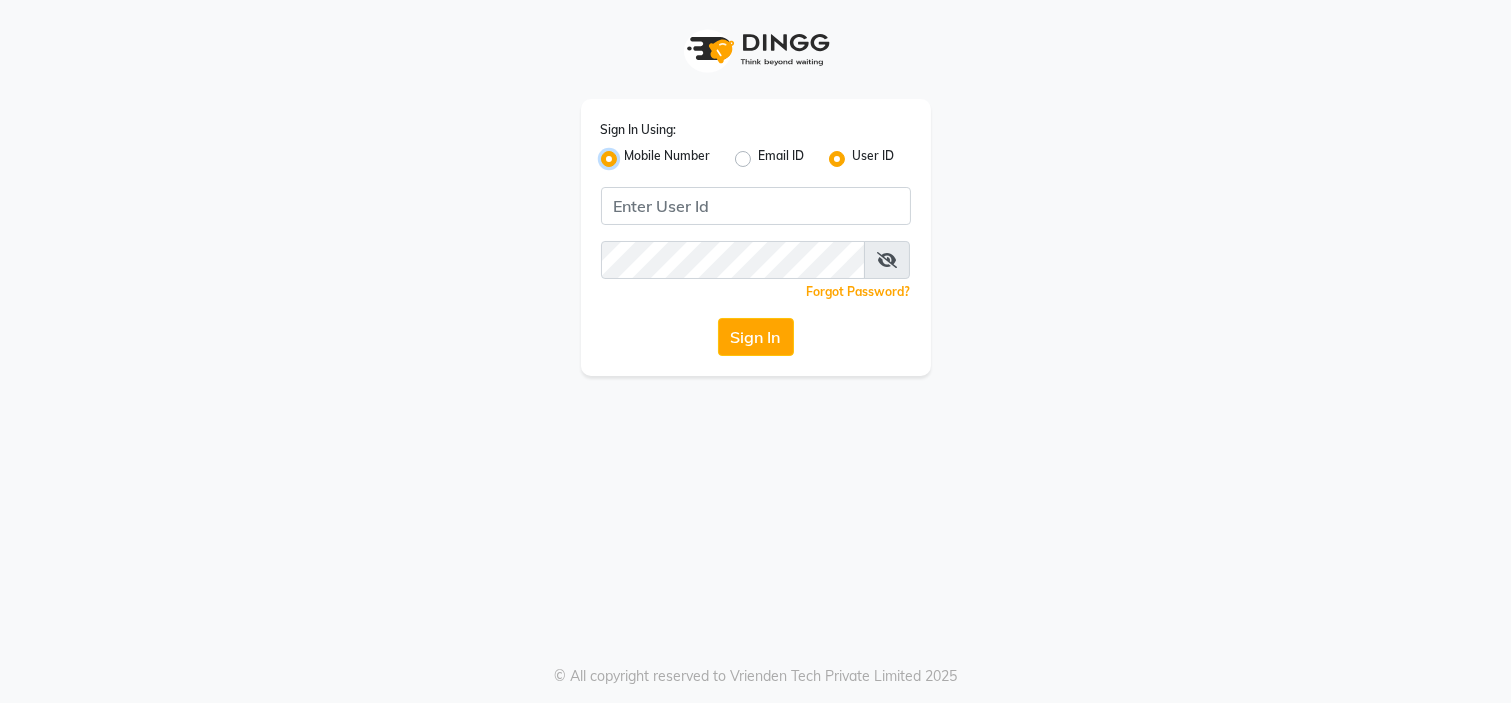 radio on "false" 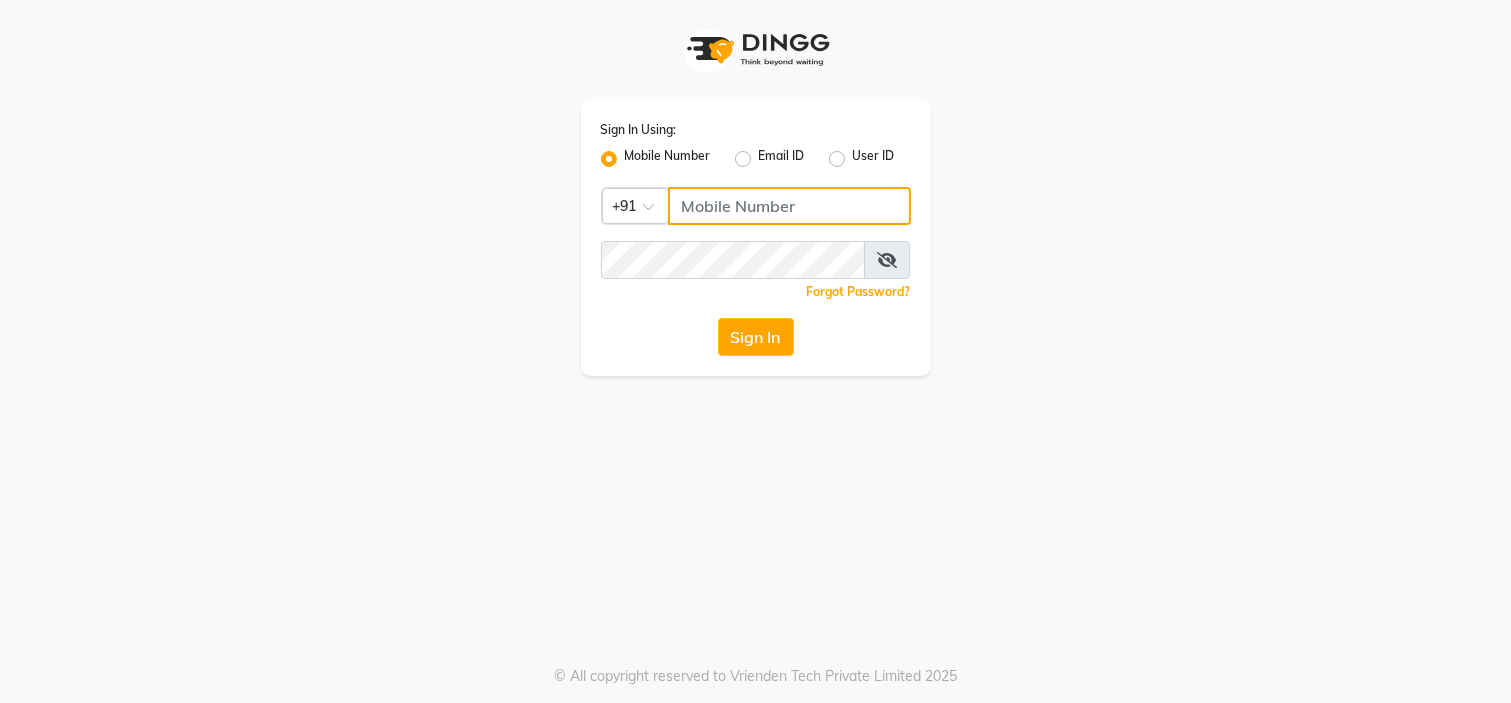 click 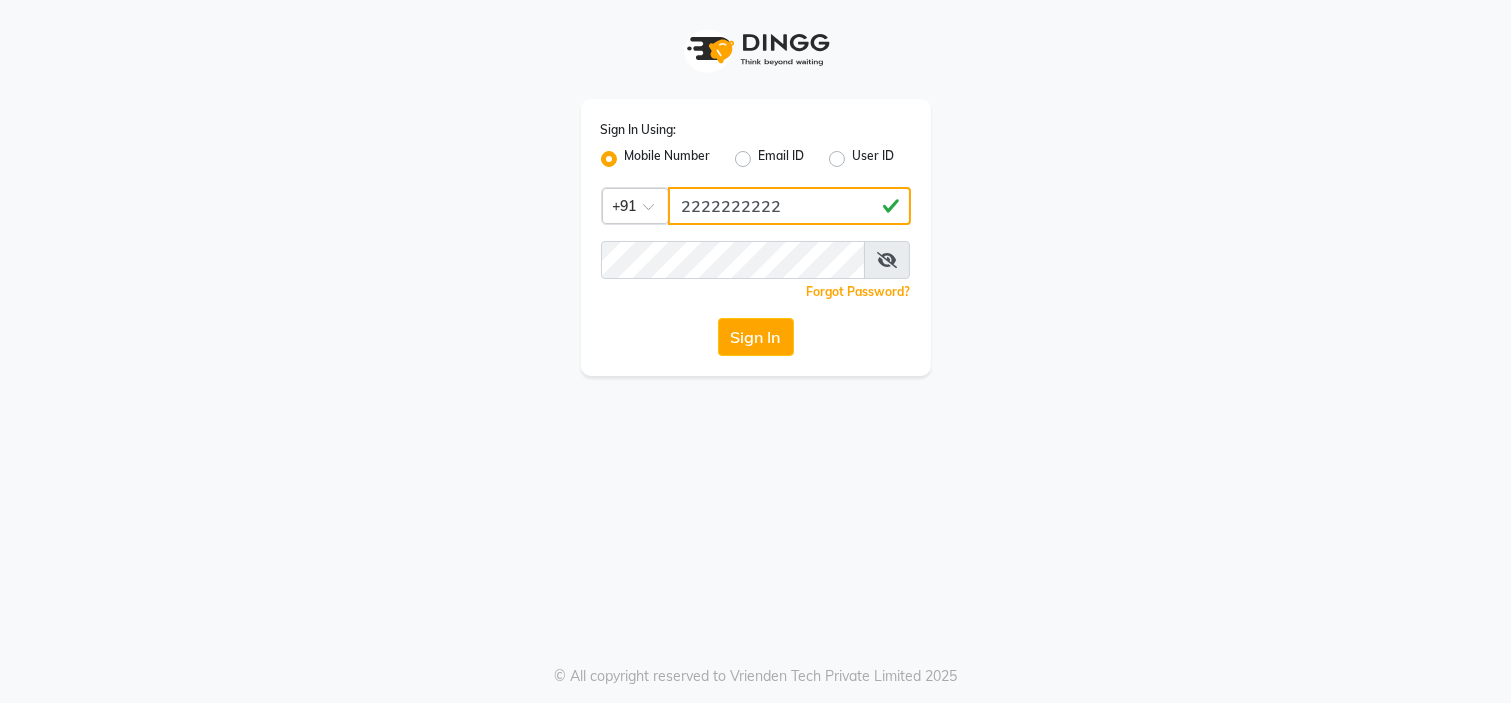 type on "2222222222" 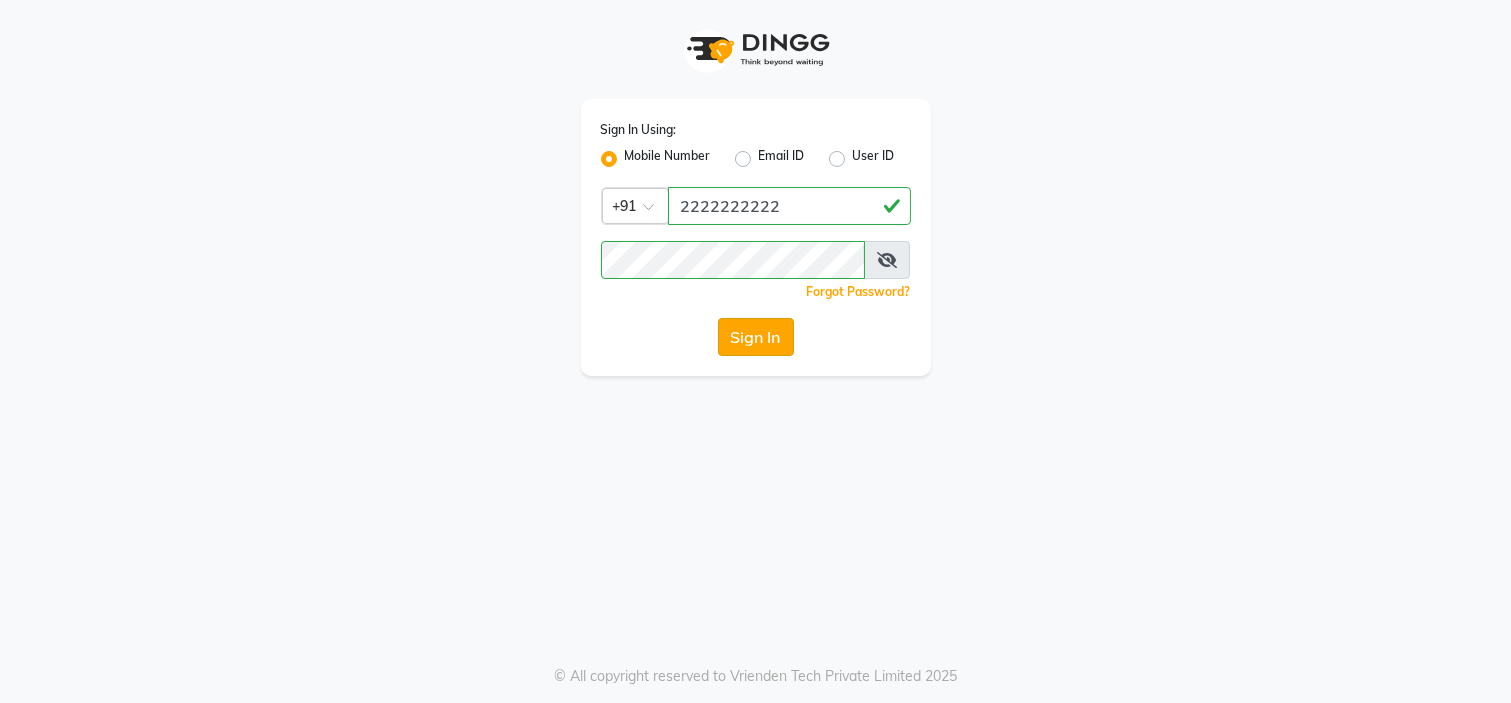 click on "Sign In" 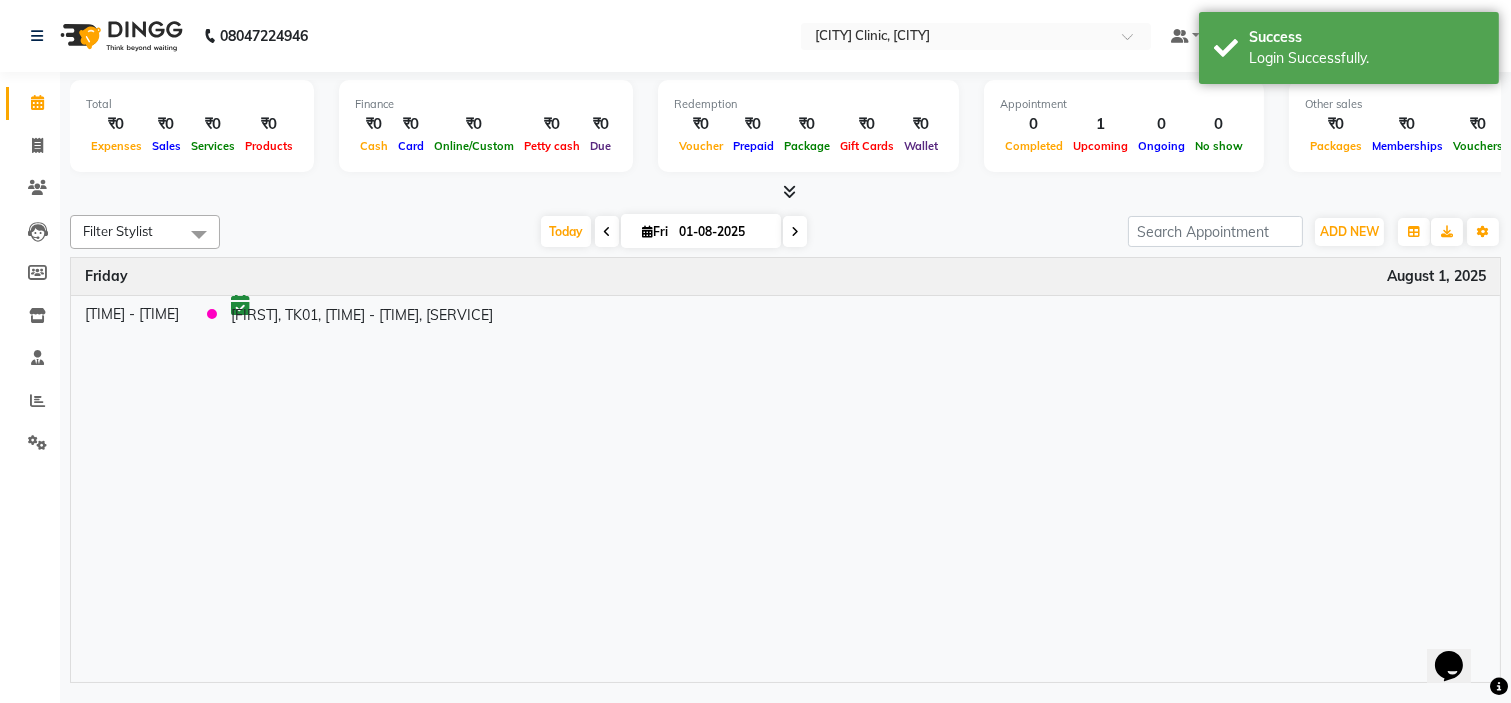 scroll, scrollTop: 0, scrollLeft: 0, axis: both 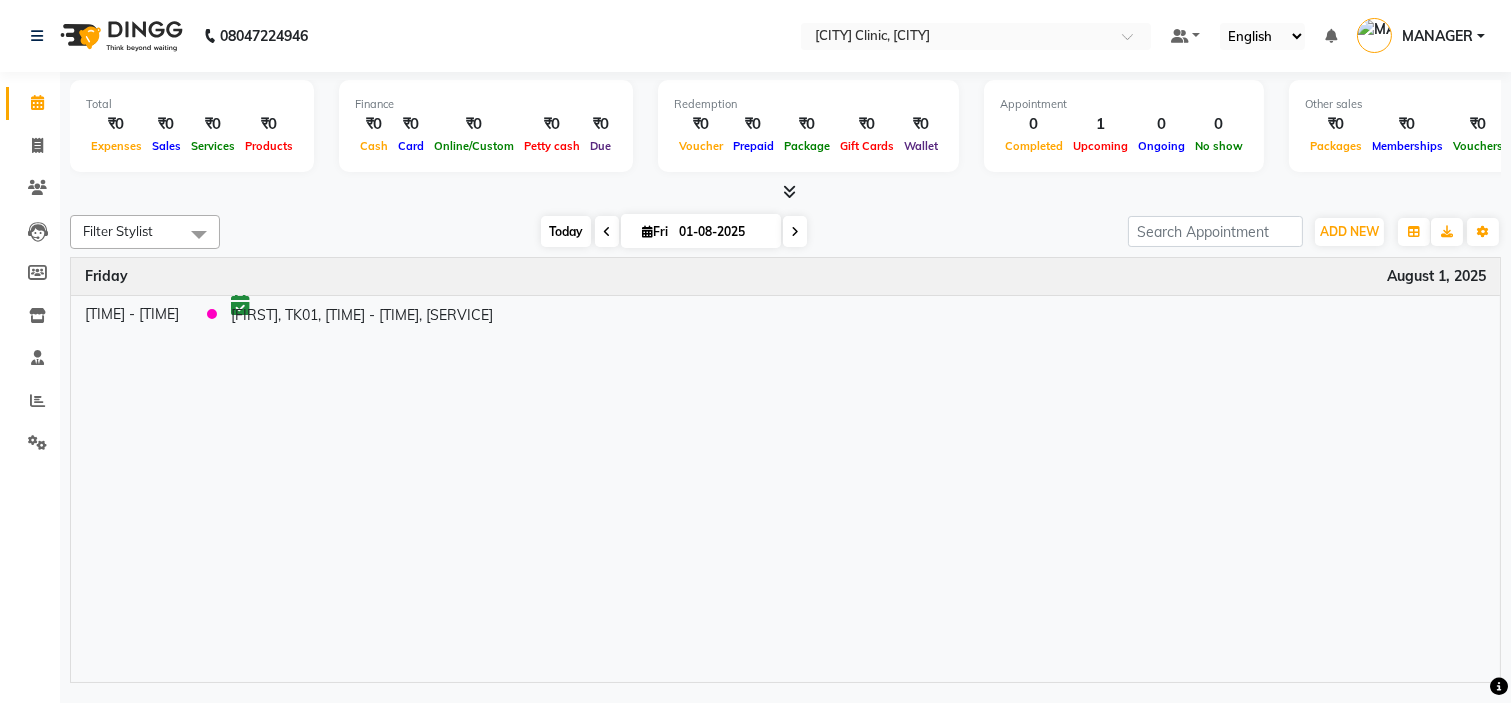 click on "Today" at bounding box center [566, 231] 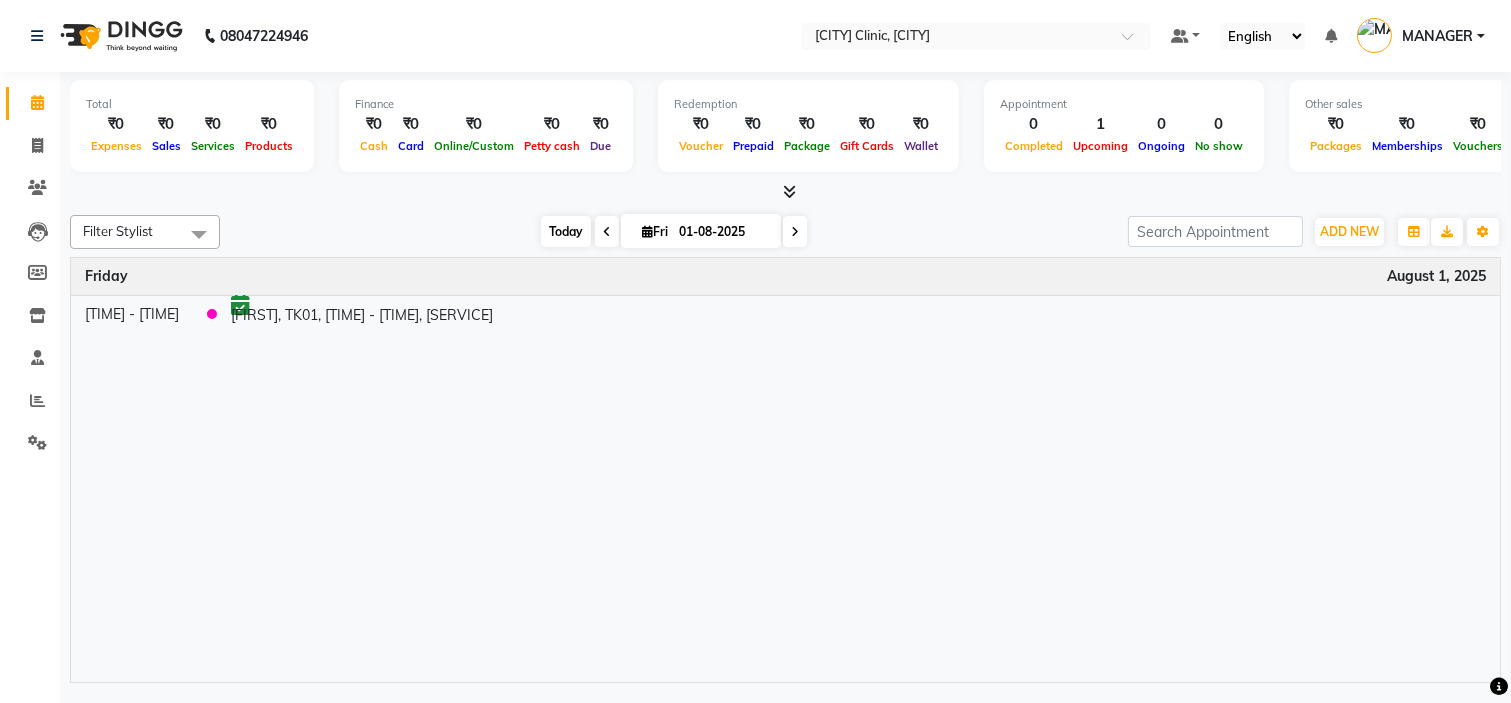 click on "Today" at bounding box center [566, 231] 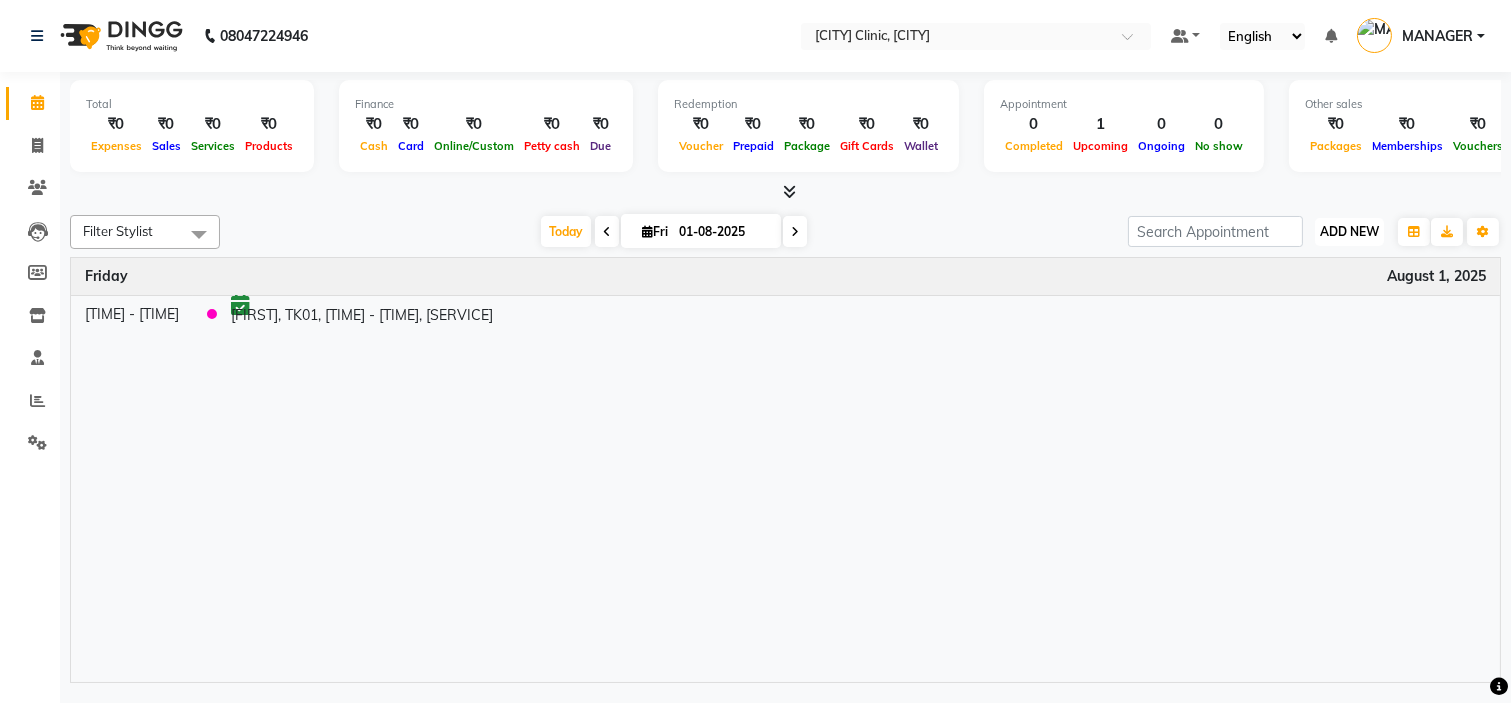 click on "ADD NEW" at bounding box center (1349, 231) 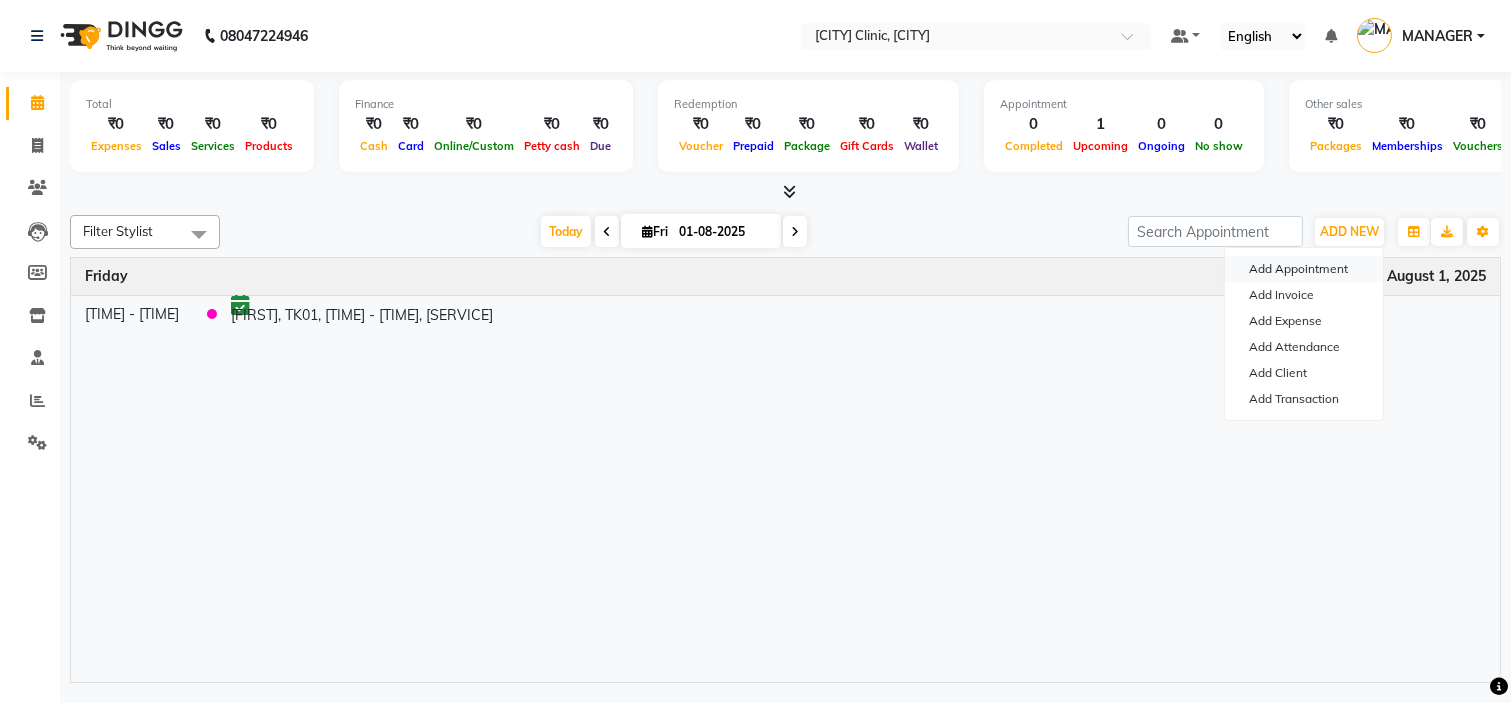 click on "Add Appointment" at bounding box center [1304, 269] 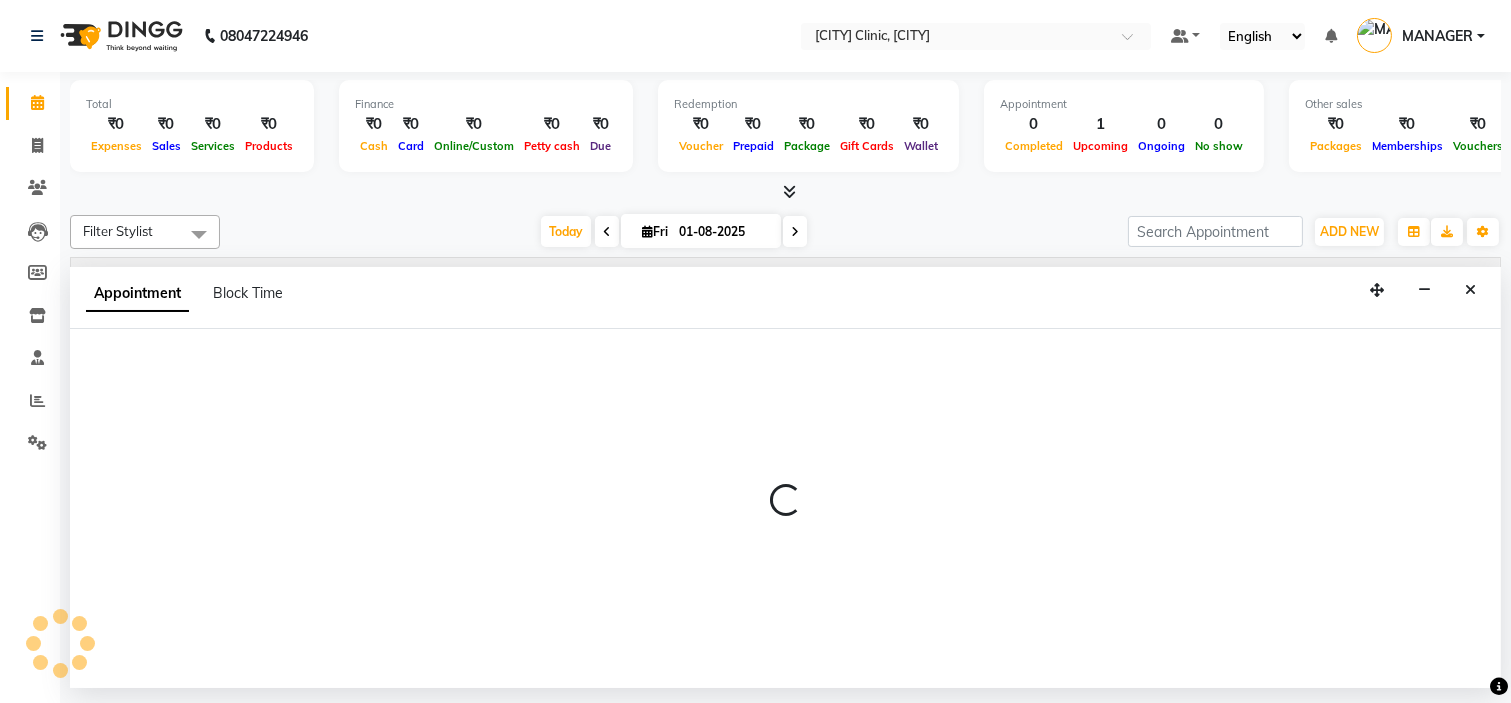 select on "540" 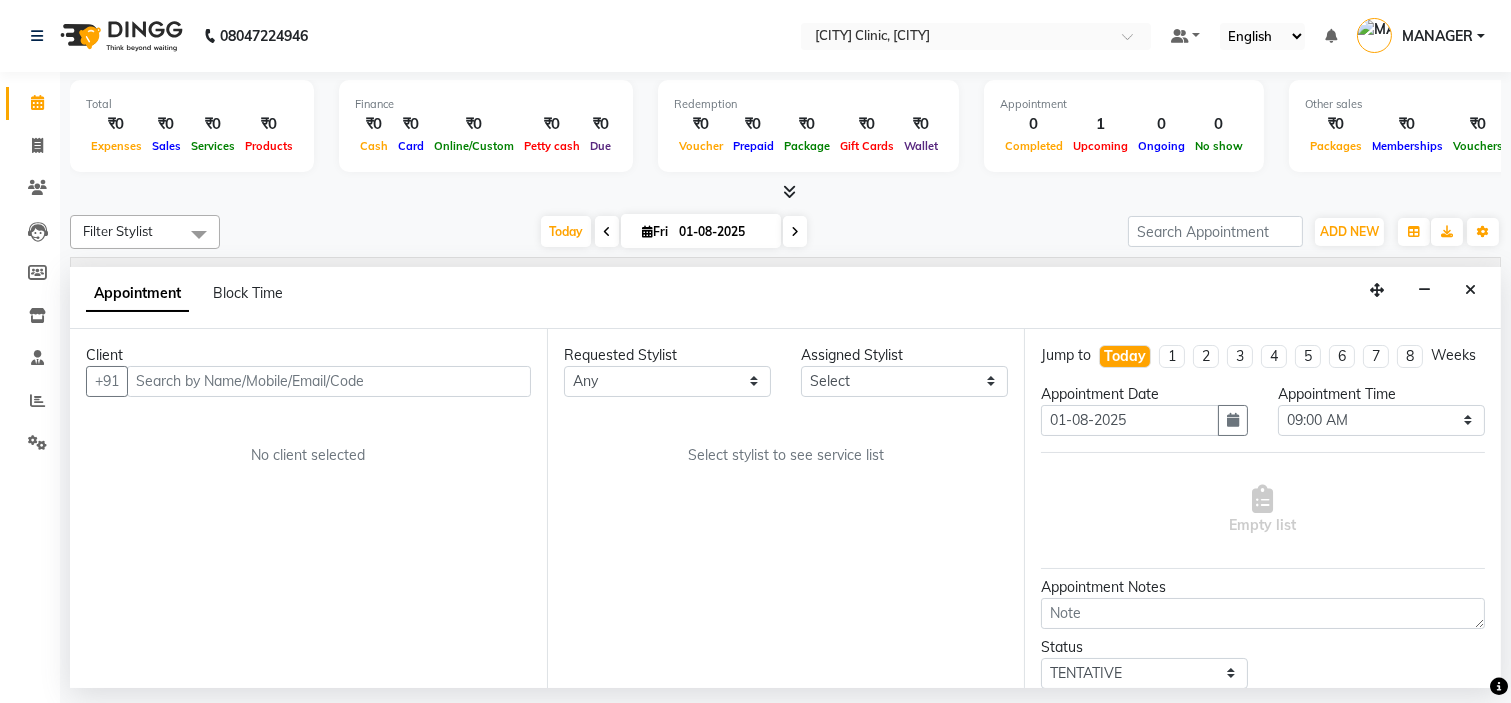 click at bounding box center [329, 381] 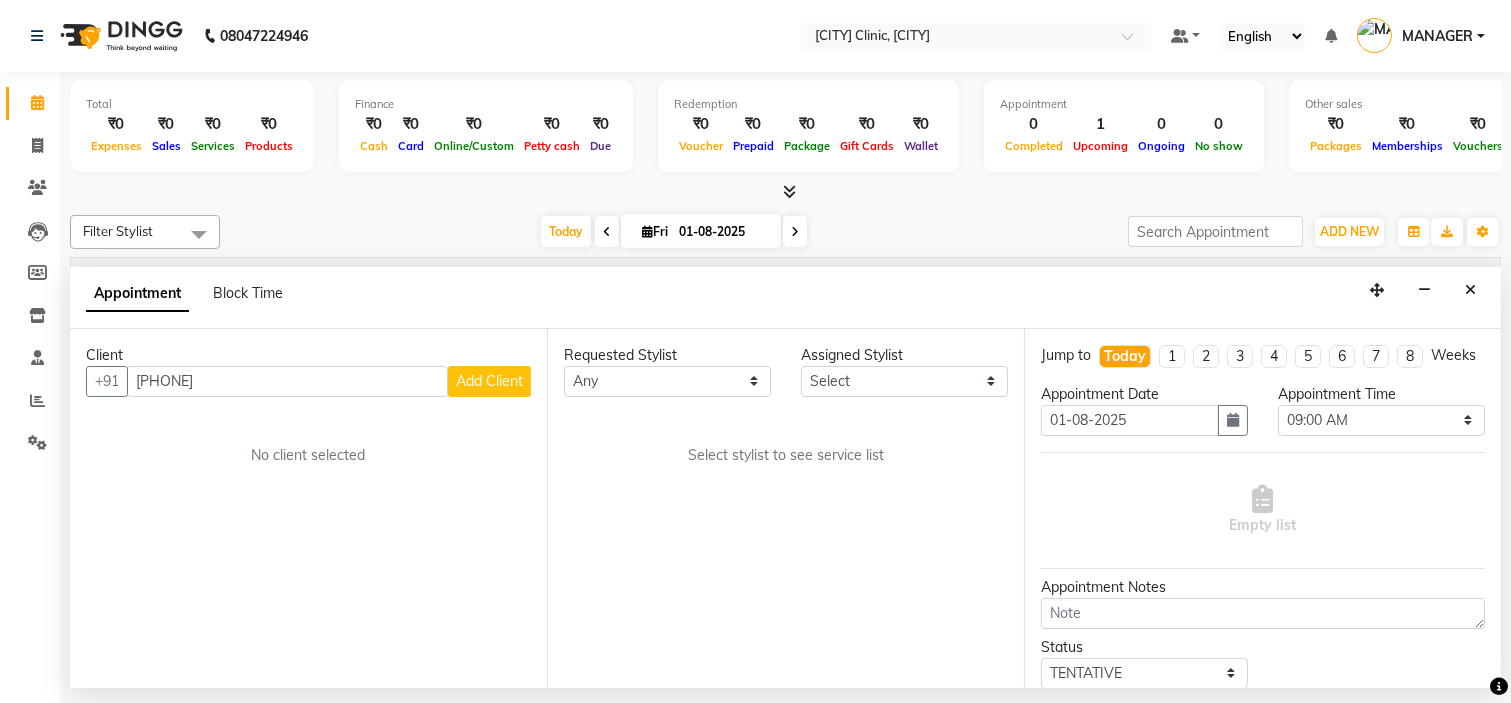 type on "[PHONE]" 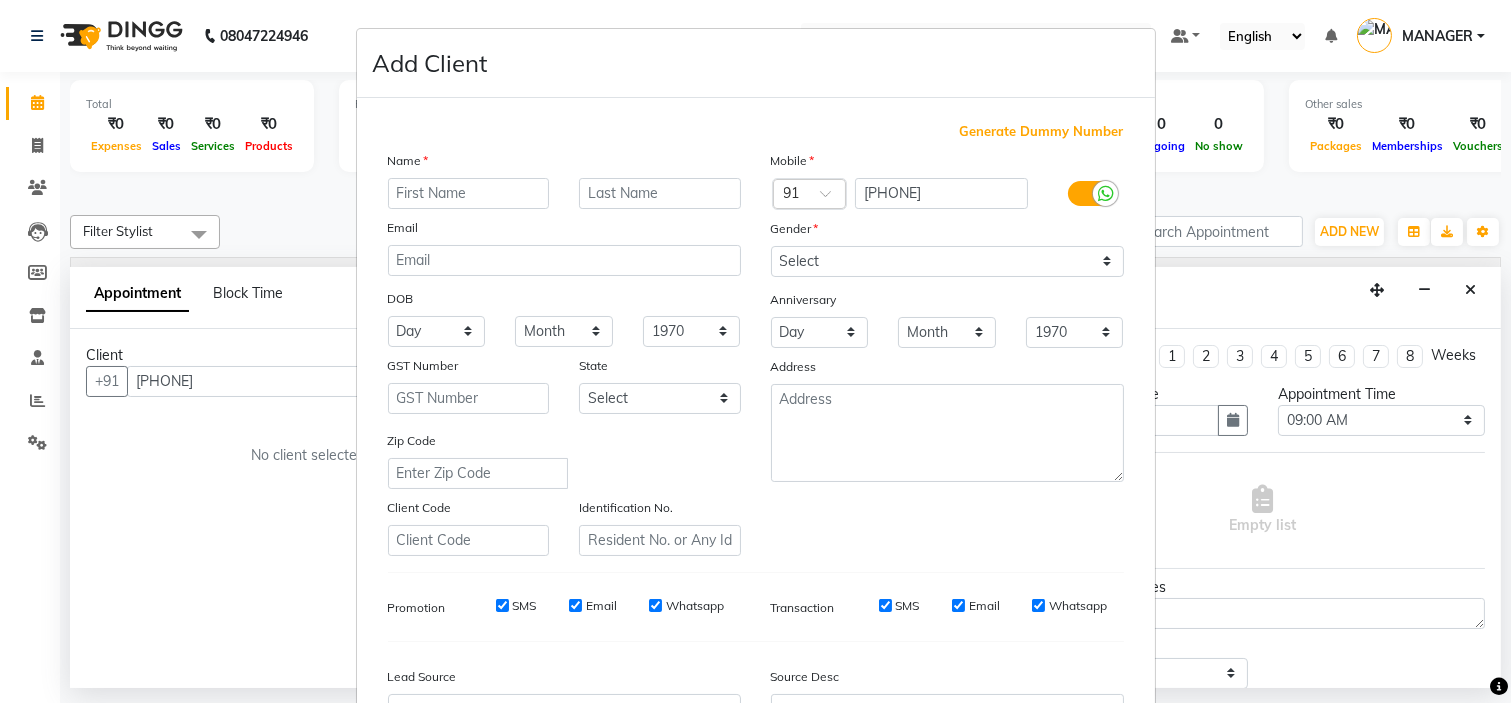 click at bounding box center (469, 193) 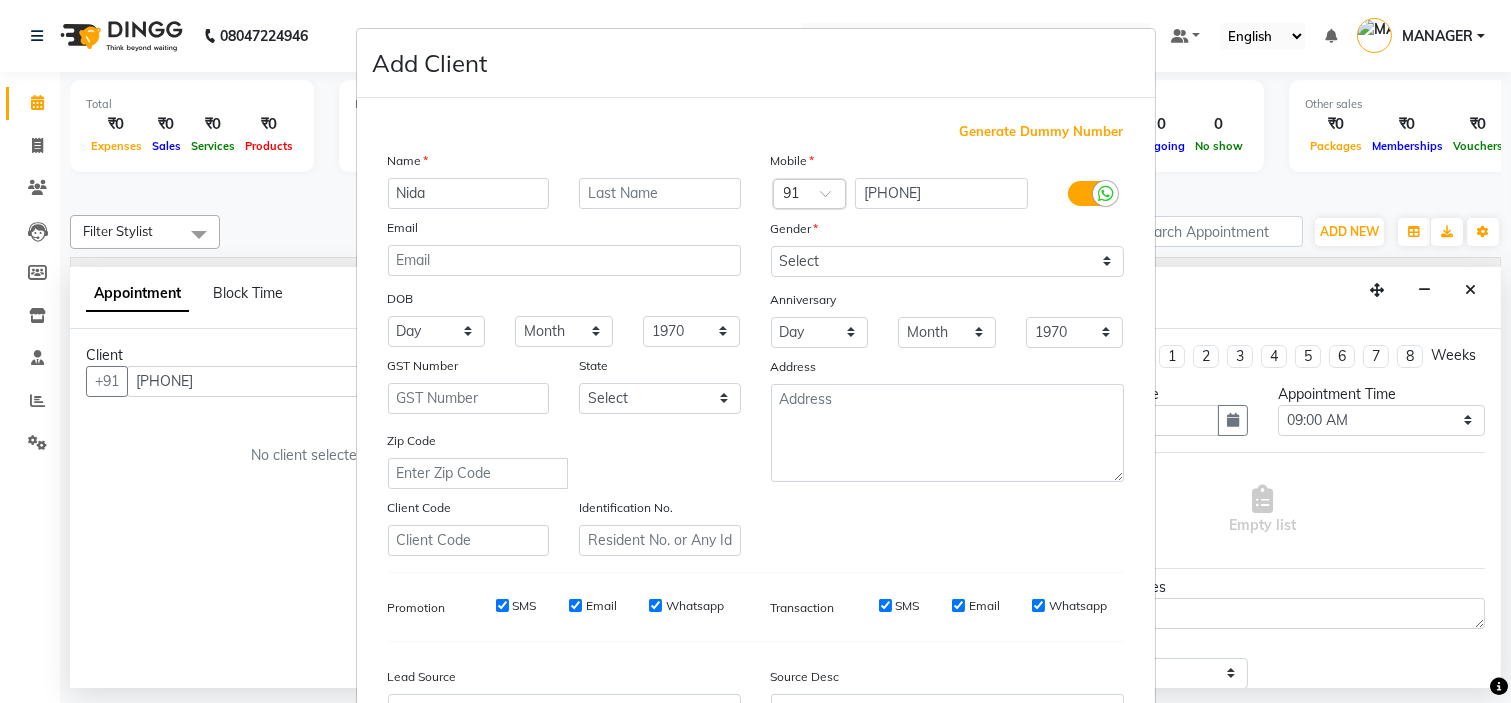 type on "Nida" 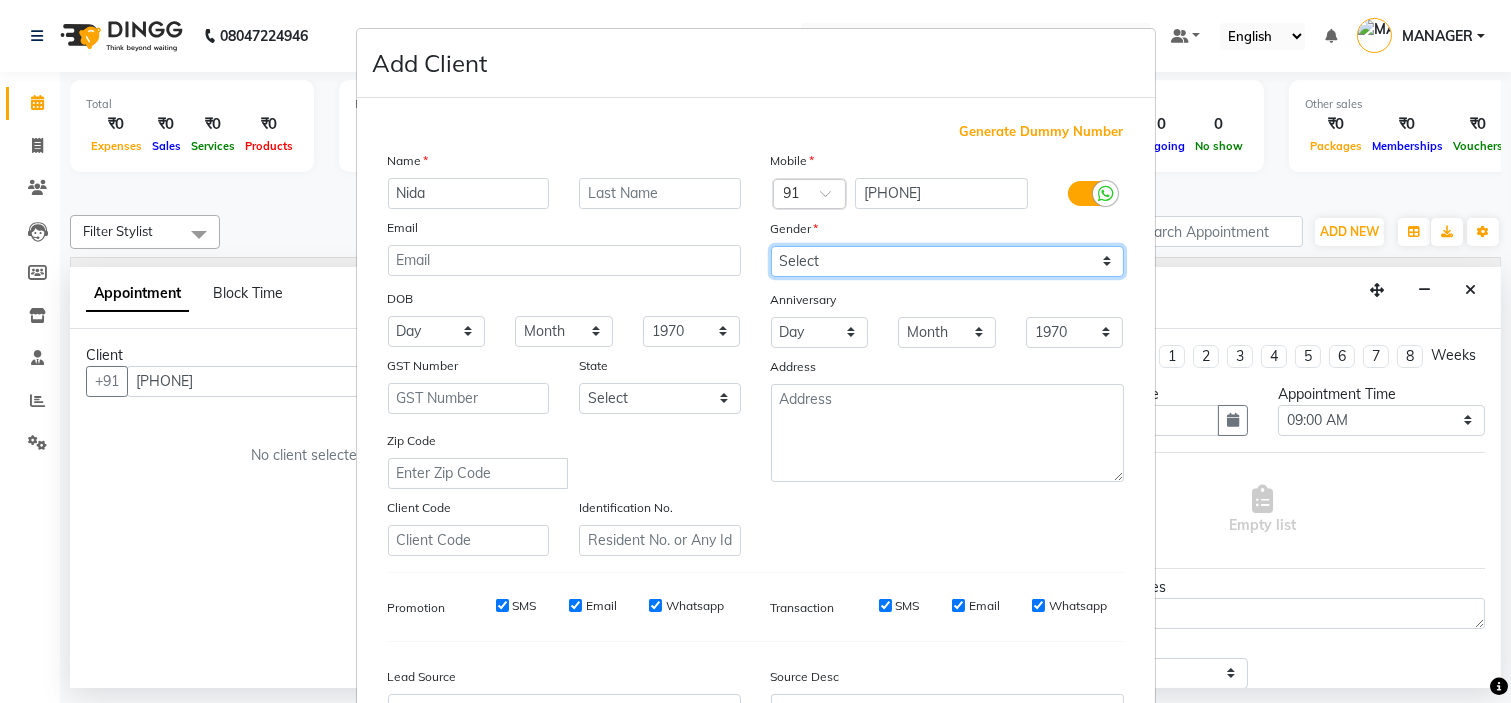 click on "Select Male Female Other Prefer Not To Say" at bounding box center [947, 261] 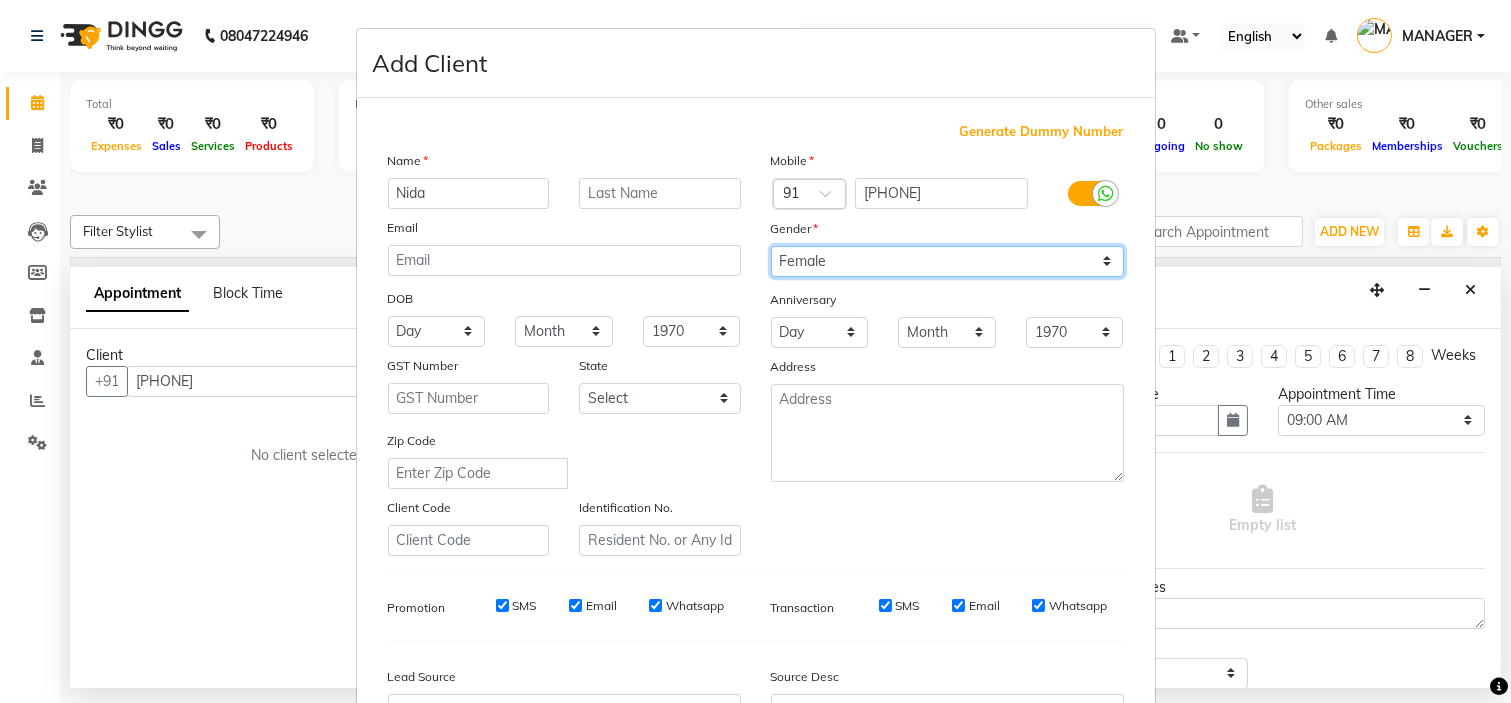 click on "Select Male Female Other Prefer Not To Say" at bounding box center [947, 261] 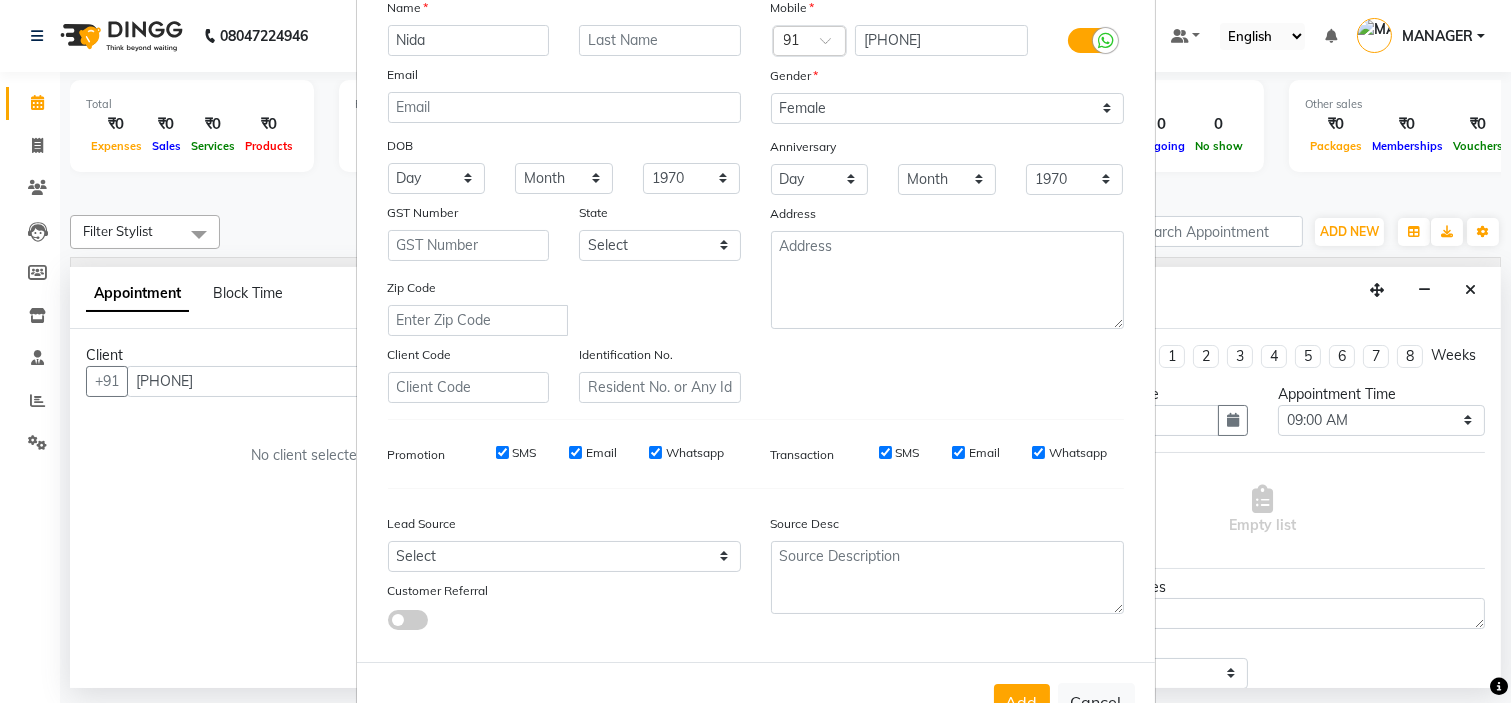 scroll, scrollTop: 221, scrollLeft: 0, axis: vertical 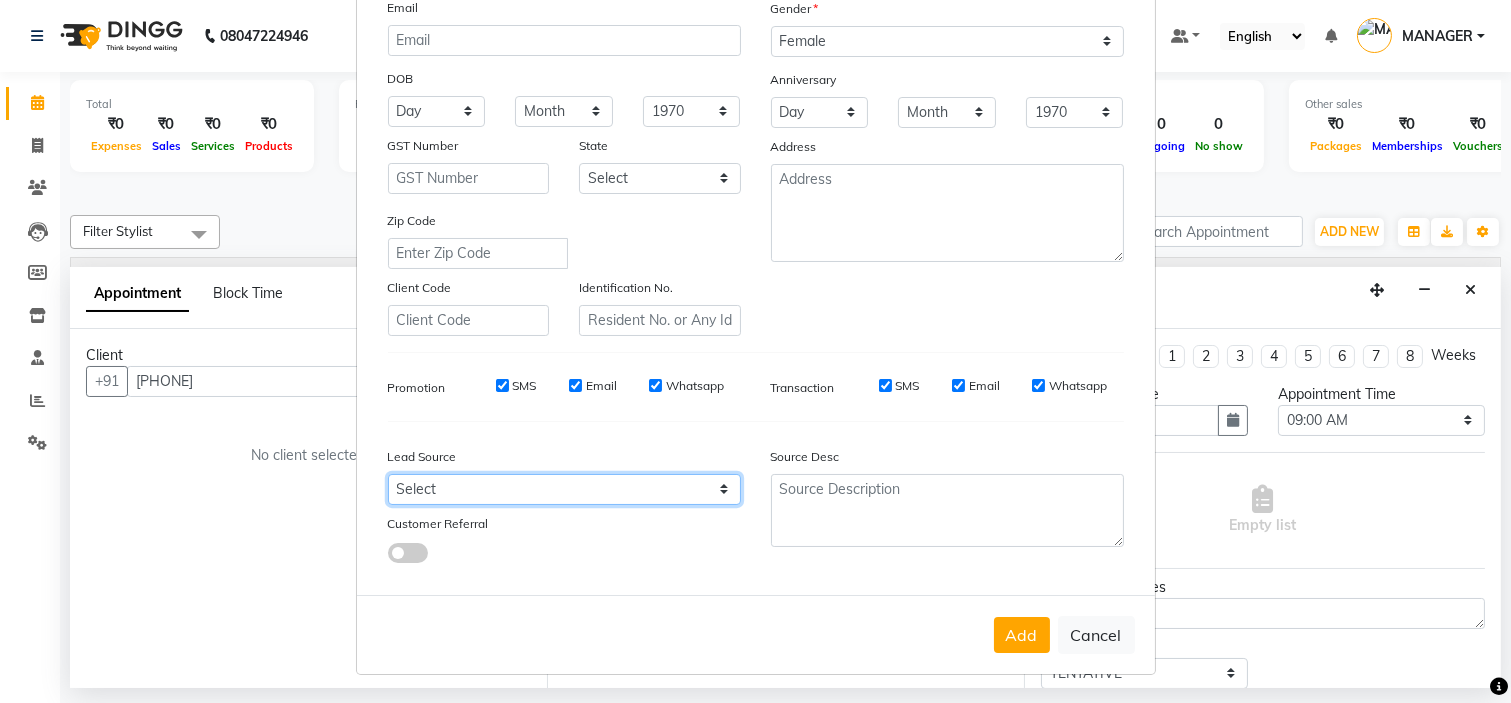 click on "Select Walk-in Referral Internet Friend Word of Mouth Advertisement Facebook JustDial Google Other" at bounding box center (564, 489) 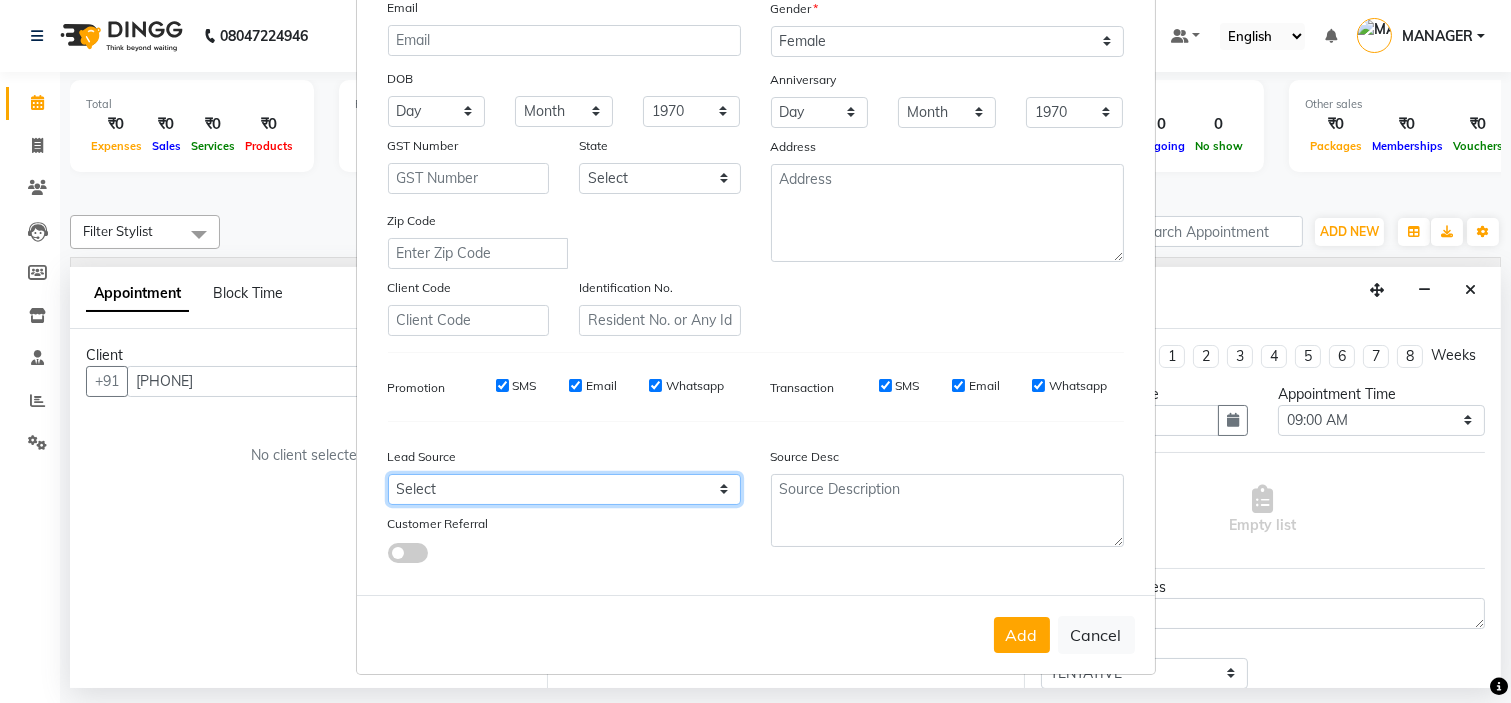 select on "50742" 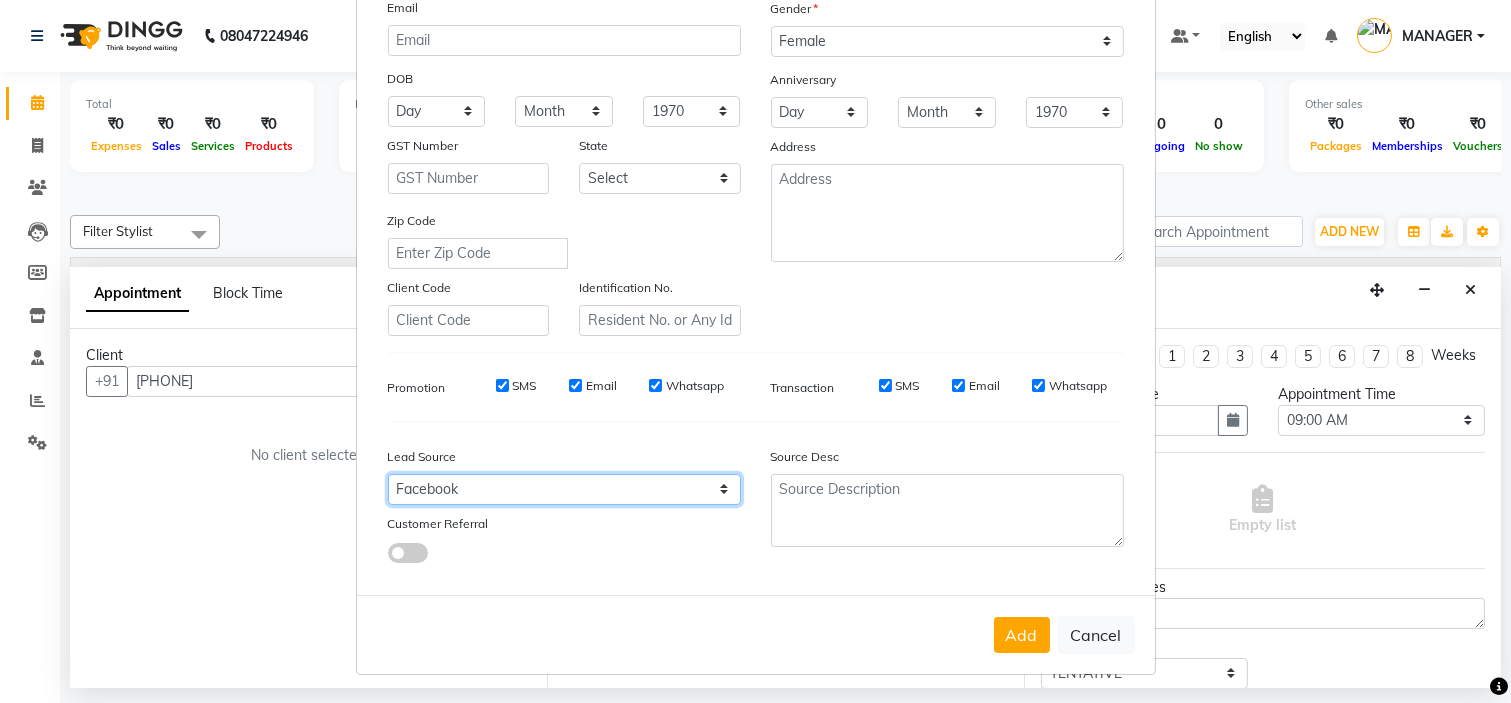 click on "Select Walk-in Referral Internet Friend Word of Mouth Advertisement Facebook JustDial Google Other" at bounding box center (564, 489) 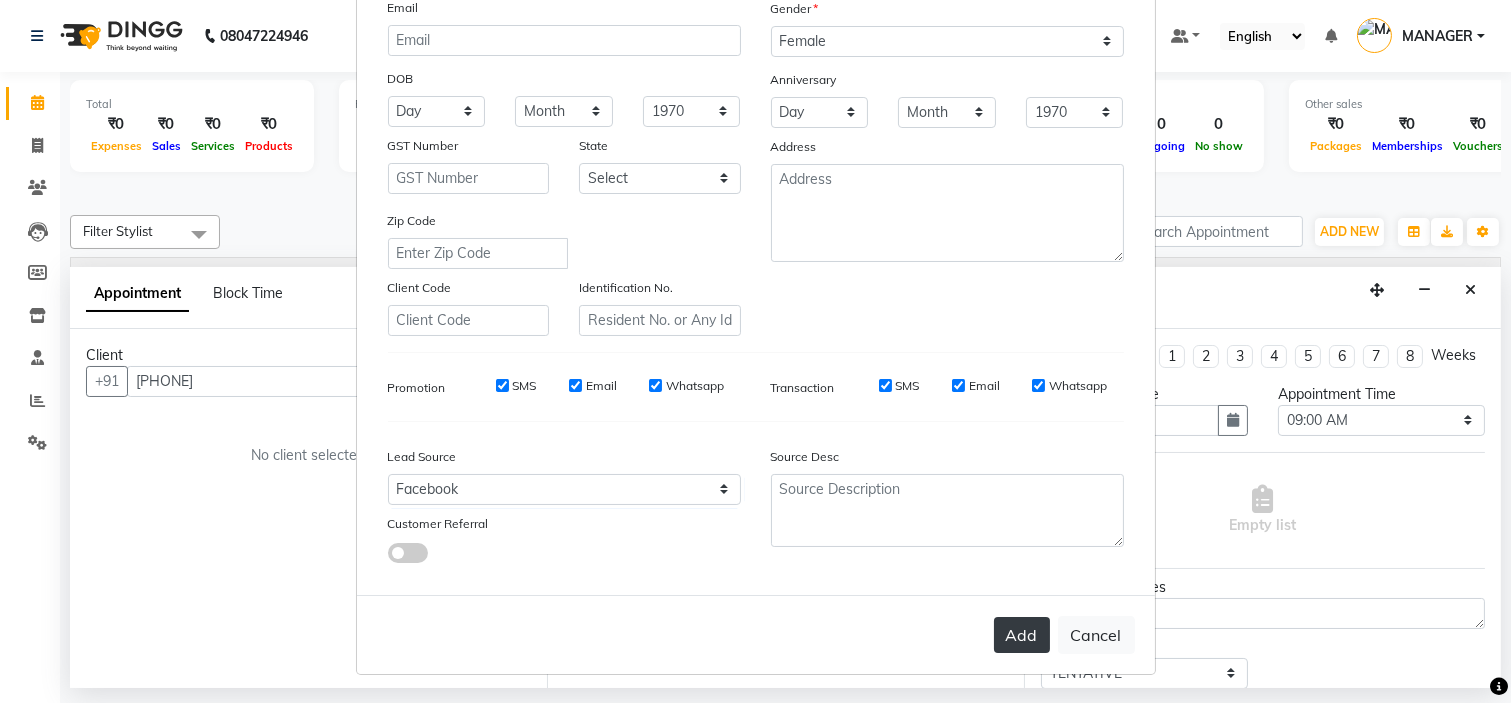 click on "Add" at bounding box center (1022, 635) 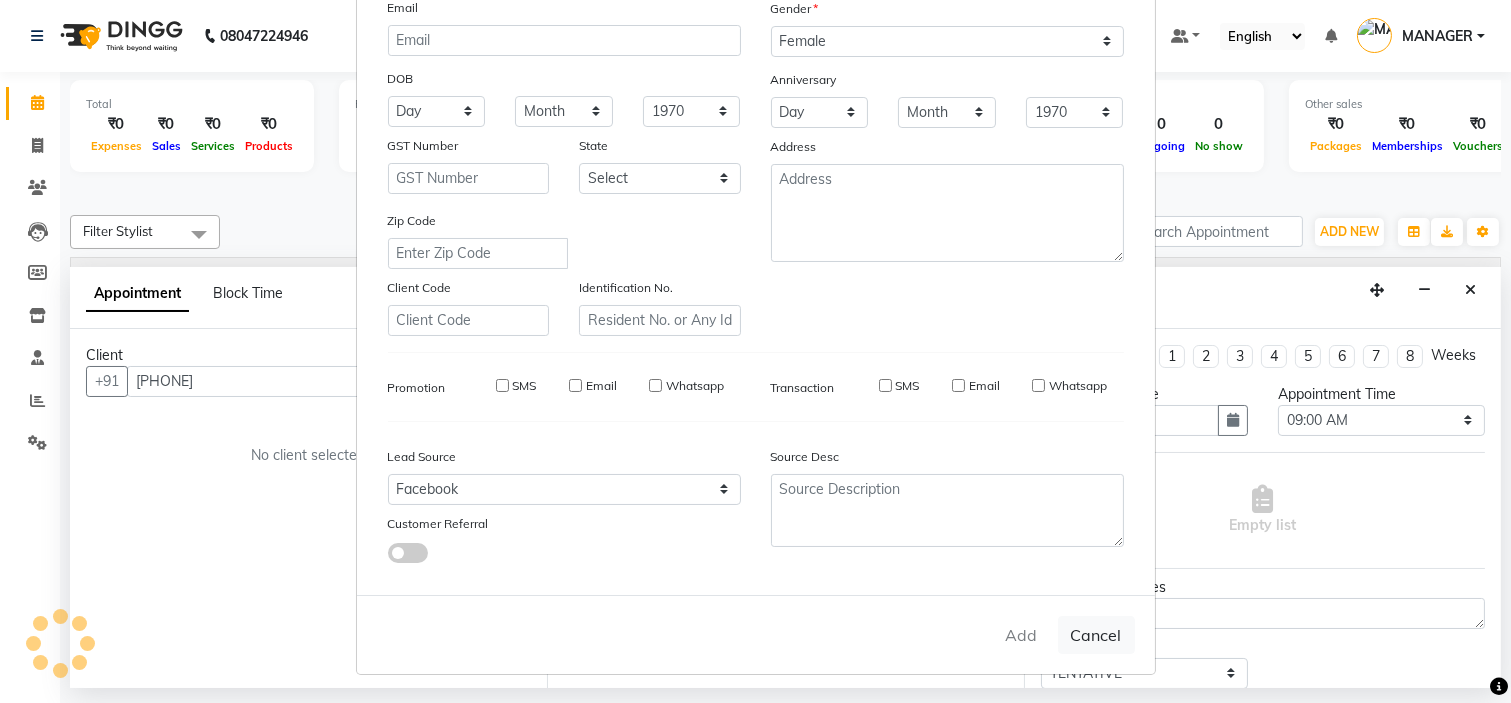 type 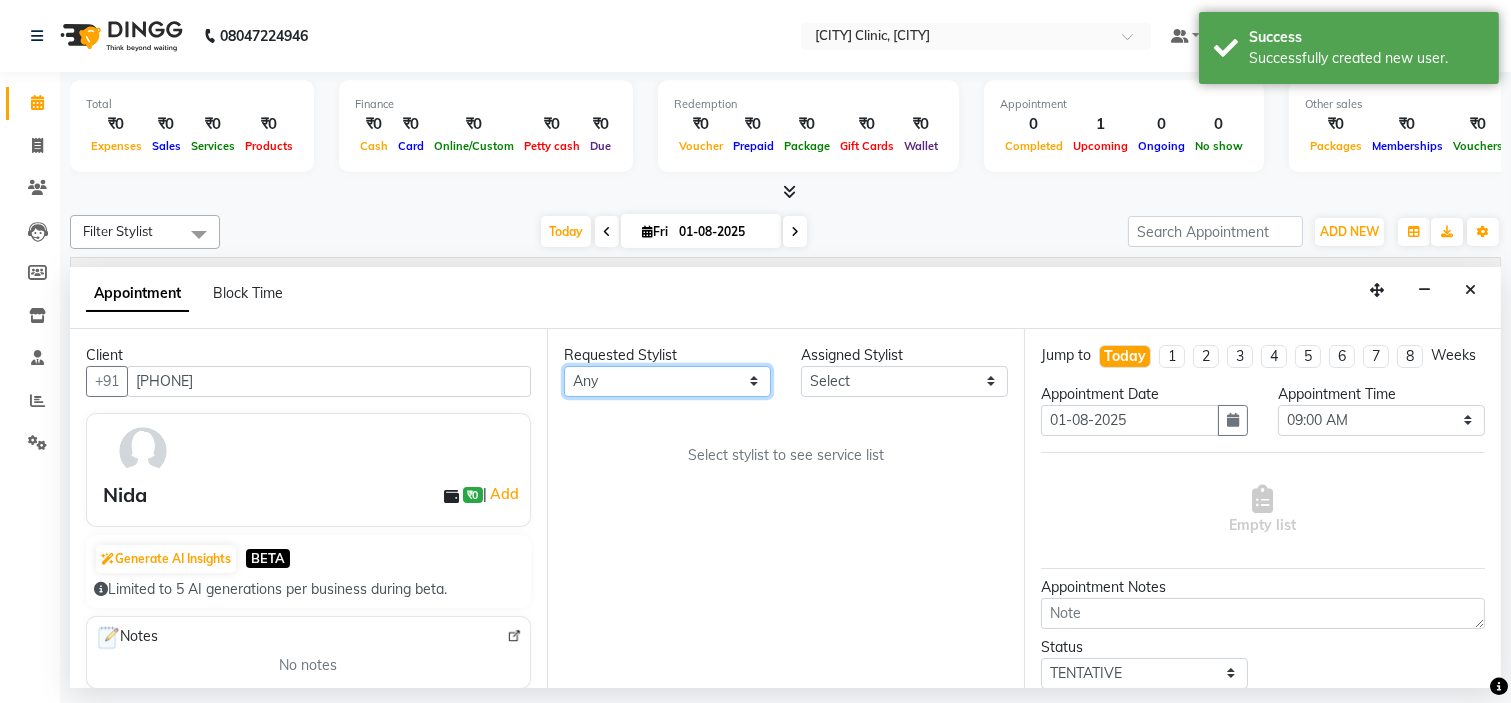 click on "Any [FIRST] [FIRST] [FIRST] [FIRST] [FIRST] [FIRST] [FIRST] [FIRST] [FIRST] [FIRST]" at bounding box center [667, 381] 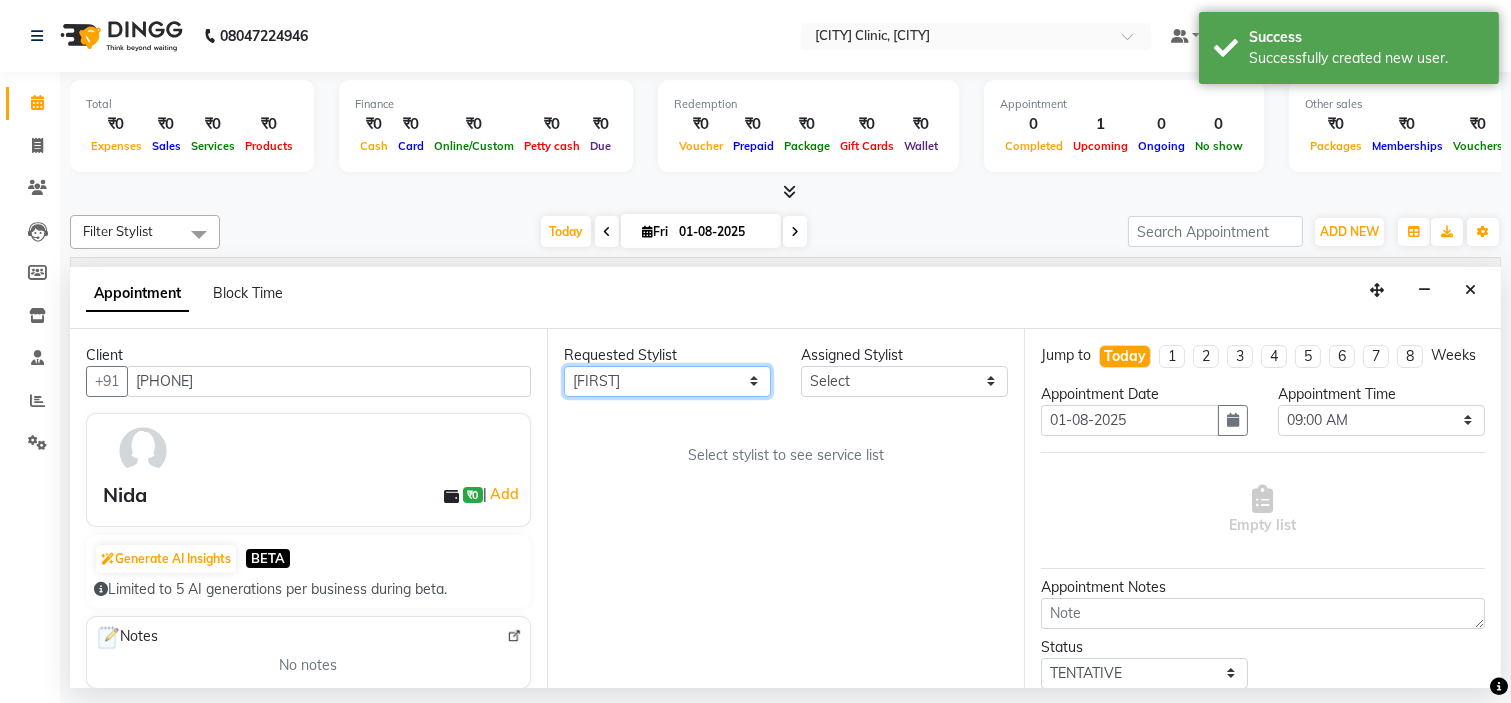 click on "Any [FIRST] [FIRST] [FIRST] [FIRST] [FIRST] [FIRST] [FIRST] [FIRST] [FIRST] [FIRST]" at bounding box center [667, 381] 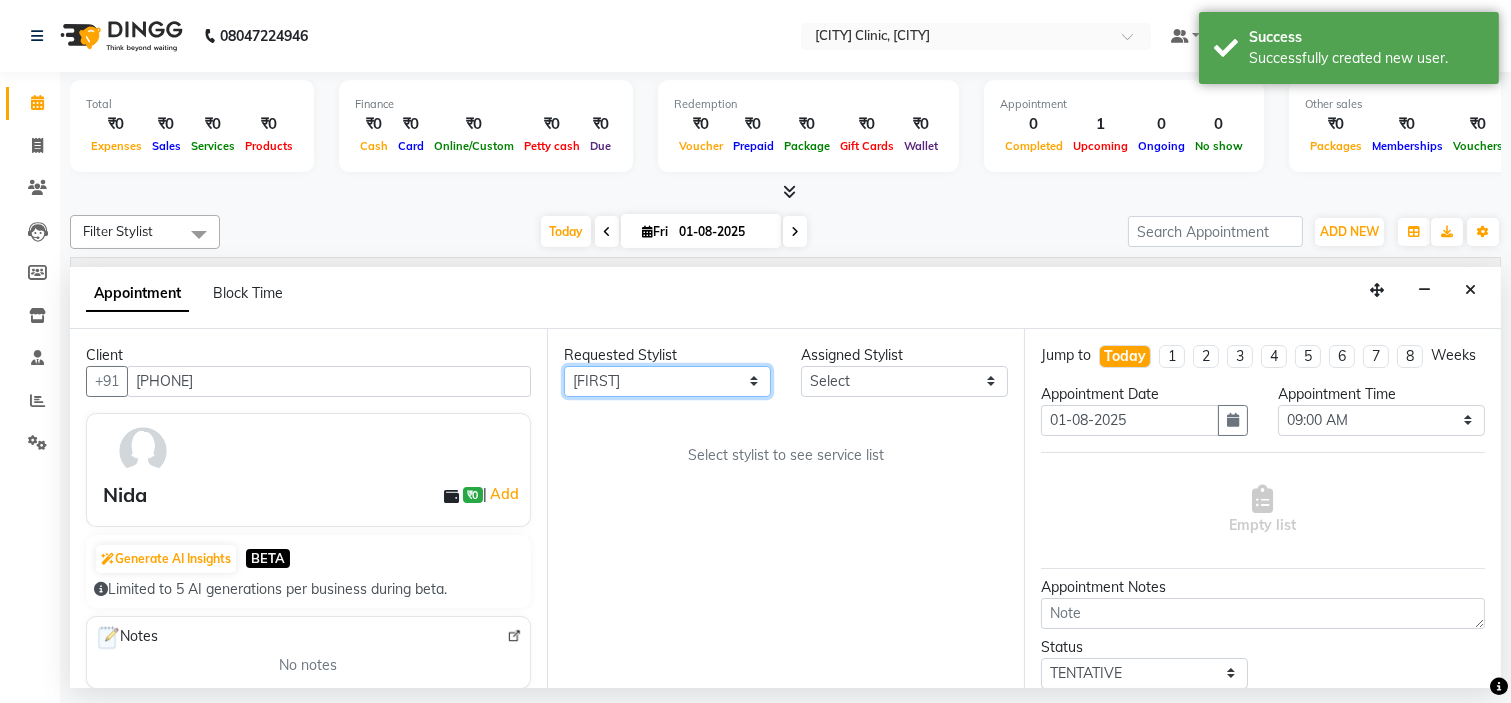 select on "65320" 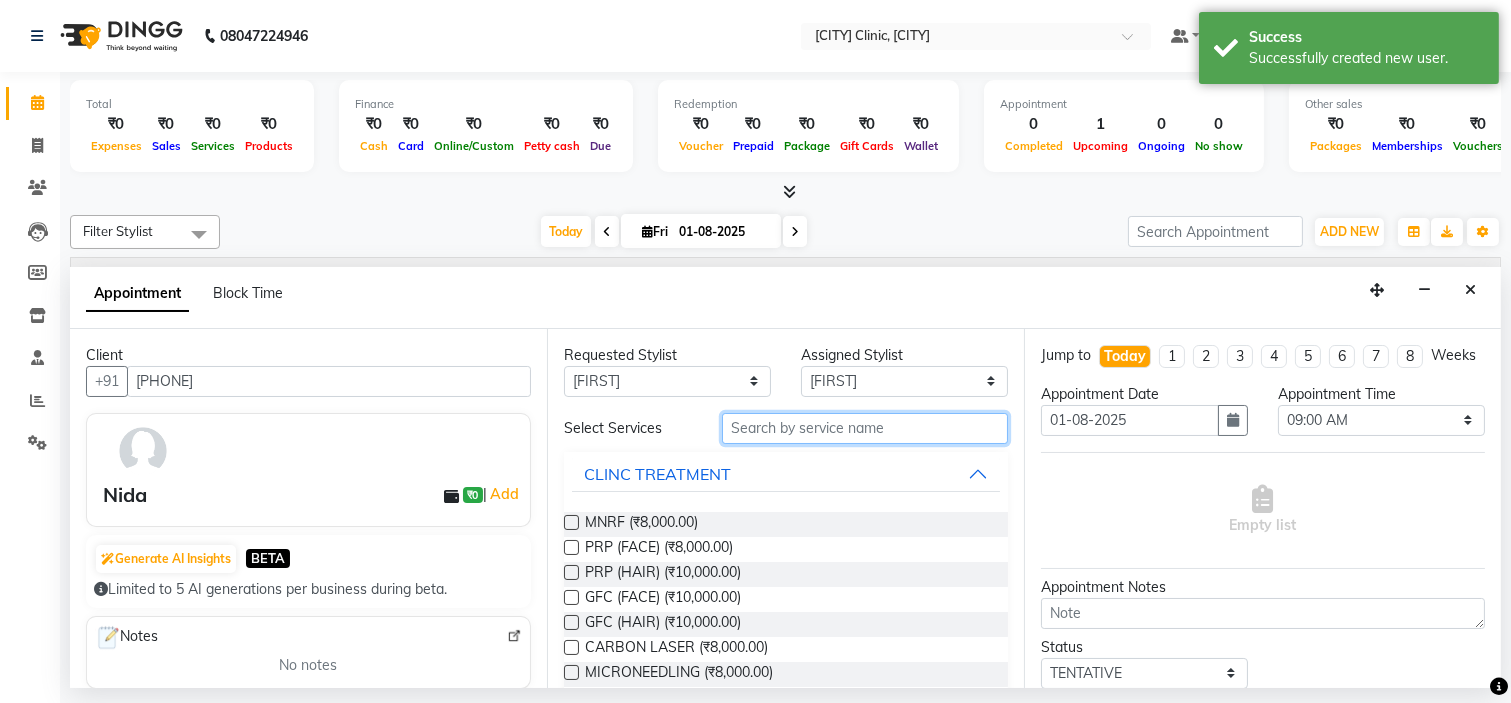 click at bounding box center [865, 428] 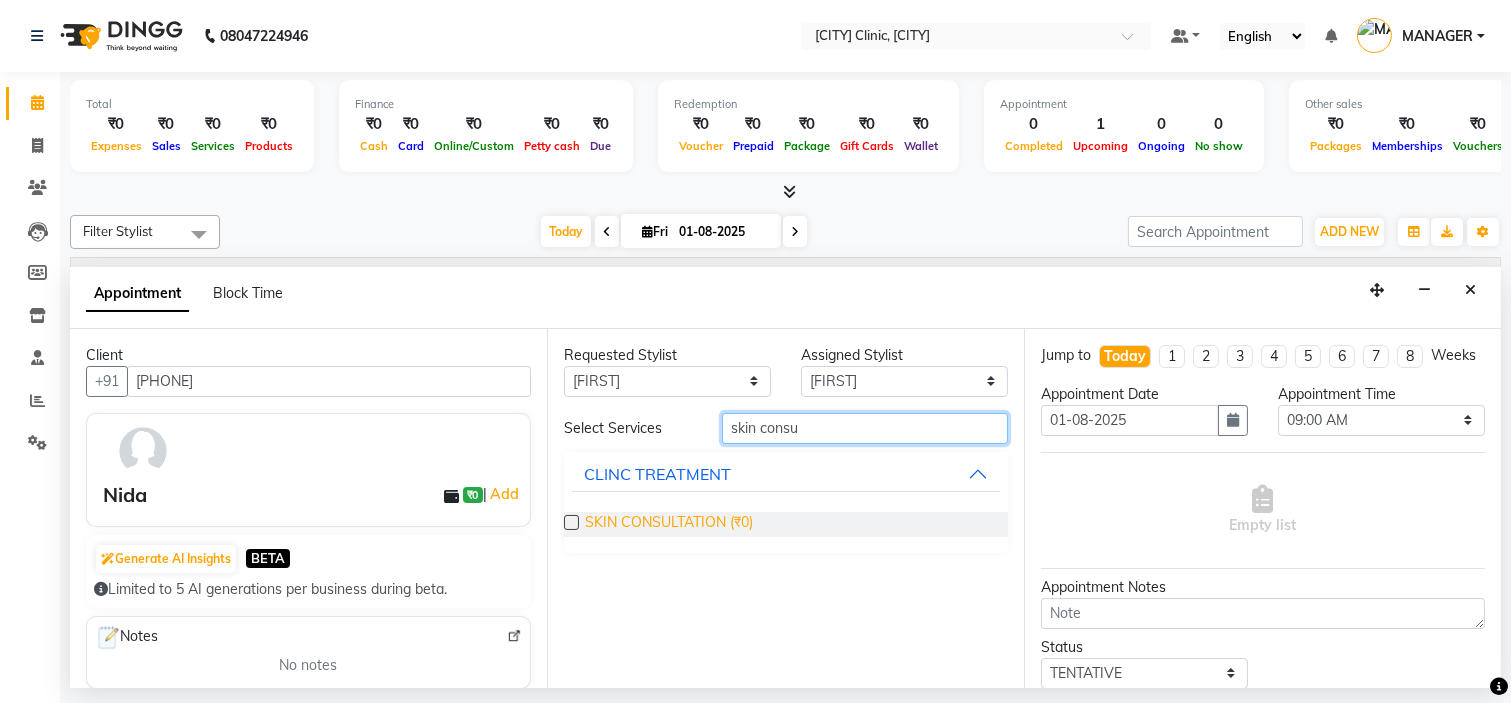 type on "skin consu" 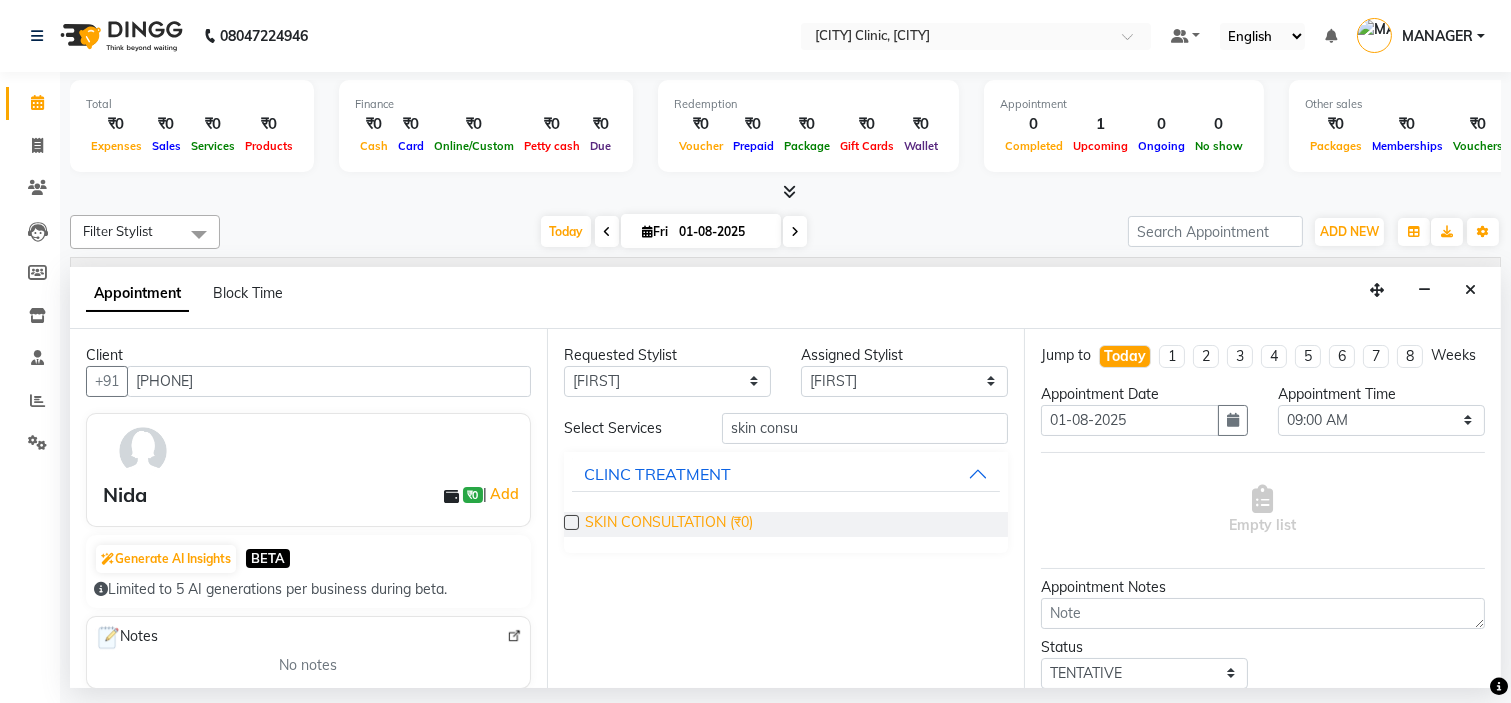 click on "SKIN CONSULTATION (₹0)" at bounding box center (669, 524) 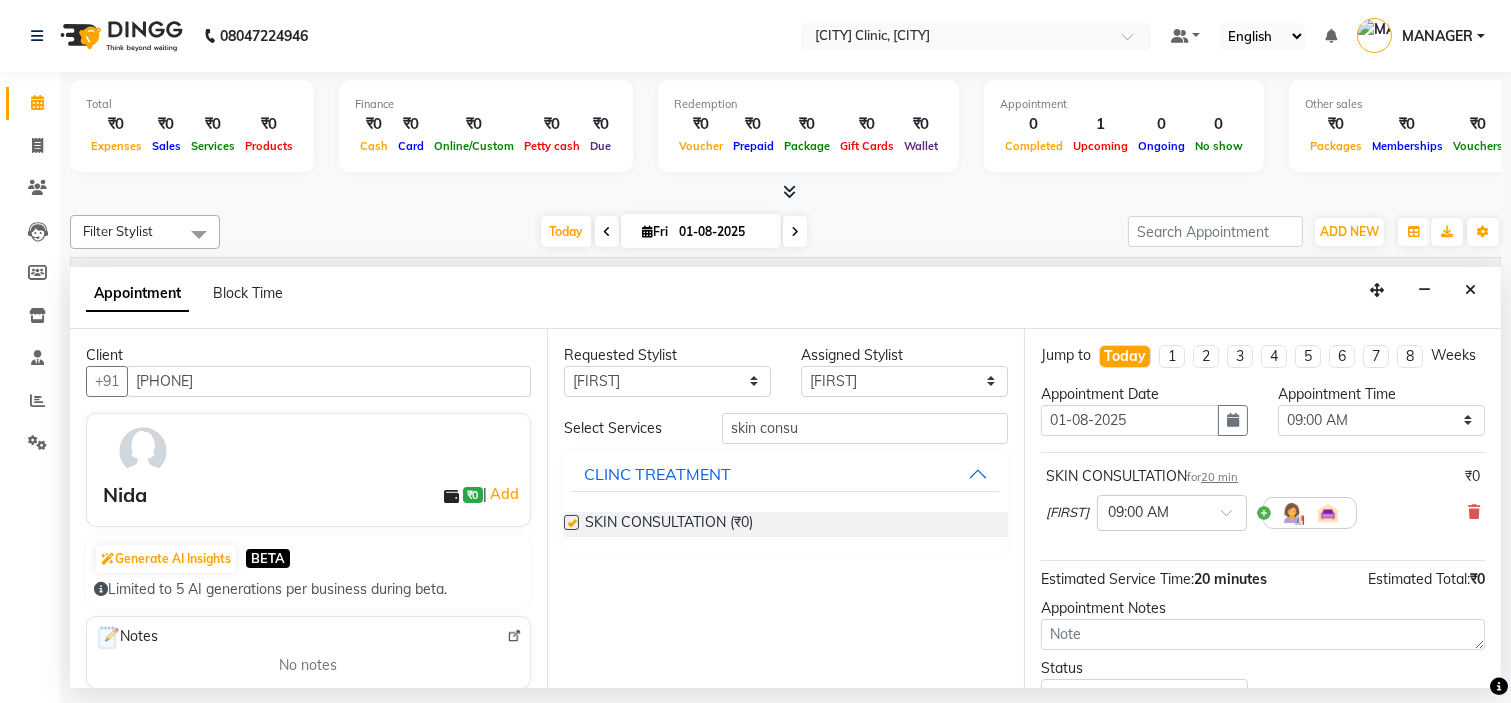 checkbox on "false" 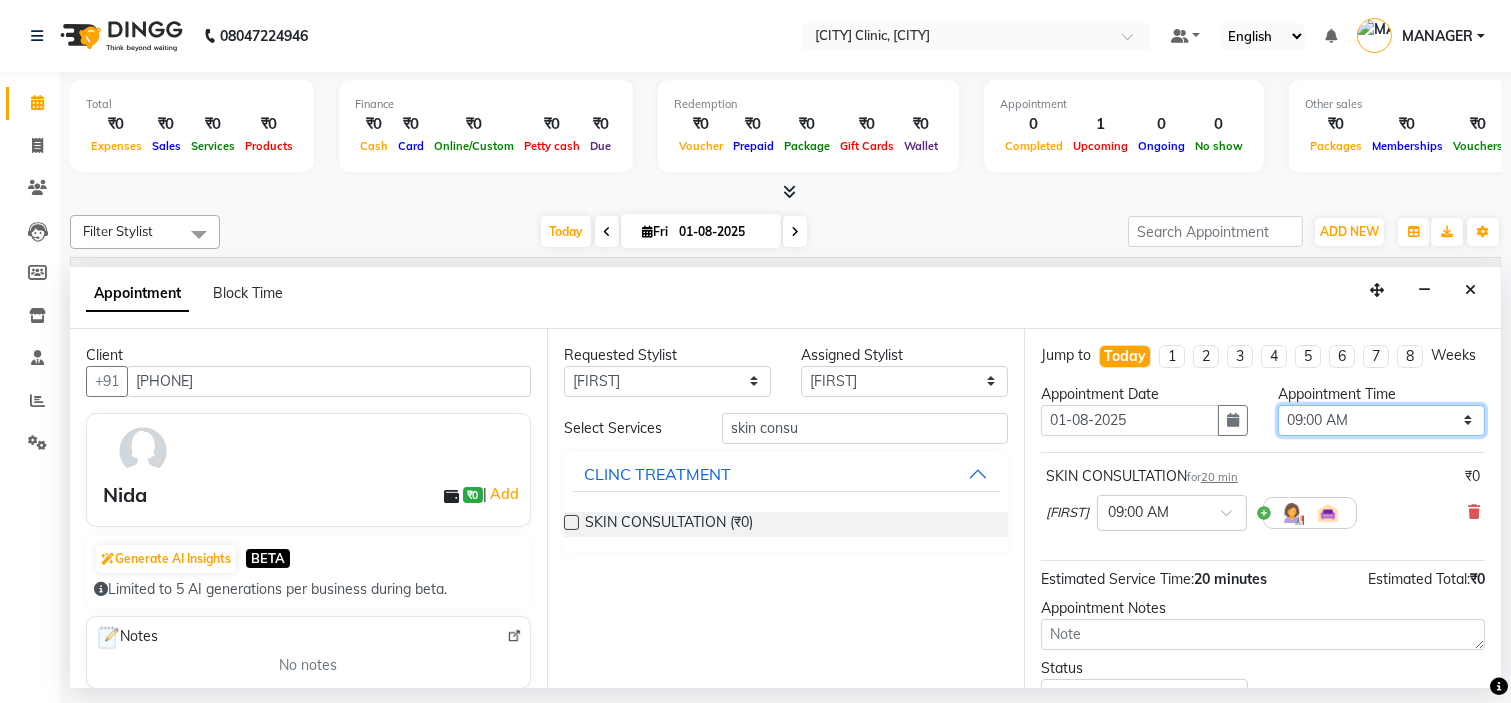 click on "Select 09:00 AM 09:15 AM 09:30 AM 09:45 AM 10:00 AM 10:15 AM 10:30 AM 10:45 AM 11:00 AM 11:15 AM 11:30 AM 11:45 AM 12:00 PM 12:15 PM 12:30 PM 12:45 PM 01:00 PM 01:15 PM 01:30 PM 01:45 PM 02:00 PM 02:15 PM 02:30 PM 02:45 PM 03:00 PM 03:15 PM 03:30 PM 03:45 PM 04:00 PM 04:15 PM 04:30 PM 04:45 PM 05:00 PM 05:15 PM 05:30 PM 05:45 PM 06:00 PM 06:15 PM 06:30 PM 06:45 PM 07:00 PM 07:15 PM 07:30 PM 07:45 PM 08:00 PM" at bounding box center [1381, 420] 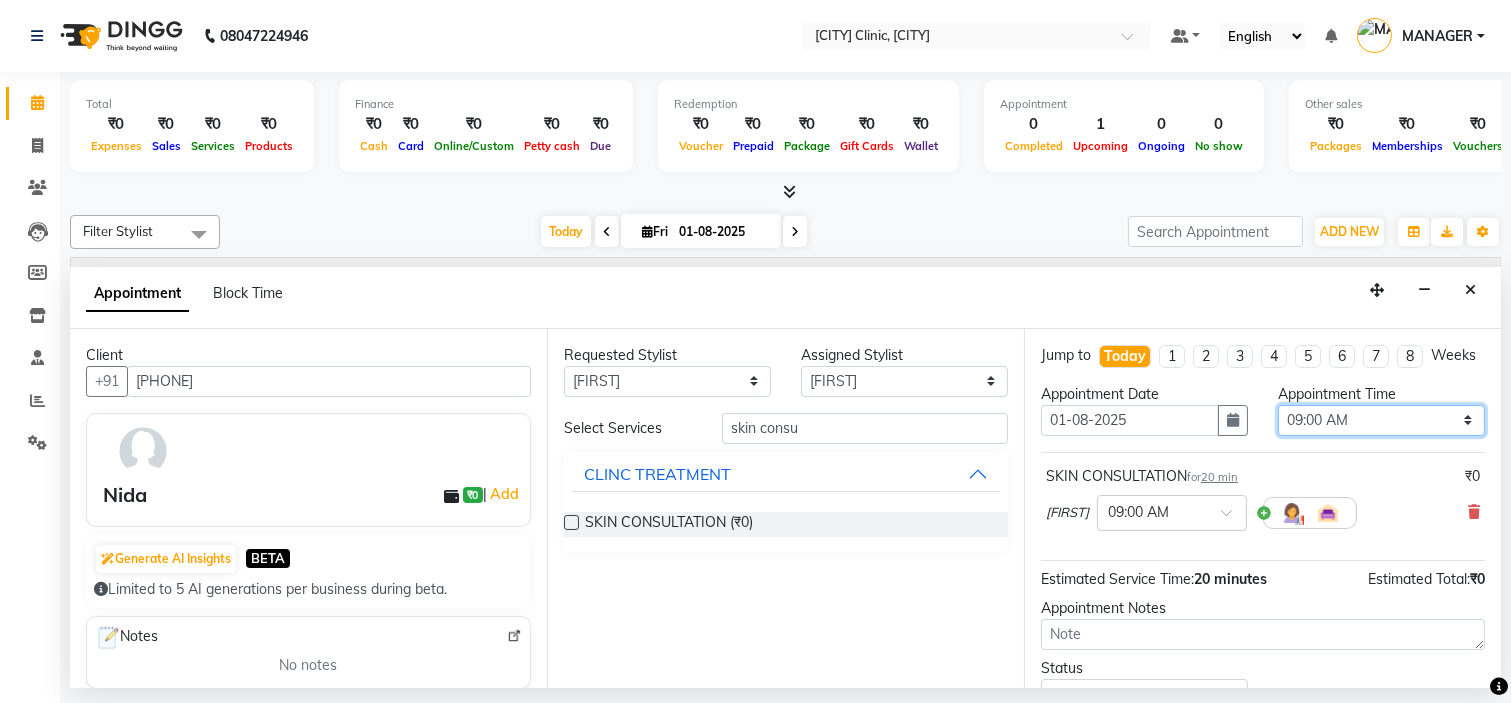 select on "780" 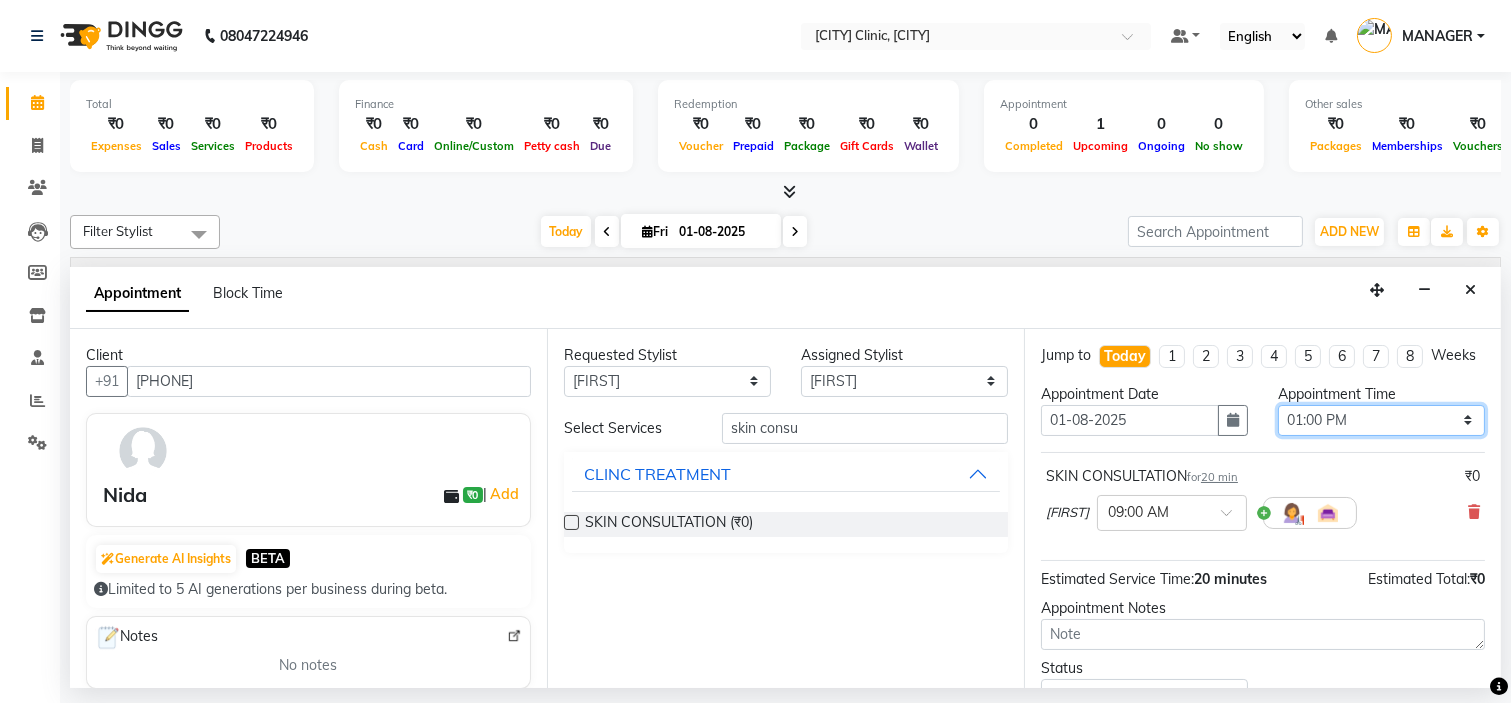 click on "Select 09:00 AM 09:15 AM 09:30 AM 09:45 AM 10:00 AM 10:15 AM 10:30 AM 10:45 AM 11:00 AM 11:15 AM 11:30 AM 11:45 AM 12:00 PM 12:15 PM 12:30 PM 12:45 PM 01:00 PM 01:15 PM 01:30 PM 01:45 PM 02:00 PM 02:15 PM 02:30 PM 02:45 PM 03:00 PM 03:15 PM 03:30 PM 03:45 PM 04:00 PM 04:15 PM 04:30 PM 04:45 PM 05:00 PM 05:15 PM 05:30 PM 05:45 PM 06:00 PM 06:15 PM 06:30 PM 06:45 PM 07:00 PM 07:15 PM 07:30 PM 07:45 PM 08:00 PM" at bounding box center [1381, 420] 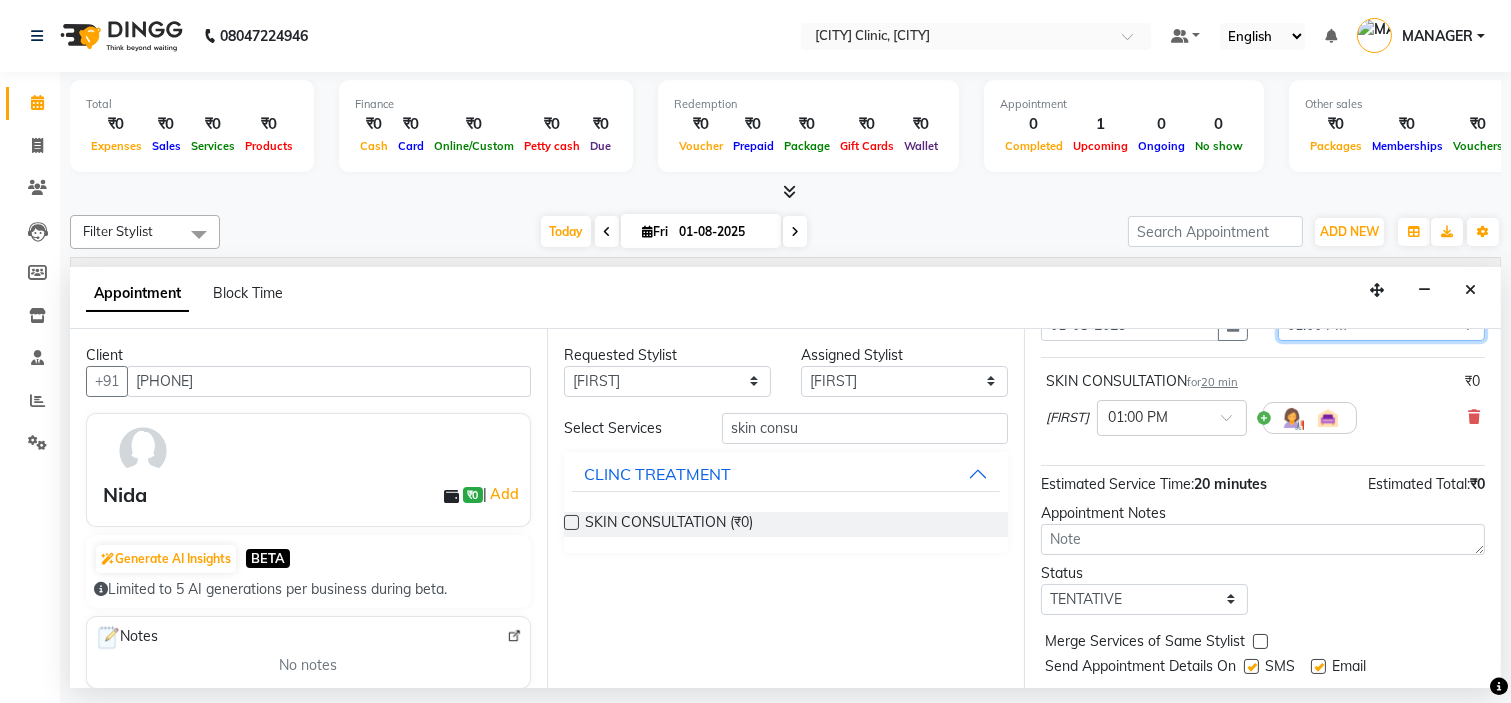 scroll, scrollTop: 166, scrollLeft: 0, axis: vertical 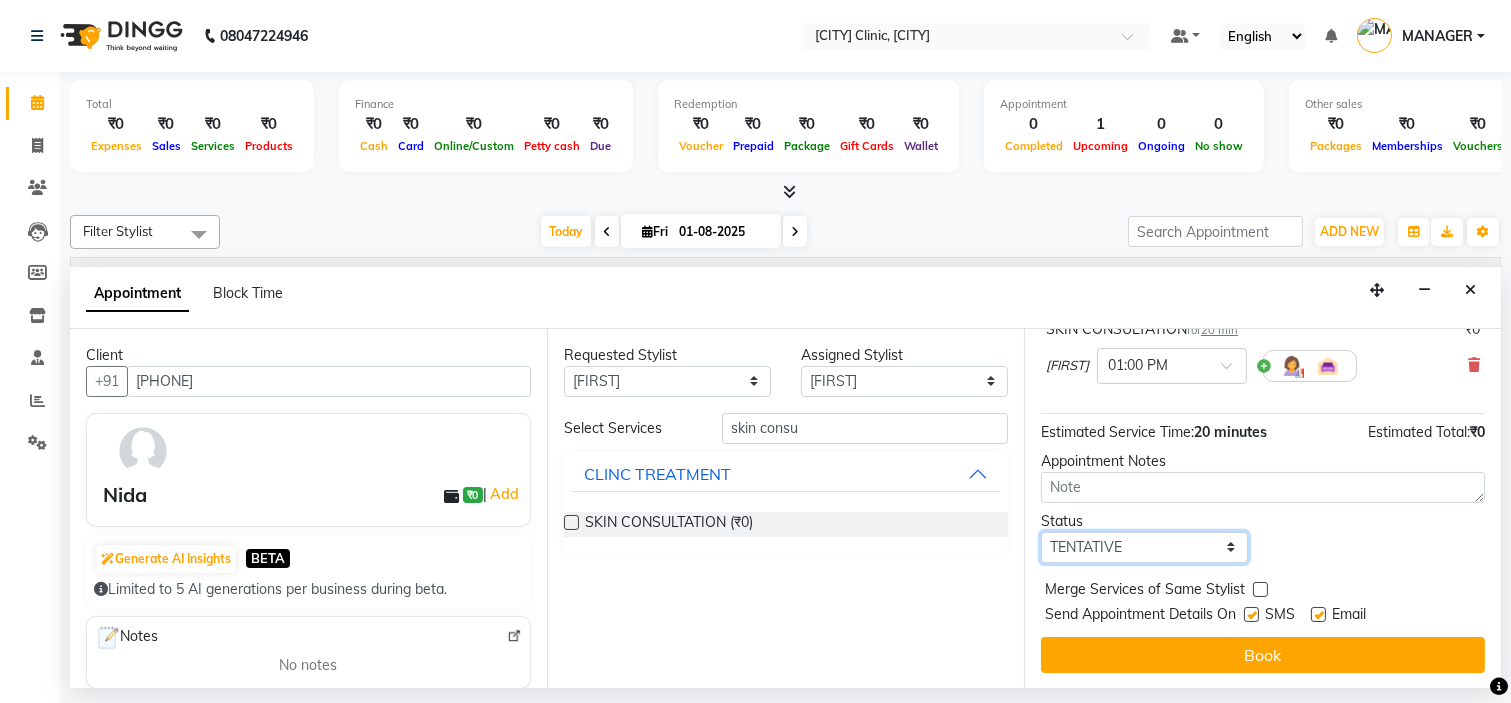 click on "Select TENTATIVE CONFIRM CHECK-IN UPCOMING" at bounding box center [1144, 547] 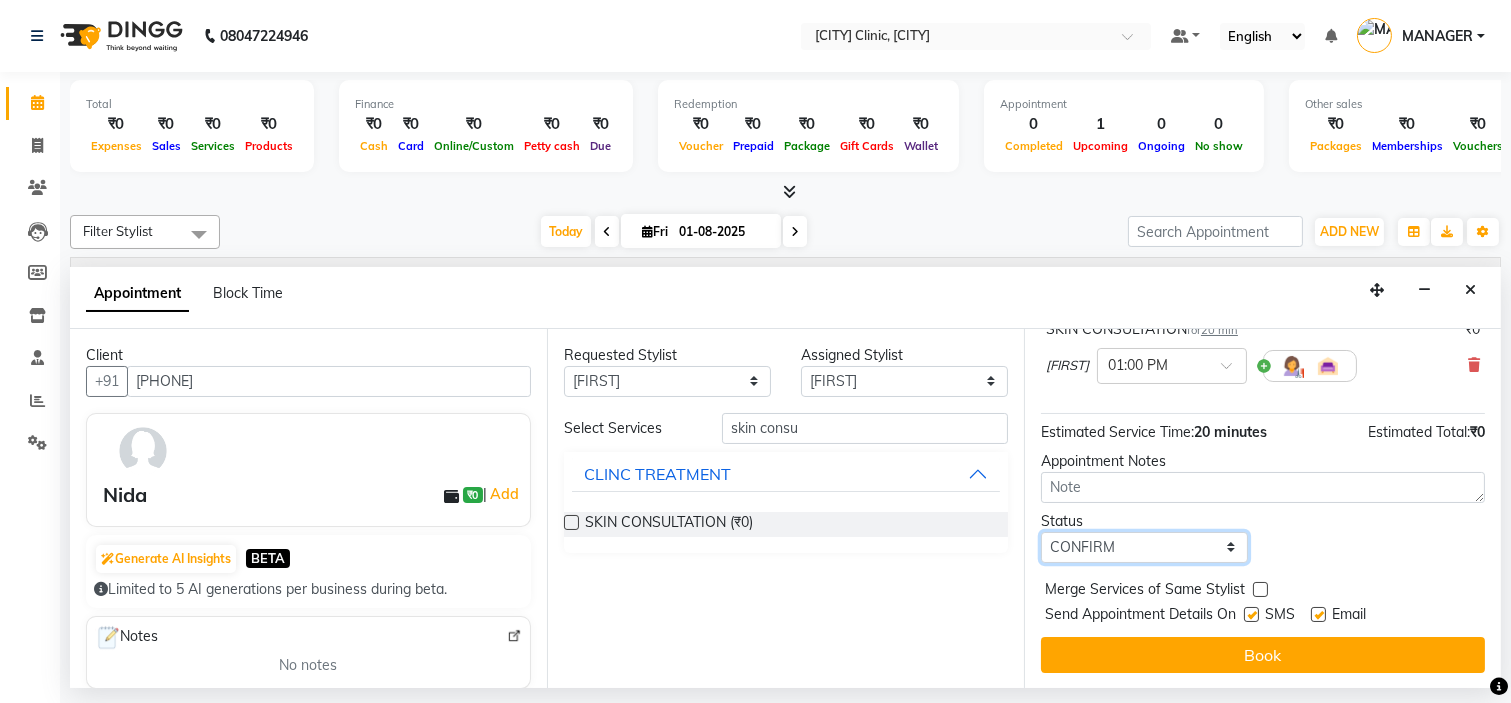 click on "Select TENTATIVE CONFIRM CHECK-IN UPCOMING" at bounding box center (1144, 547) 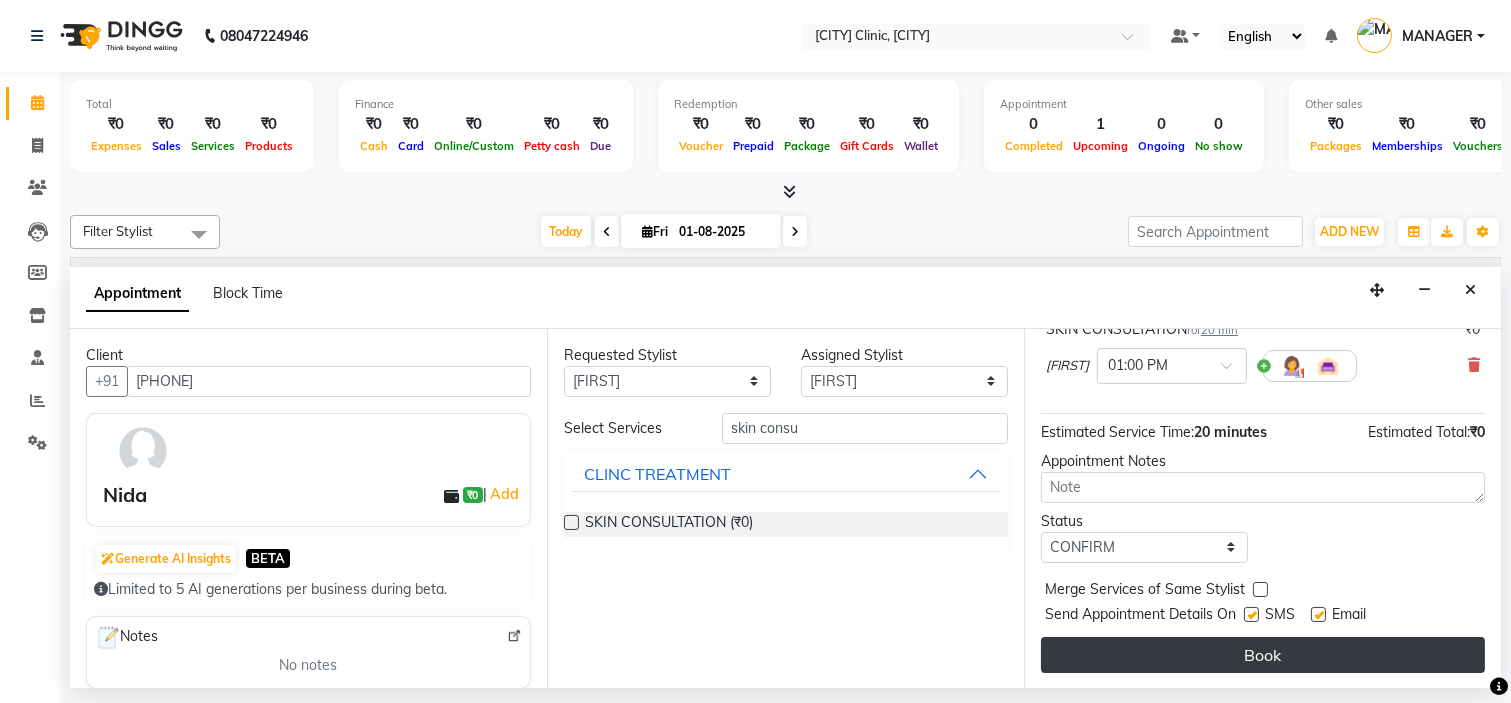 click on "Book" at bounding box center [1263, 655] 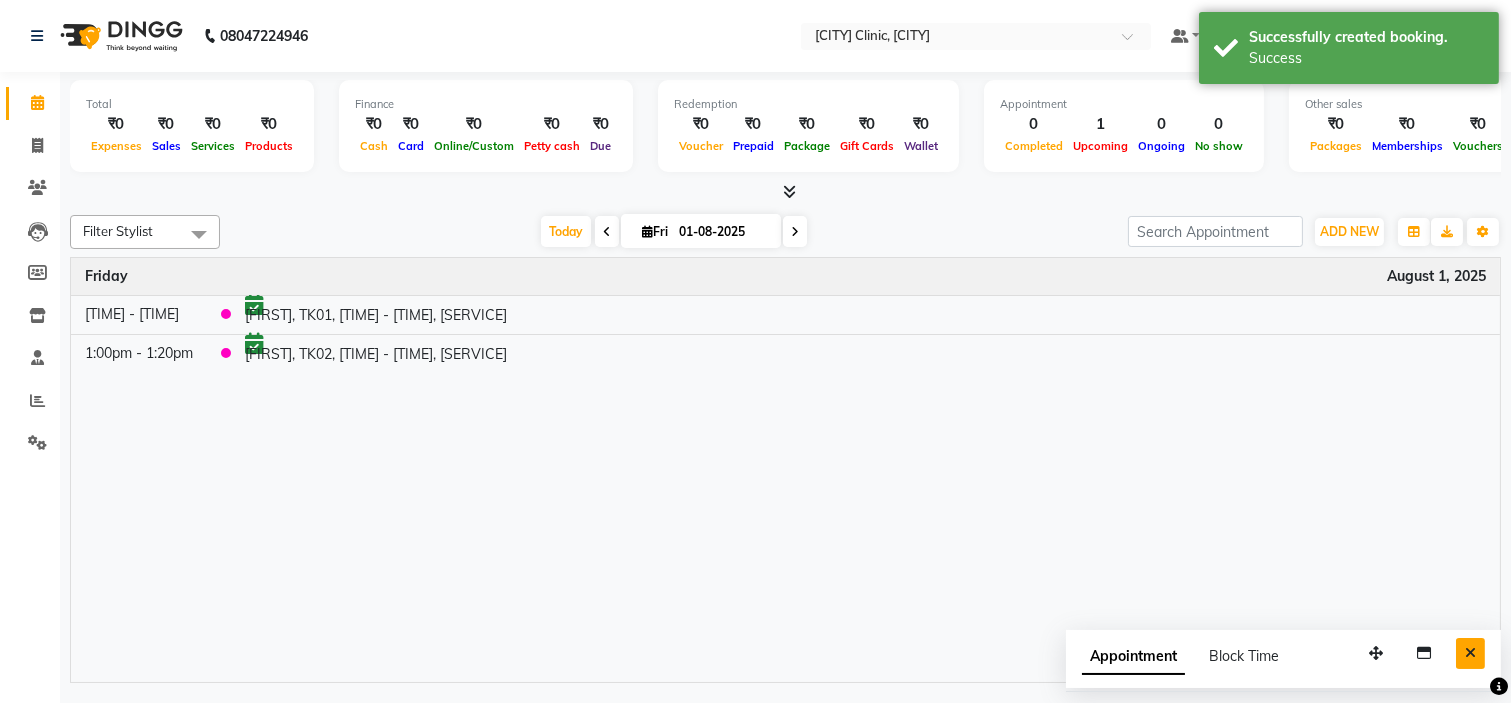 click at bounding box center (1470, 653) 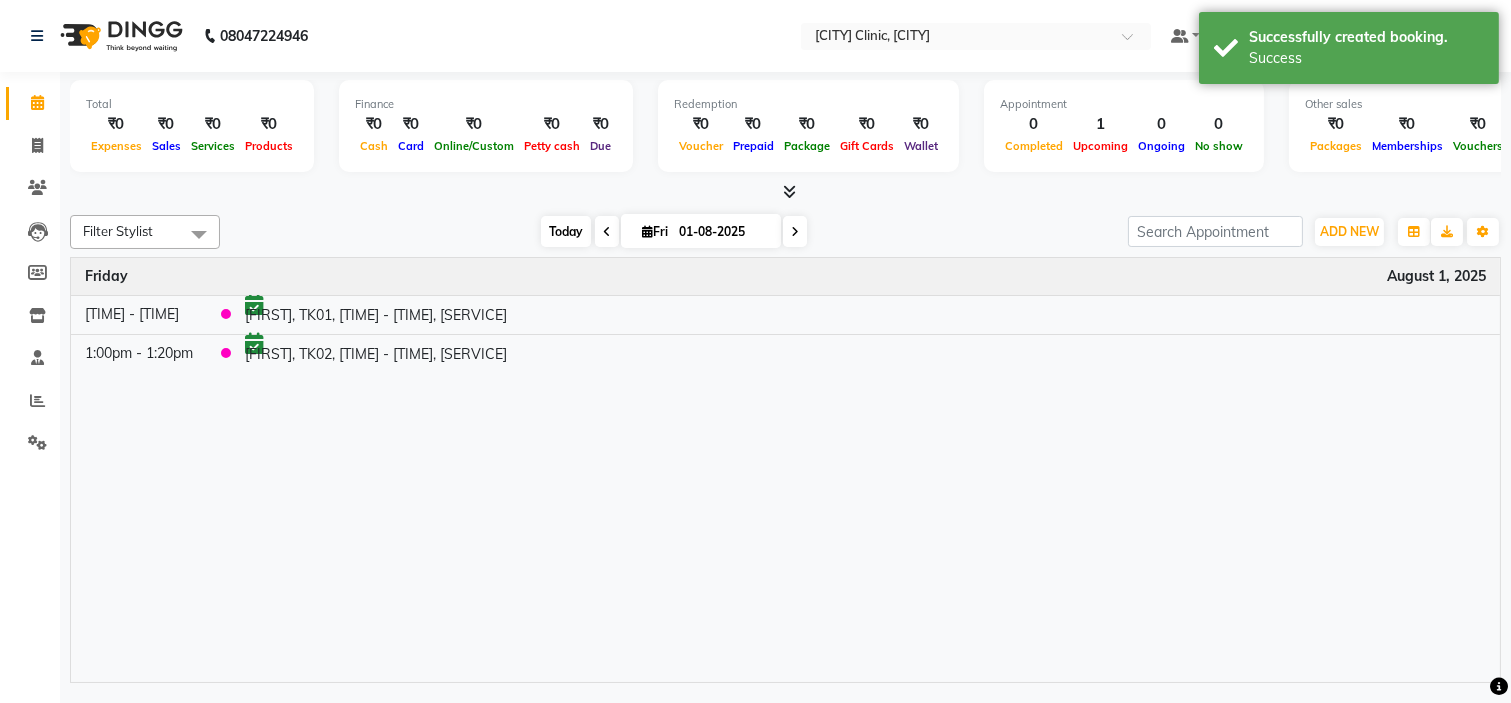 click on "Today" at bounding box center (566, 231) 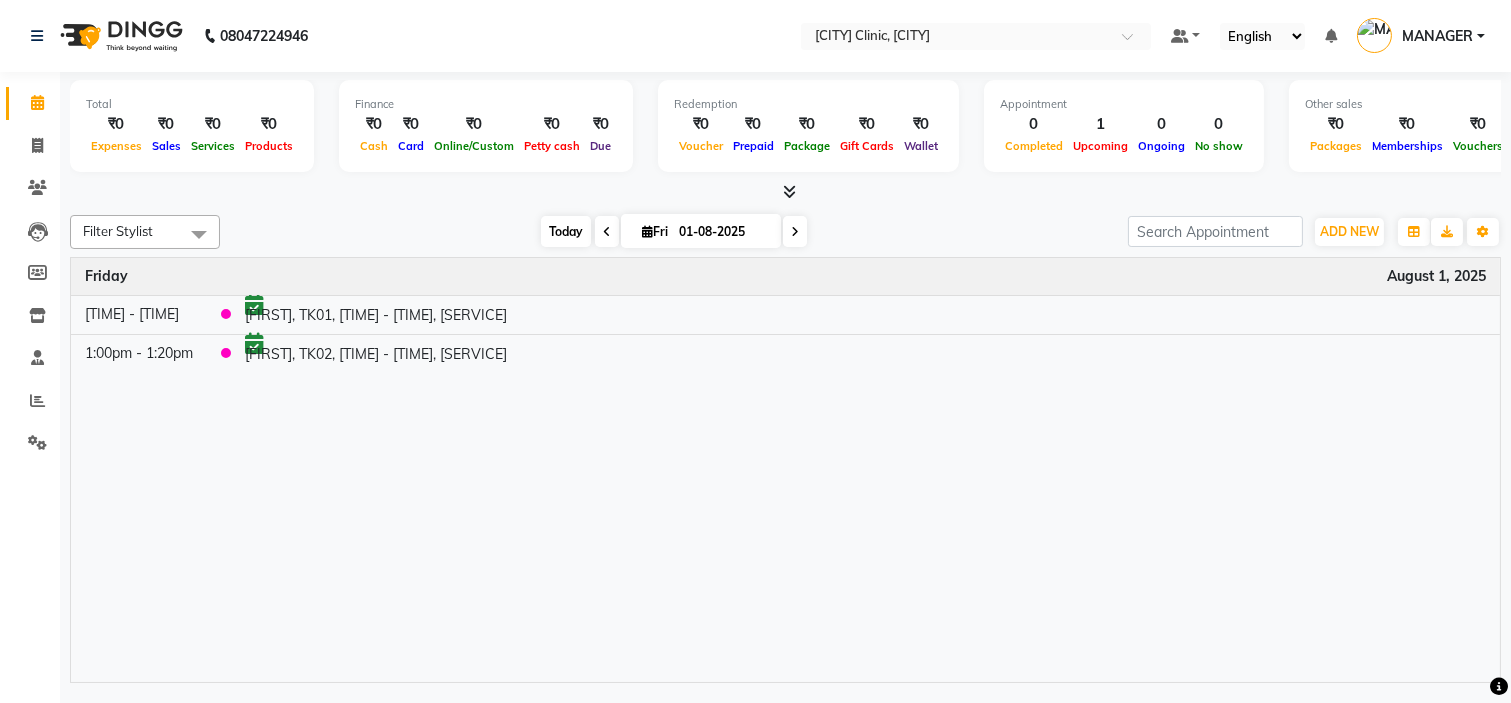 click on "Today" at bounding box center (566, 231) 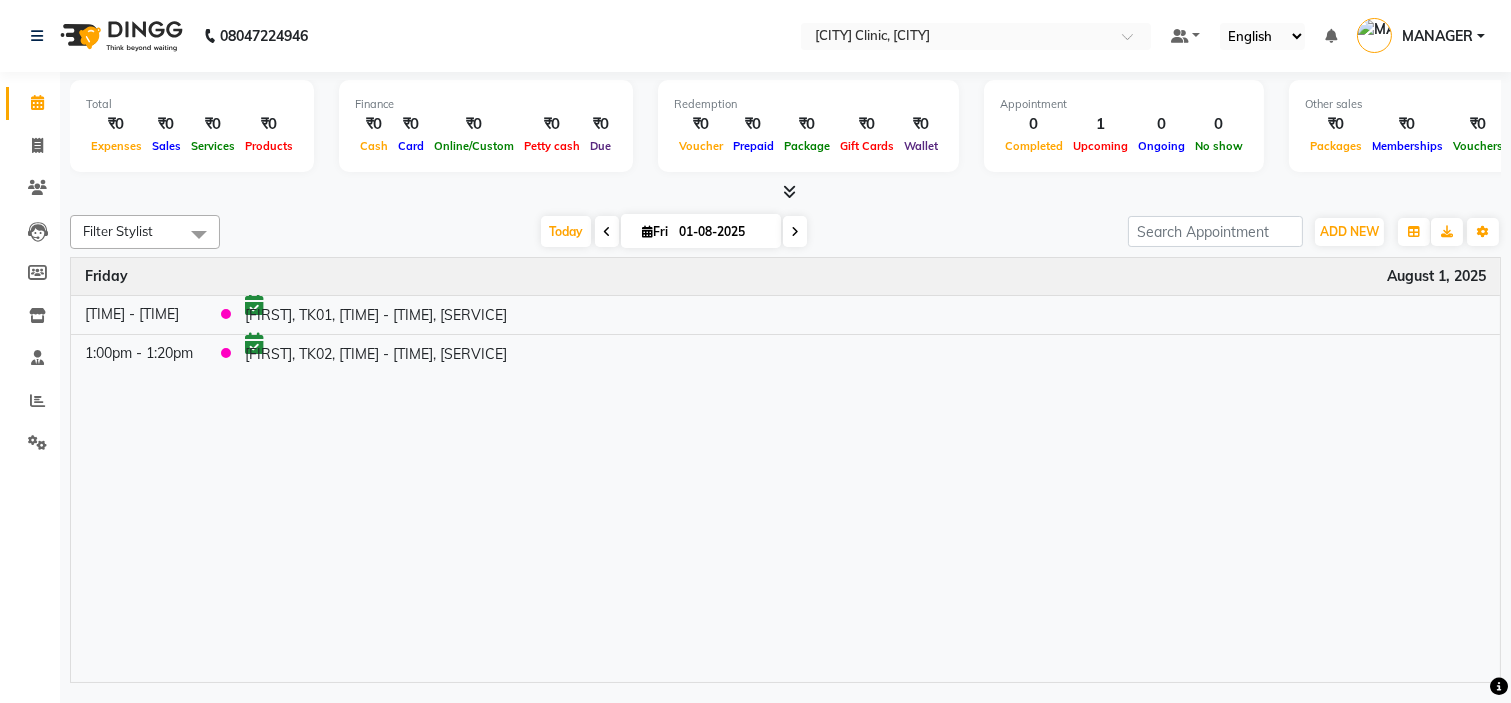 click at bounding box center [795, 231] 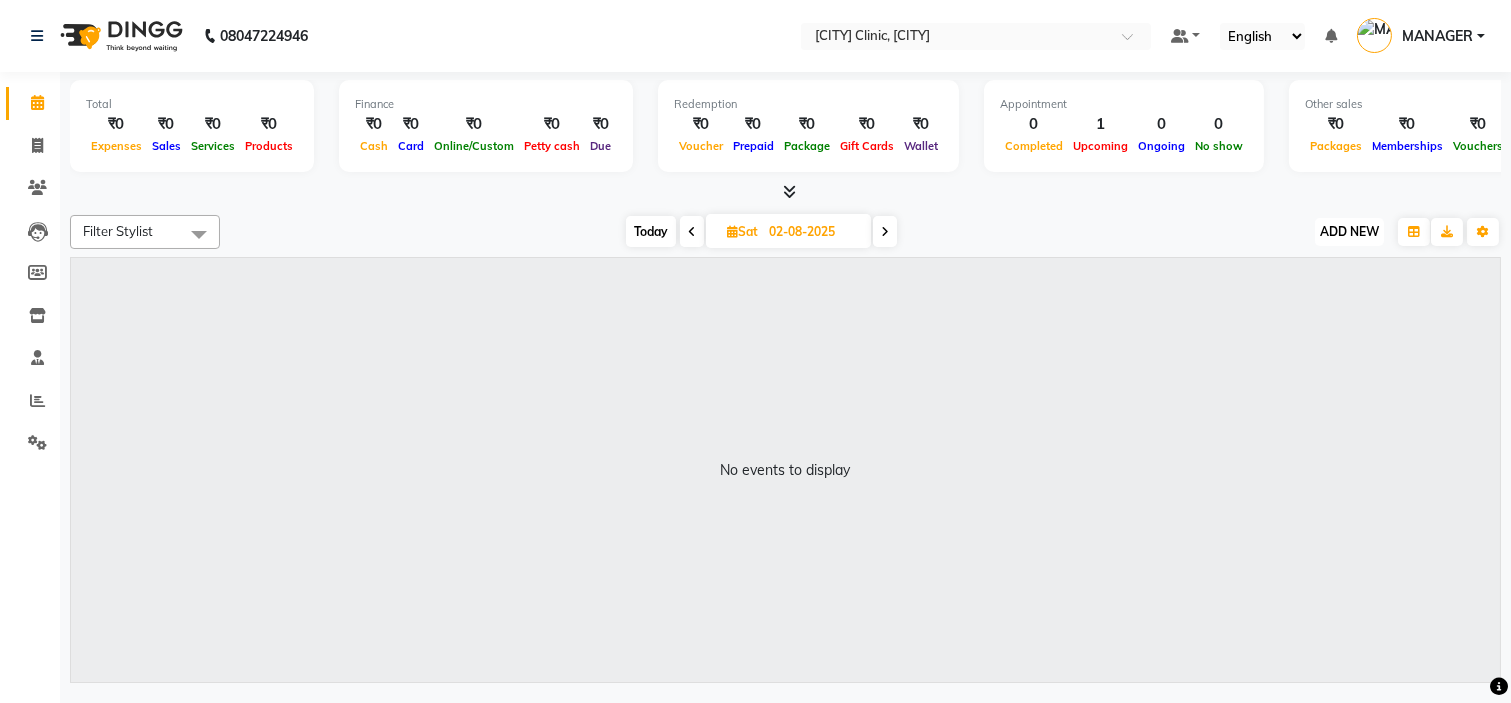 click on "ADD NEW" at bounding box center (1349, 231) 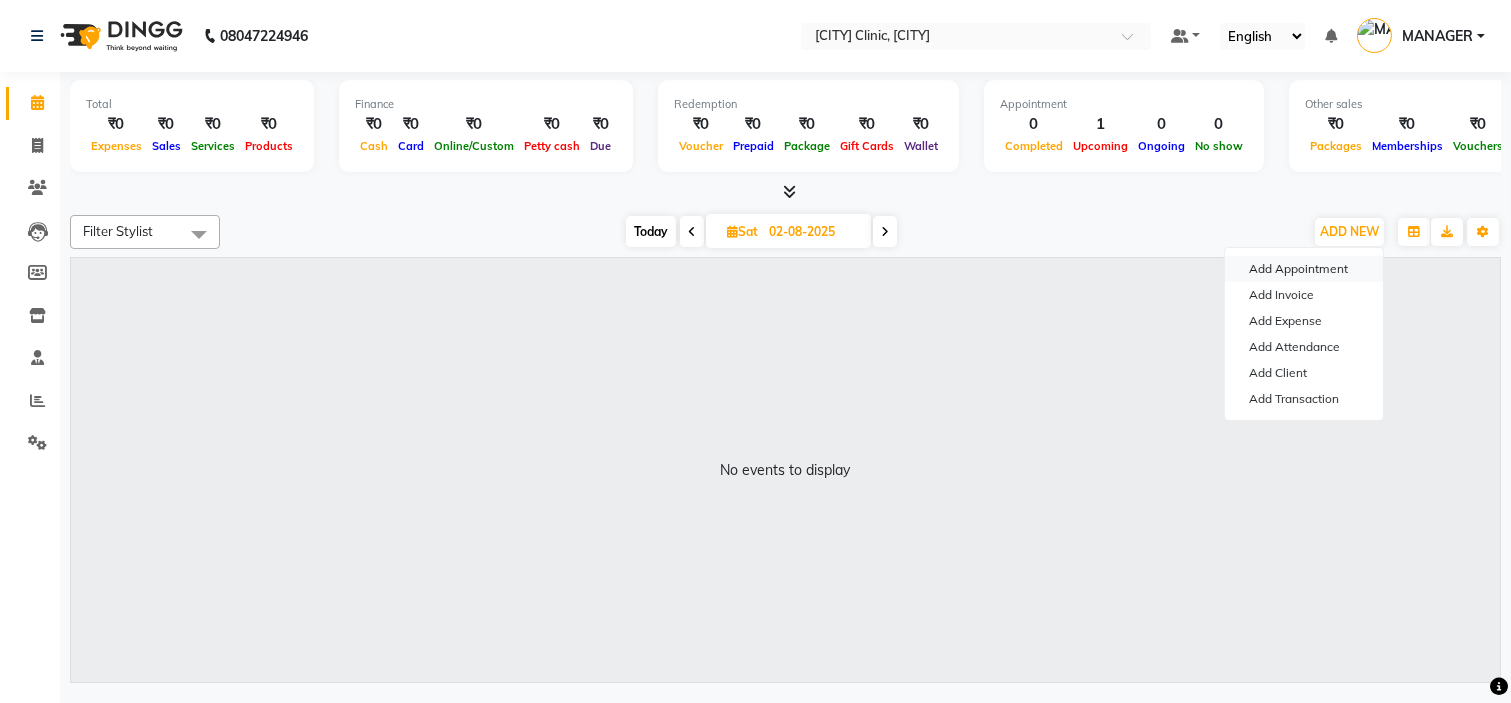 click on "Add Appointment" at bounding box center [1304, 269] 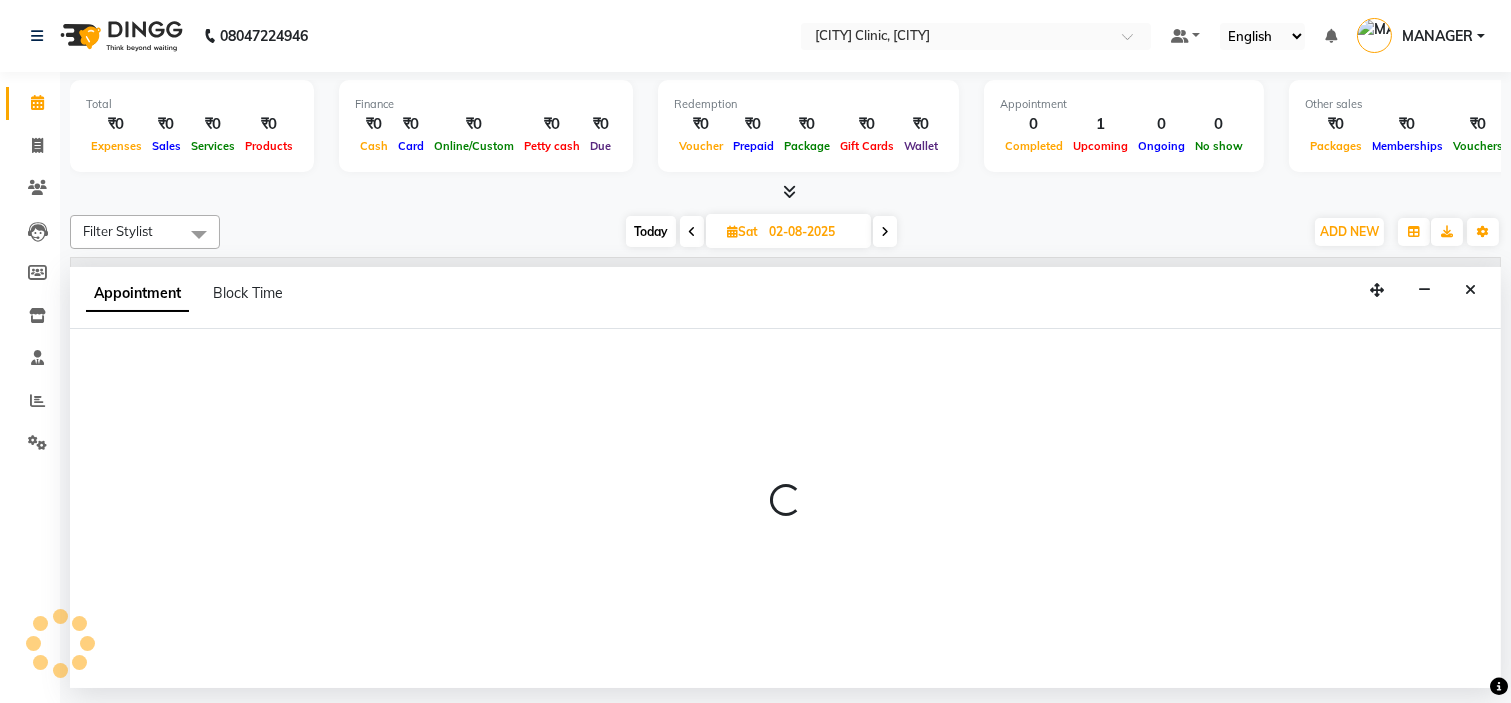 select on "540" 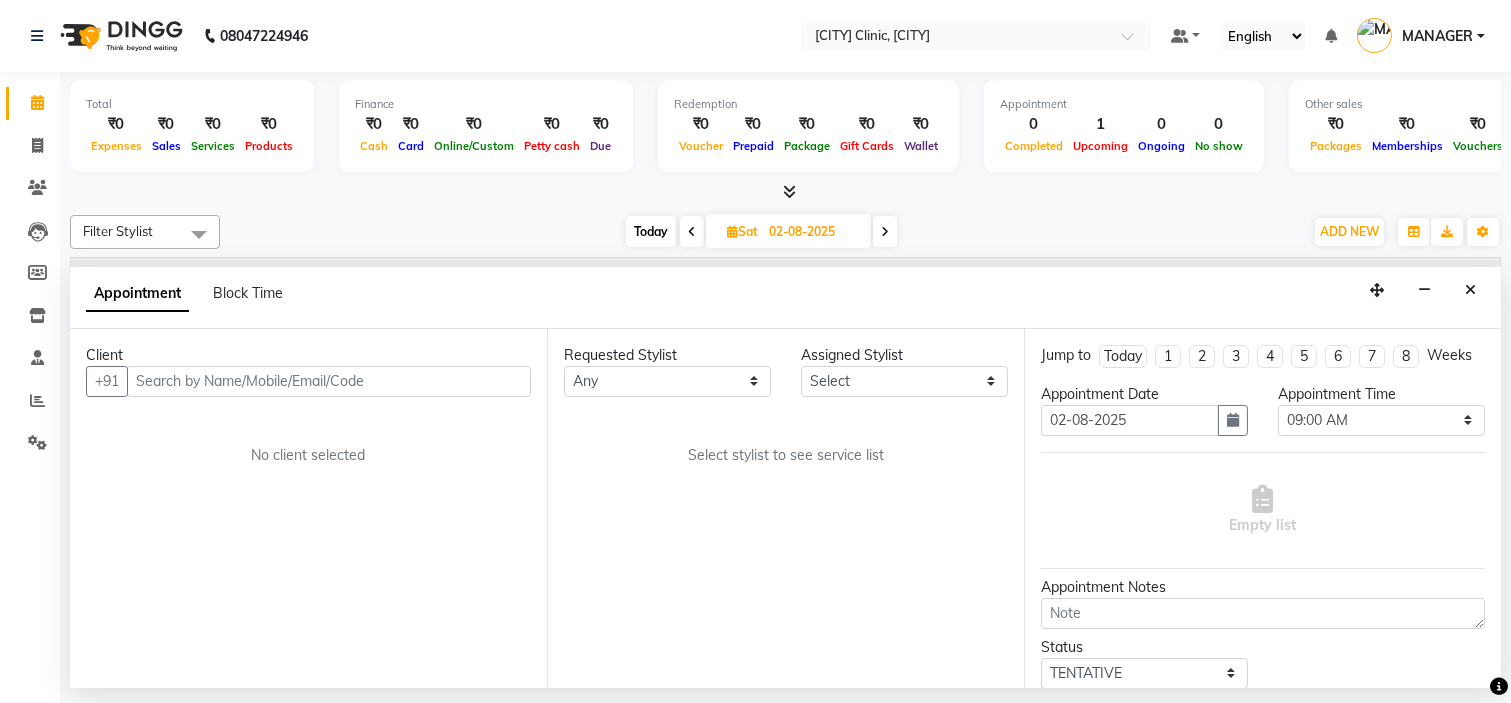 click at bounding box center (329, 381) 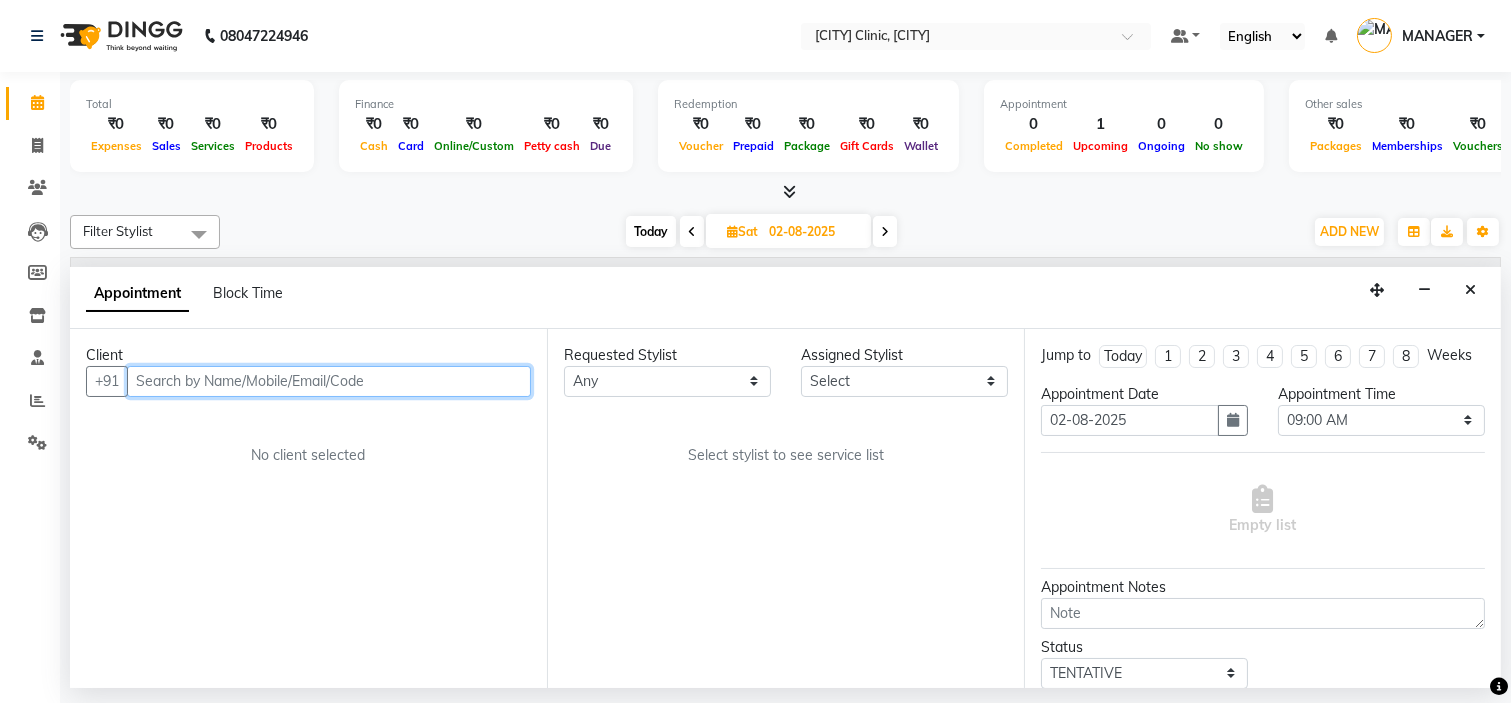click at bounding box center (329, 381) 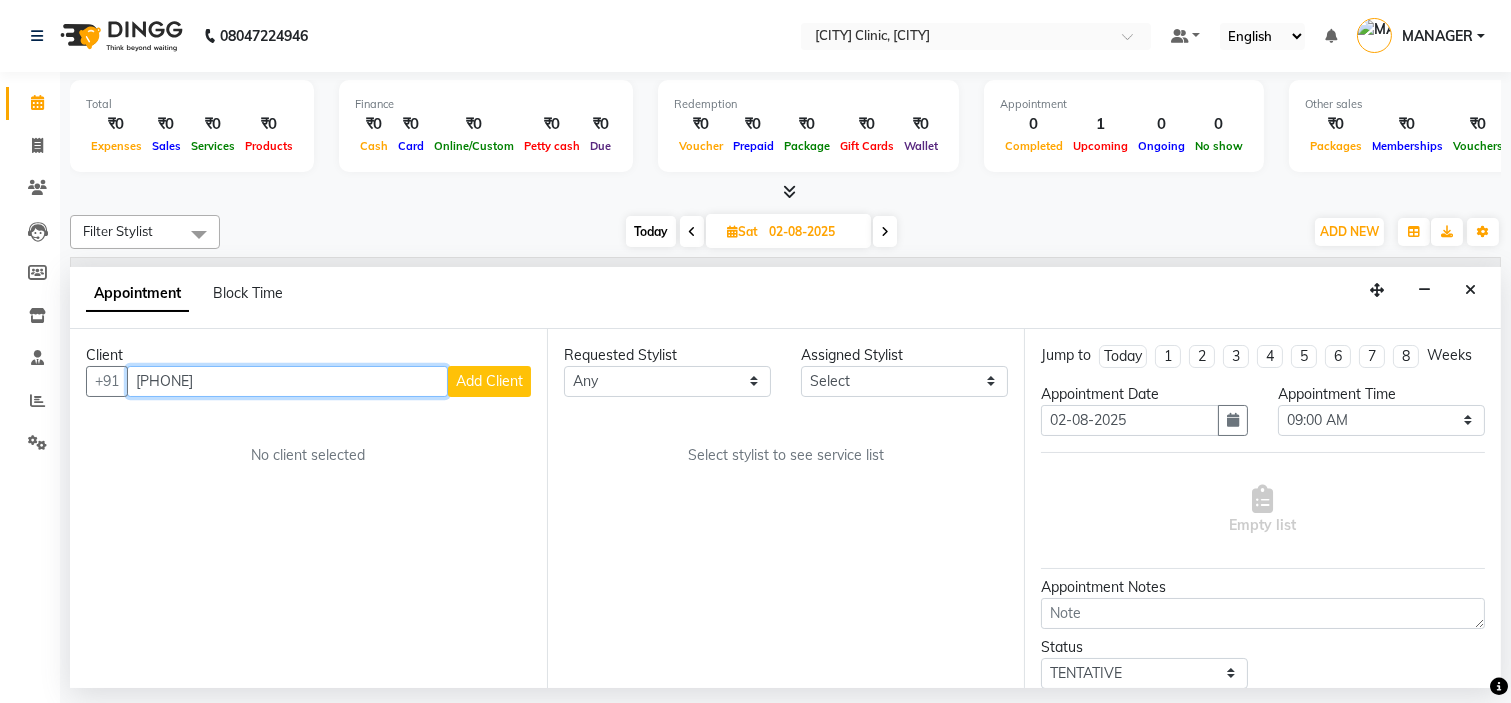 type on "[PHONE]" 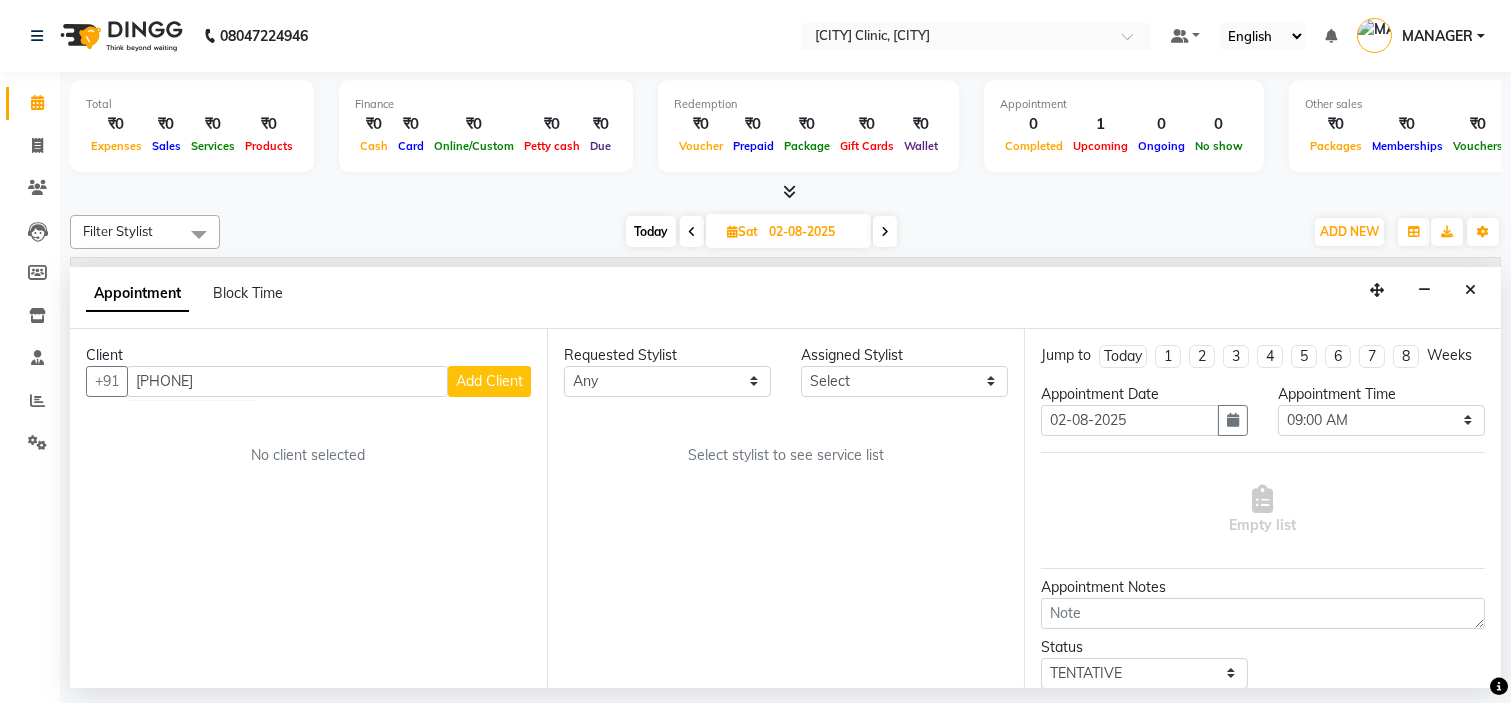 click on "Add Client" at bounding box center (489, 381) 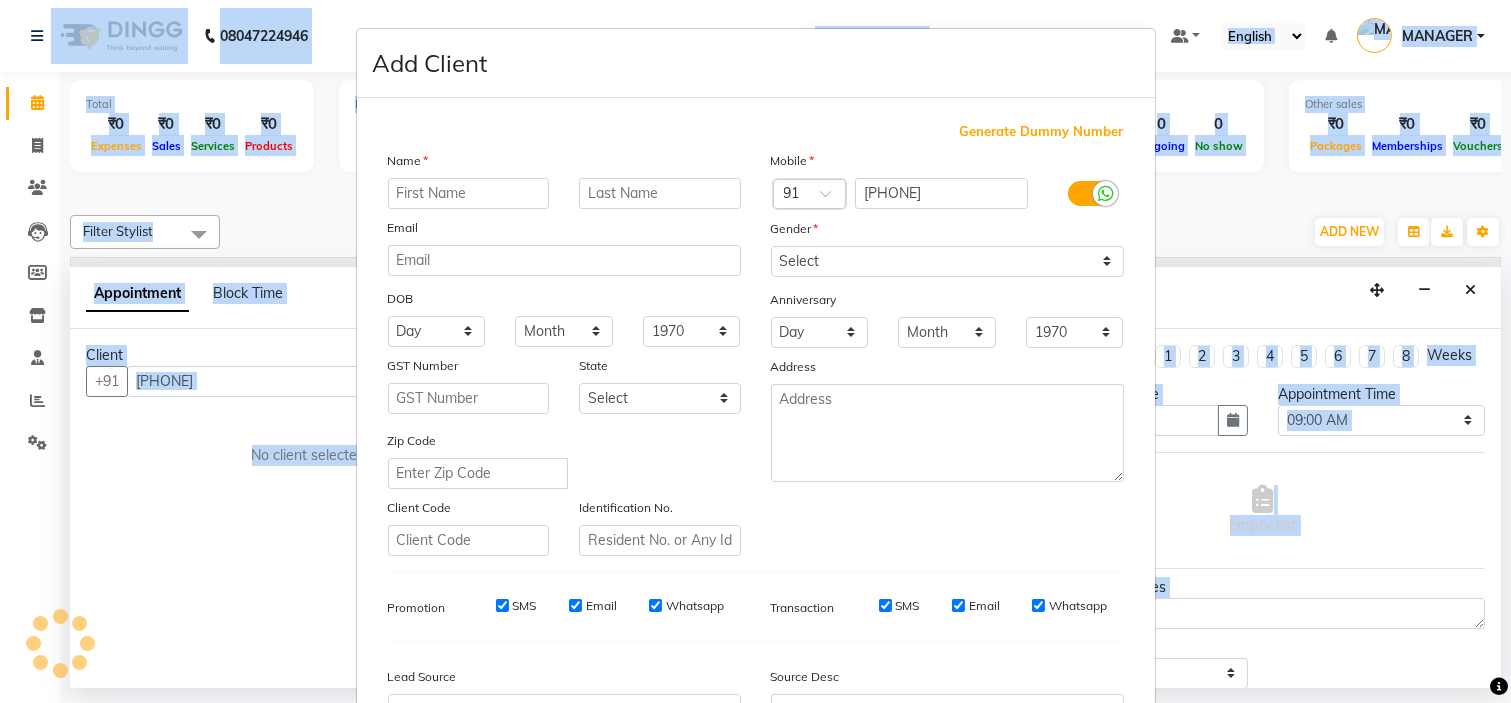 click on "Name Email DOB Day 01 02 03 04 05 06 07 08 09 10 11 12 13 14 15 16 17 18 19 20 21 22 23 24 25 26 27 28 29 30 31 Month January February March April May June July August September October November December 1940 1941 1942 1943 1944 1945 1946 1947 1948 1949 1950 1951 1952 1953 1954 1955 1956 1957 1958 1959 1960 1961 1962 1963 1964 1965 1966 1967 1968 1969 1970 1971 1972 1973 1974 1975 1976 1977 1978 1979 1980 1981 1982 1983 1984 1985 1986 1987 1988 1989 1990 1991 1992 1993 1994 1995 1996 1997 1998 1999 2000 2001 2002 2003 2004 2005 2006 2007 2008 2009 2010 2011 2012 2013 2014 2015 2016 2017 2018 2019 2020 2021 2022 2023 2024 GST Number State Select Andaman and Nicobar Islands Andhra Pradesh Arunachal Pradesh Assam Bihar Chandigarh Chhattisgarh Dadra and Nagar Haveli Daman and Diu Delhi Goa Gujarat Haryana Himachal Pradesh Jammu and Kashmir Jharkhand Karnataka Kerala Lakshadweep Madhya Pradesh Maharashtra Manipur Meghalaya Mizoram Nagaland Odisha Pondicherry Punjab Rajasthan Sikkim Tamil Nadu Telangana Tripura" at bounding box center (564, 353) 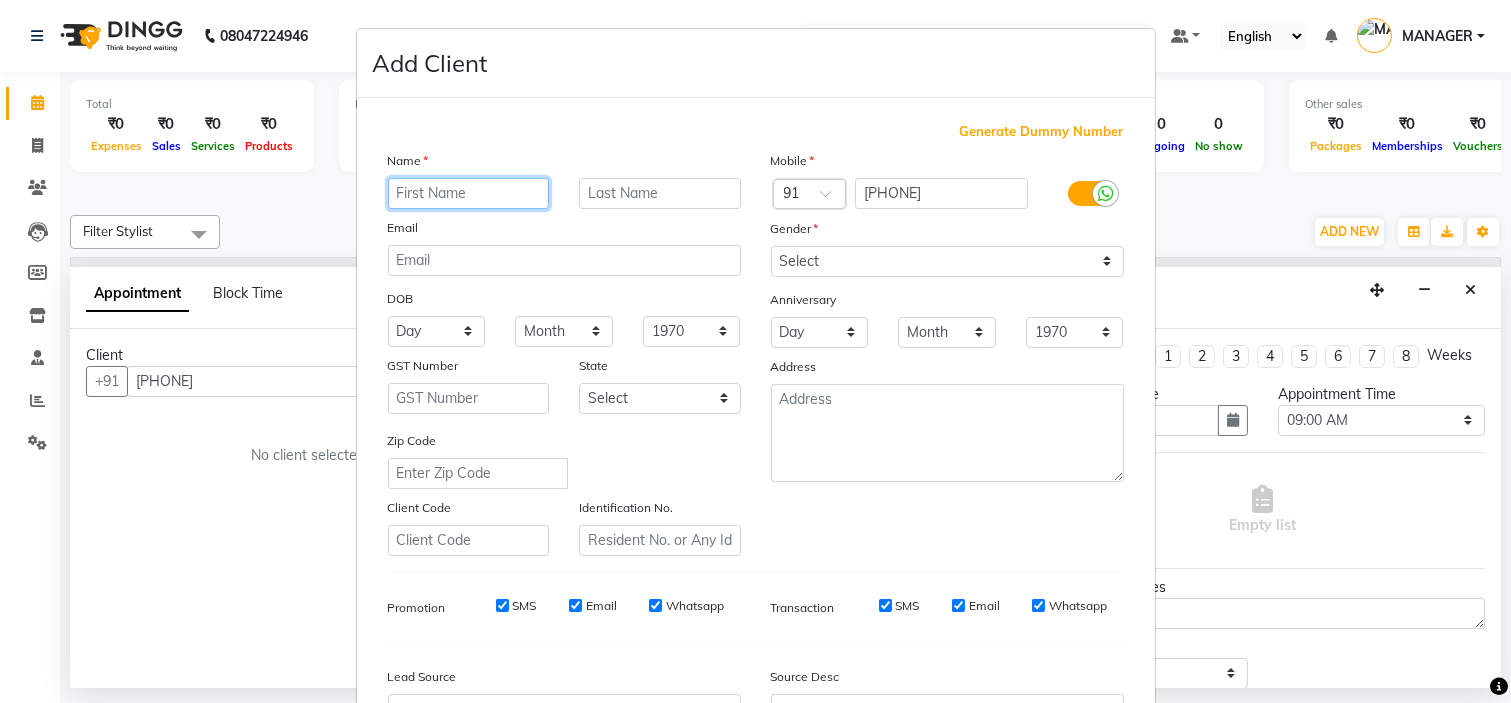 click at bounding box center (469, 193) 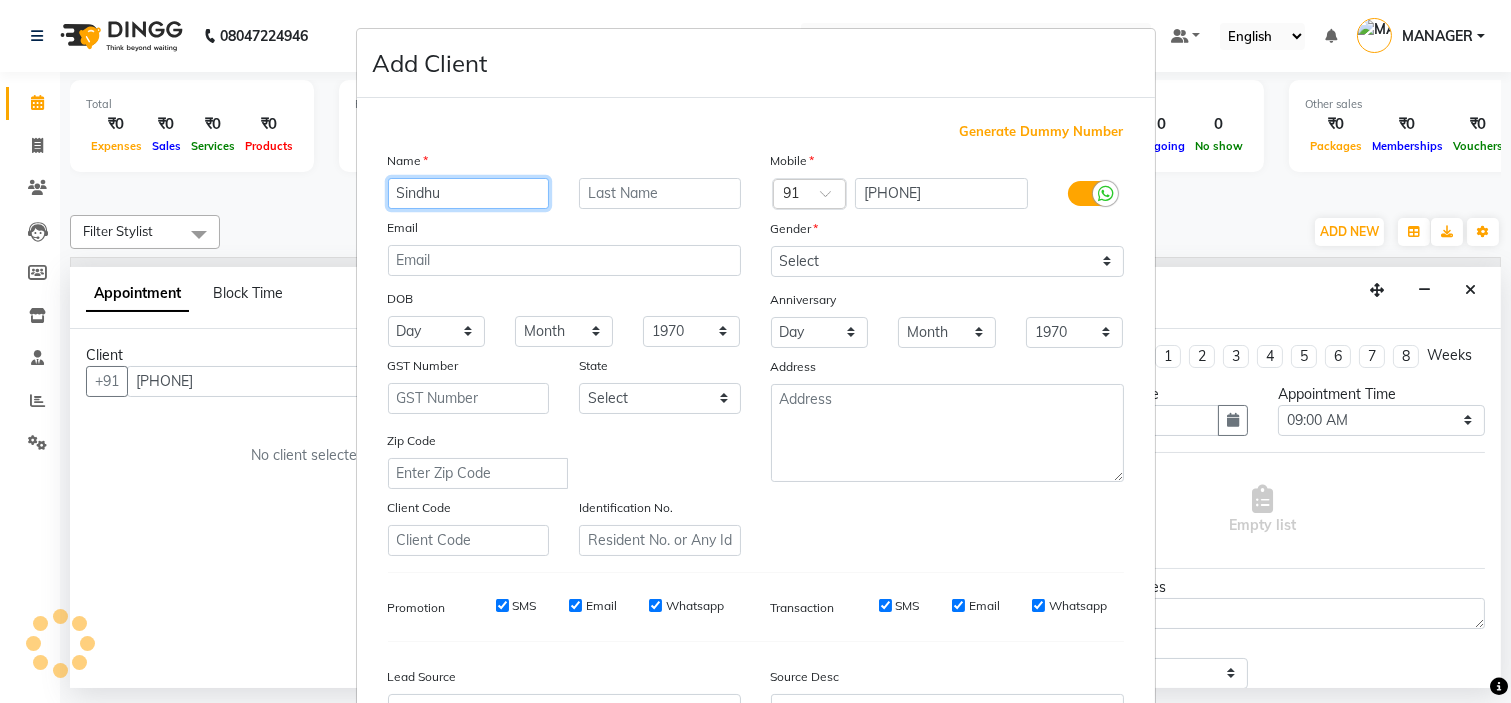 type on "Sindhu" 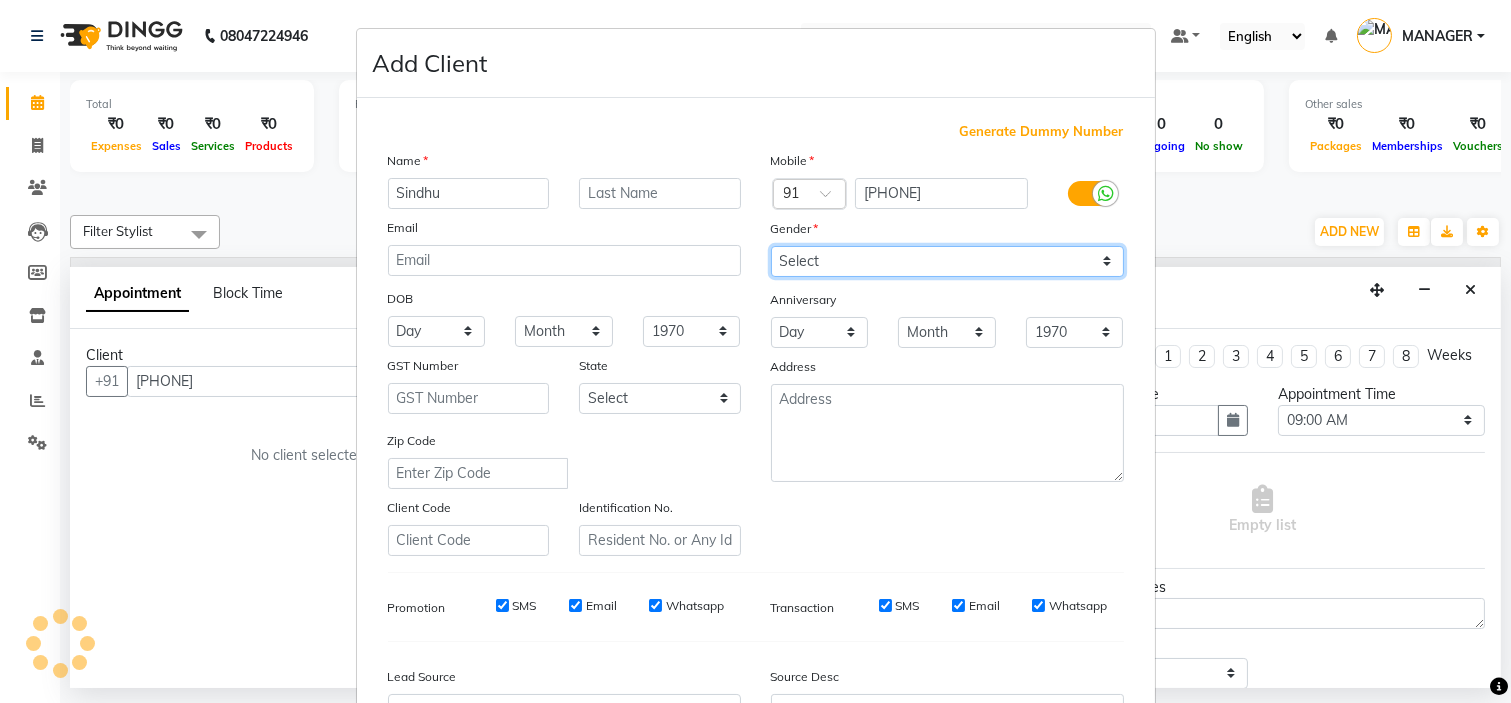 click on "Select Male Female Other Prefer Not To Say" at bounding box center (947, 261) 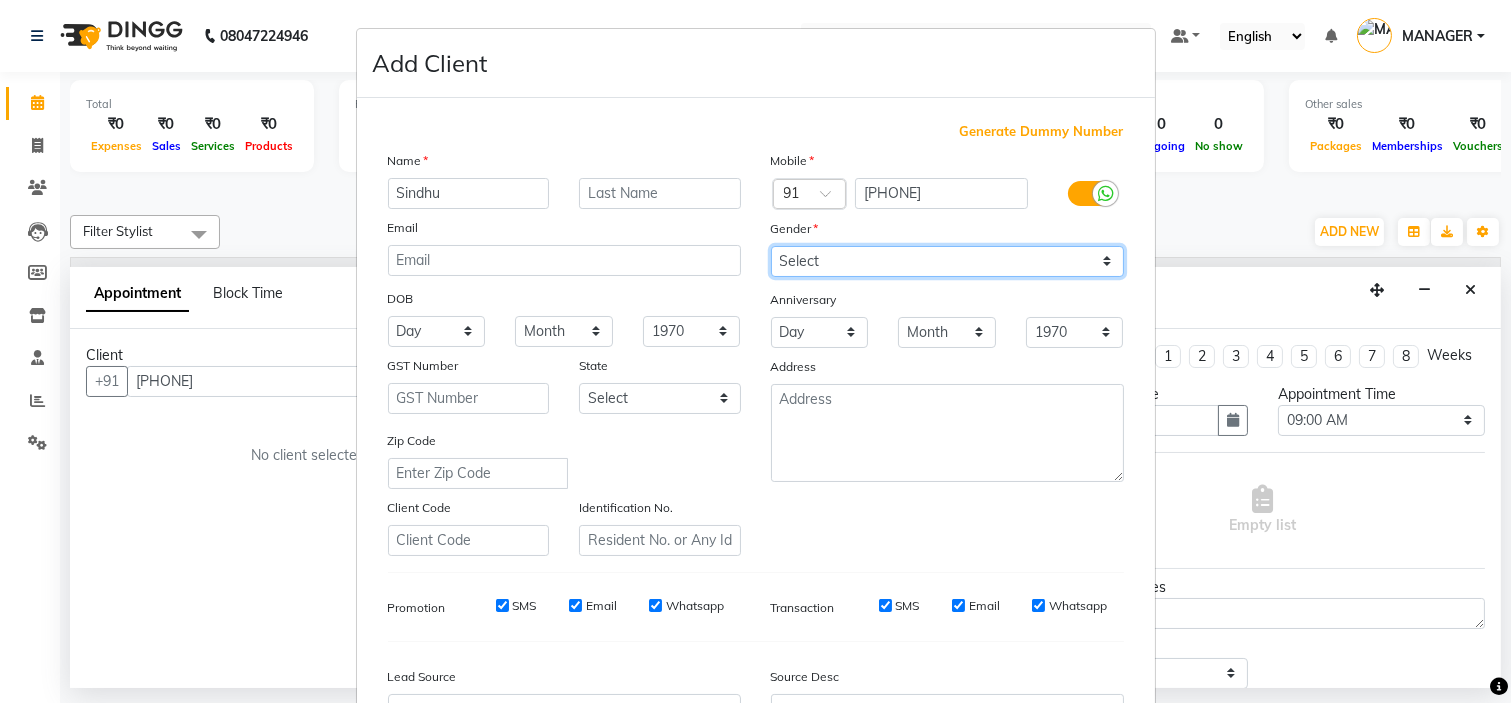 select on "female" 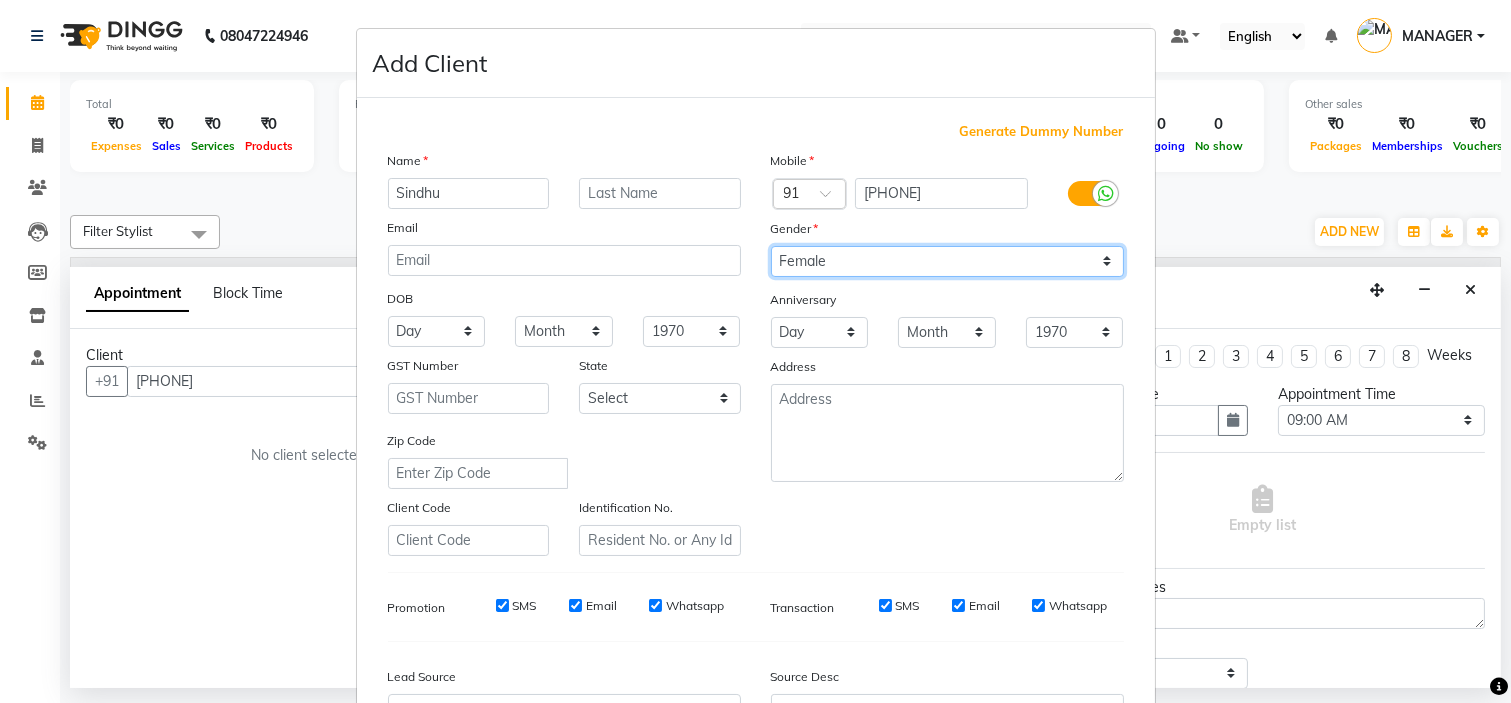 click on "Select Male Female Other Prefer Not To Say" at bounding box center (947, 261) 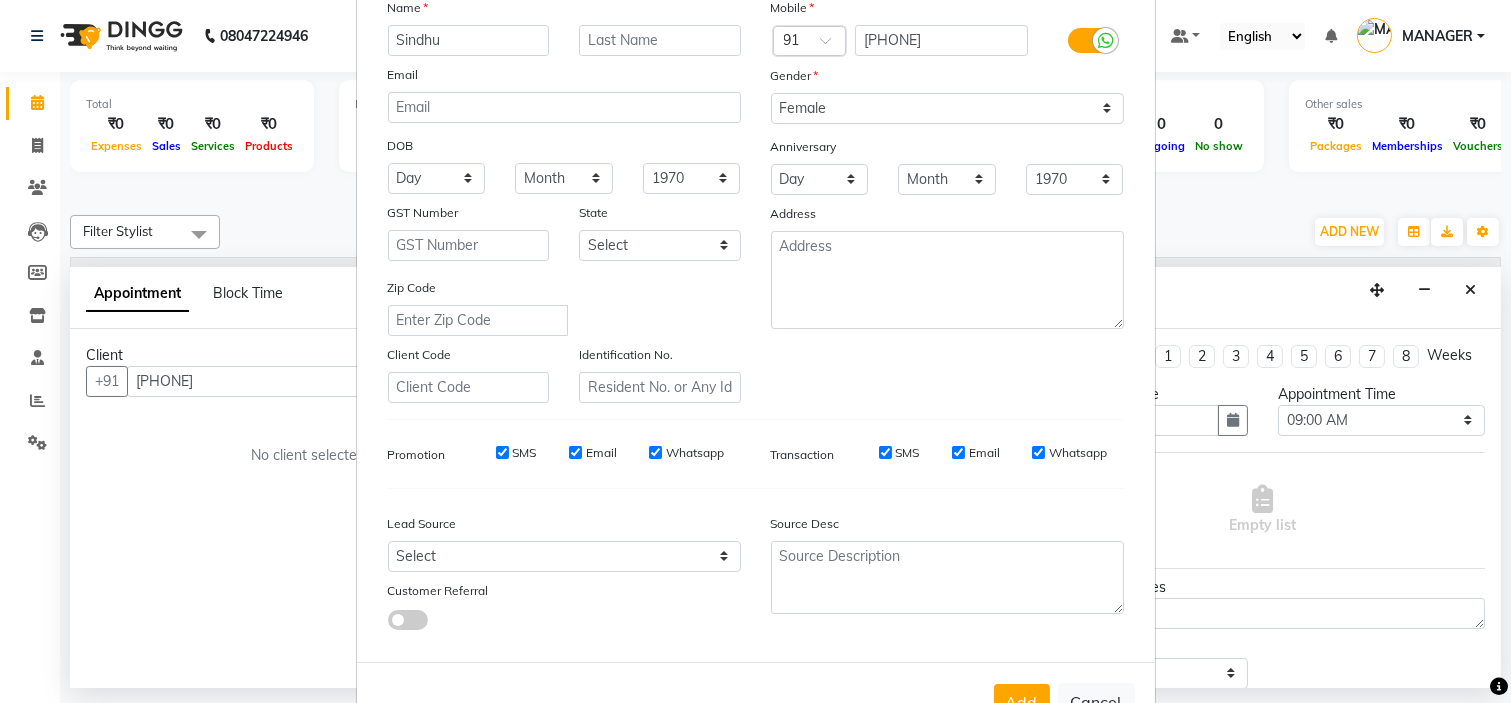 scroll, scrollTop: 221, scrollLeft: 0, axis: vertical 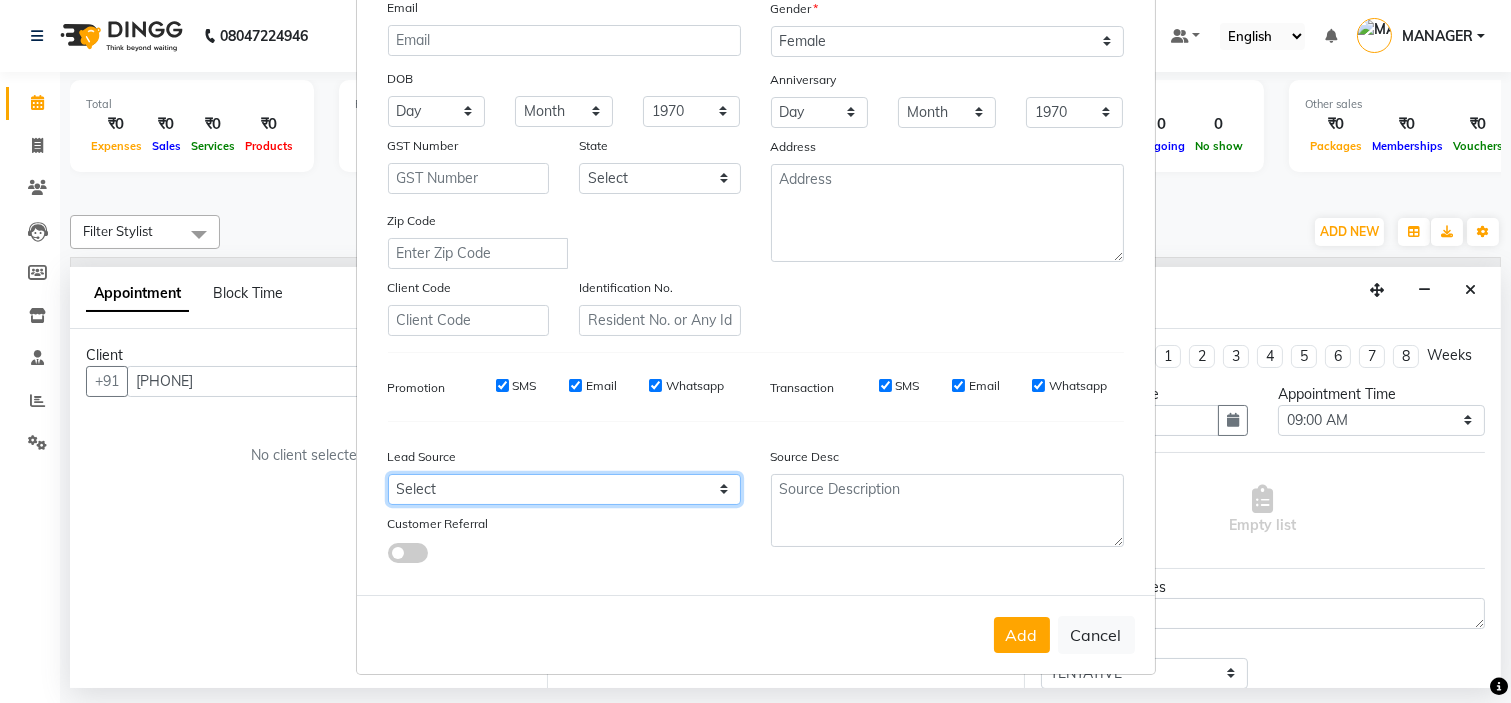 click on "Select Walk-in Referral Internet Friend Word of Mouth Advertisement Facebook JustDial Google Other" at bounding box center [564, 489] 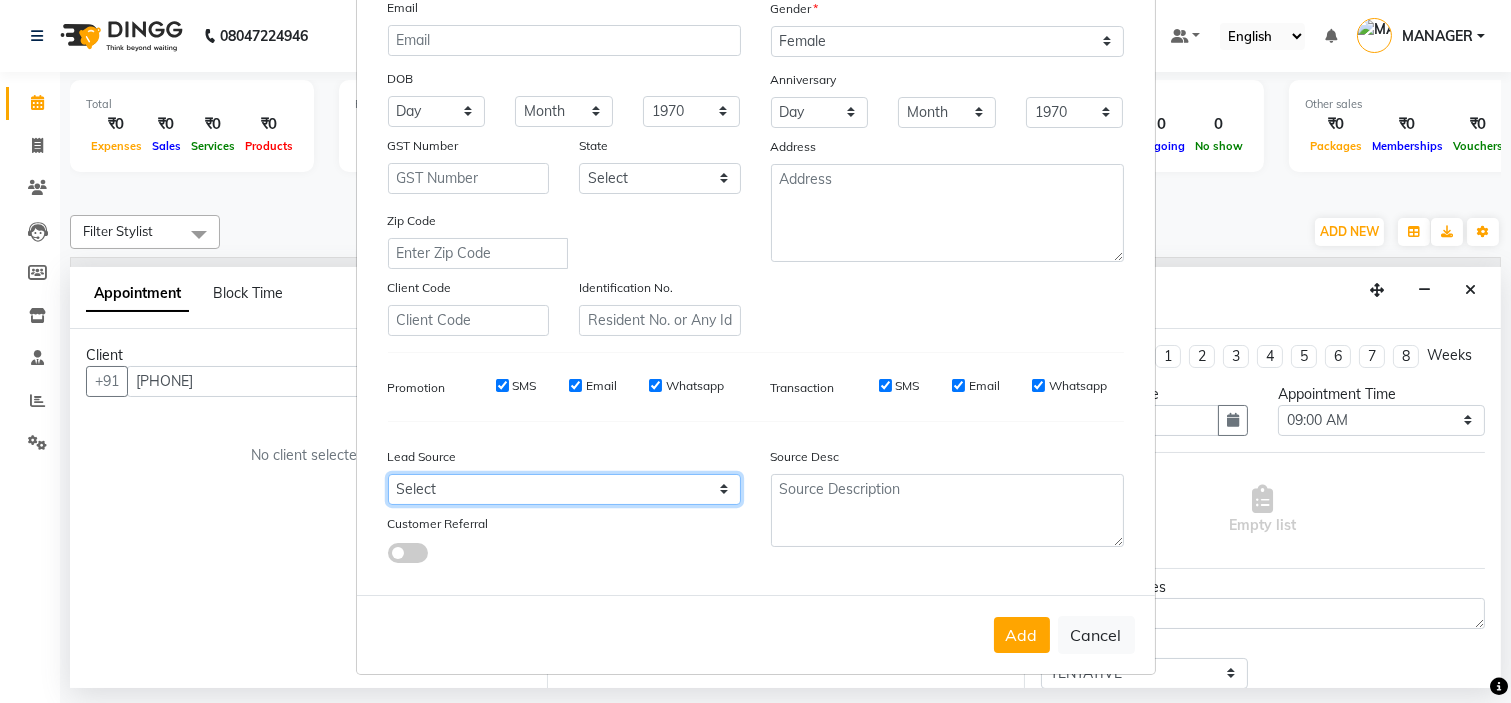 select on "50742" 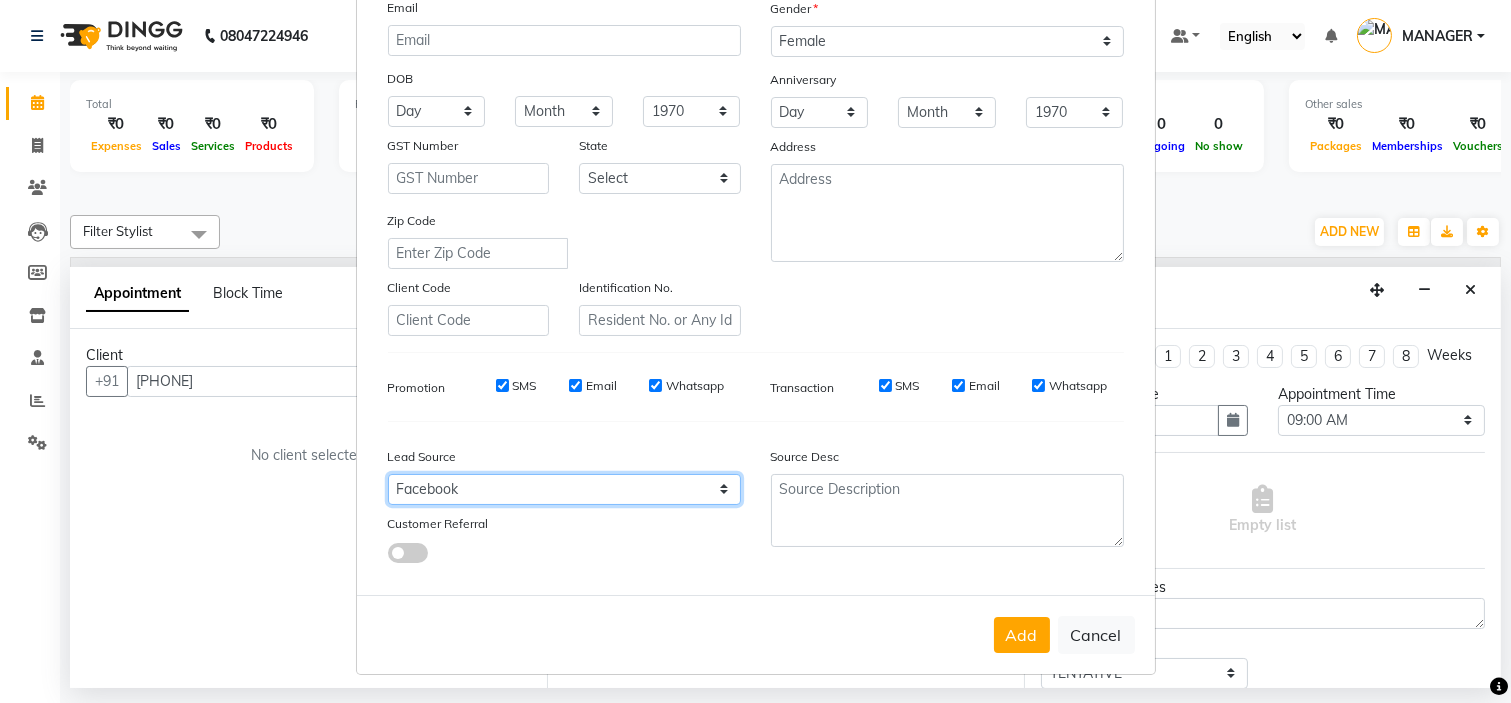 click on "Select Walk-in Referral Internet Friend Word of Mouth Advertisement Facebook JustDial Google Other" at bounding box center (564, 489) 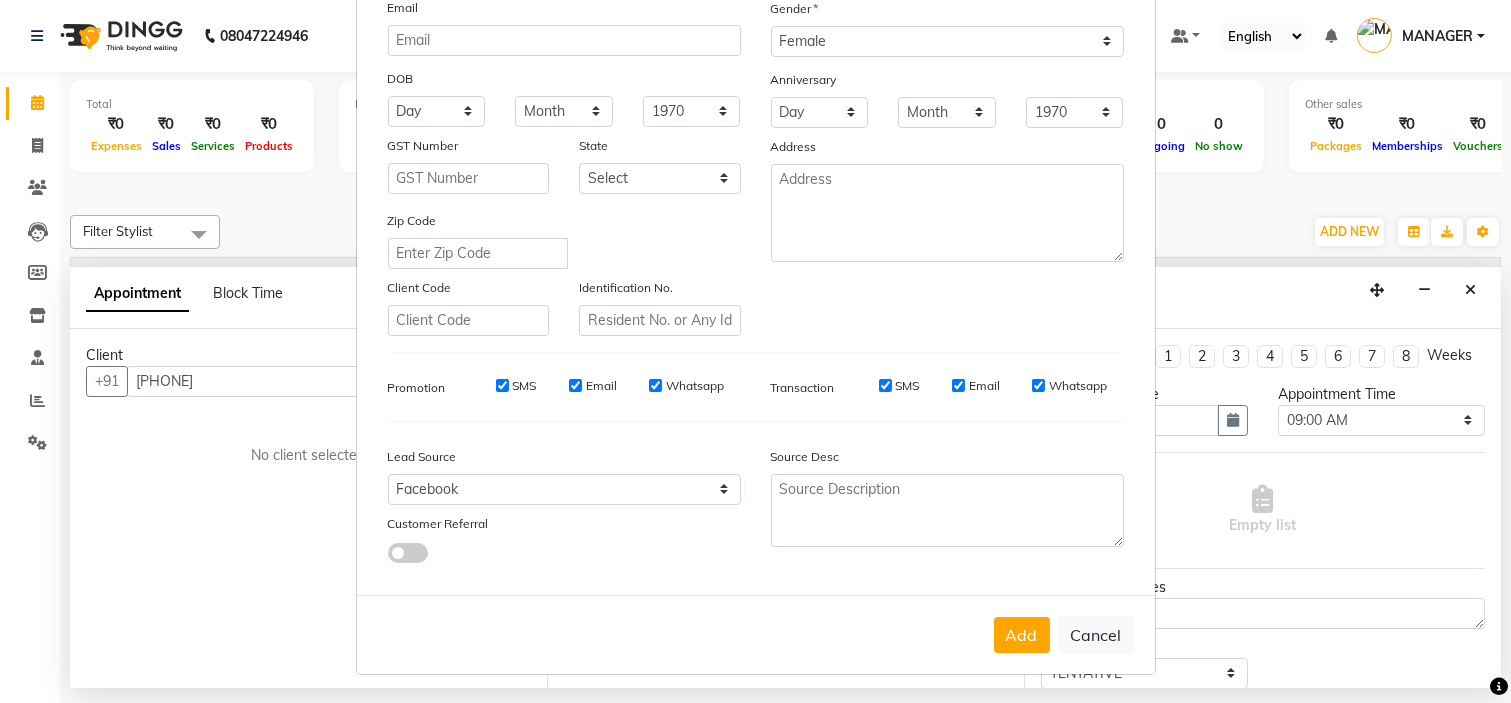 scroll, scrollTop: 0, scrollLeft: 0, axis: both 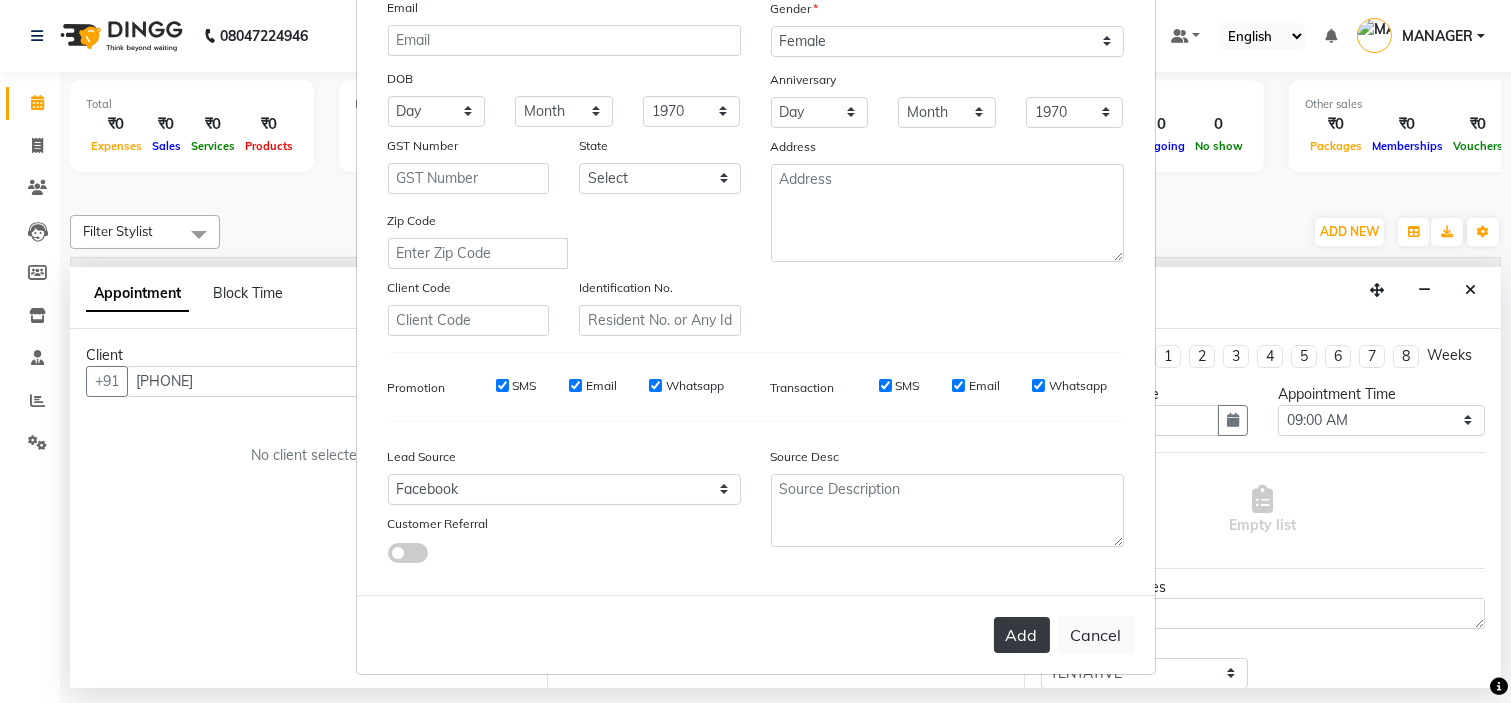 click on "Add" at bounding box center (1022, 635) 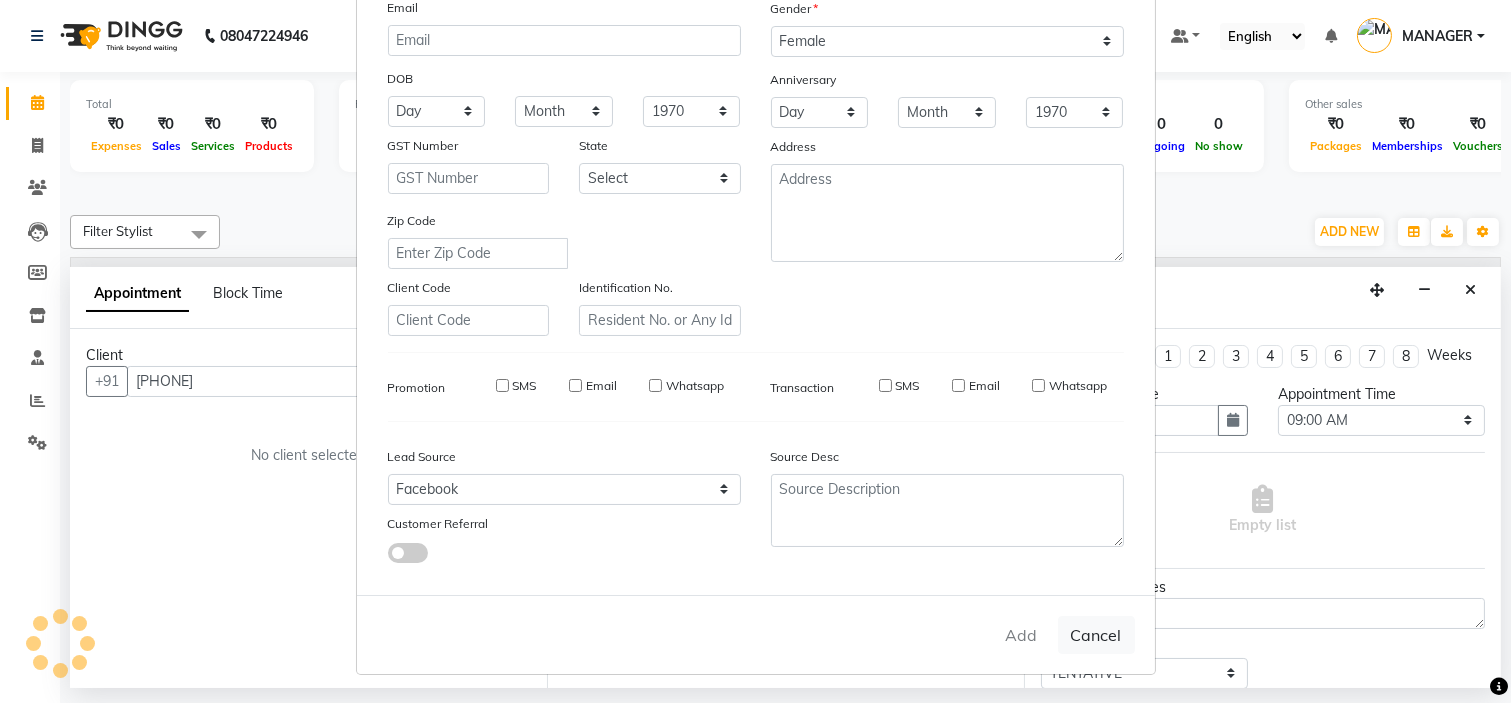 type 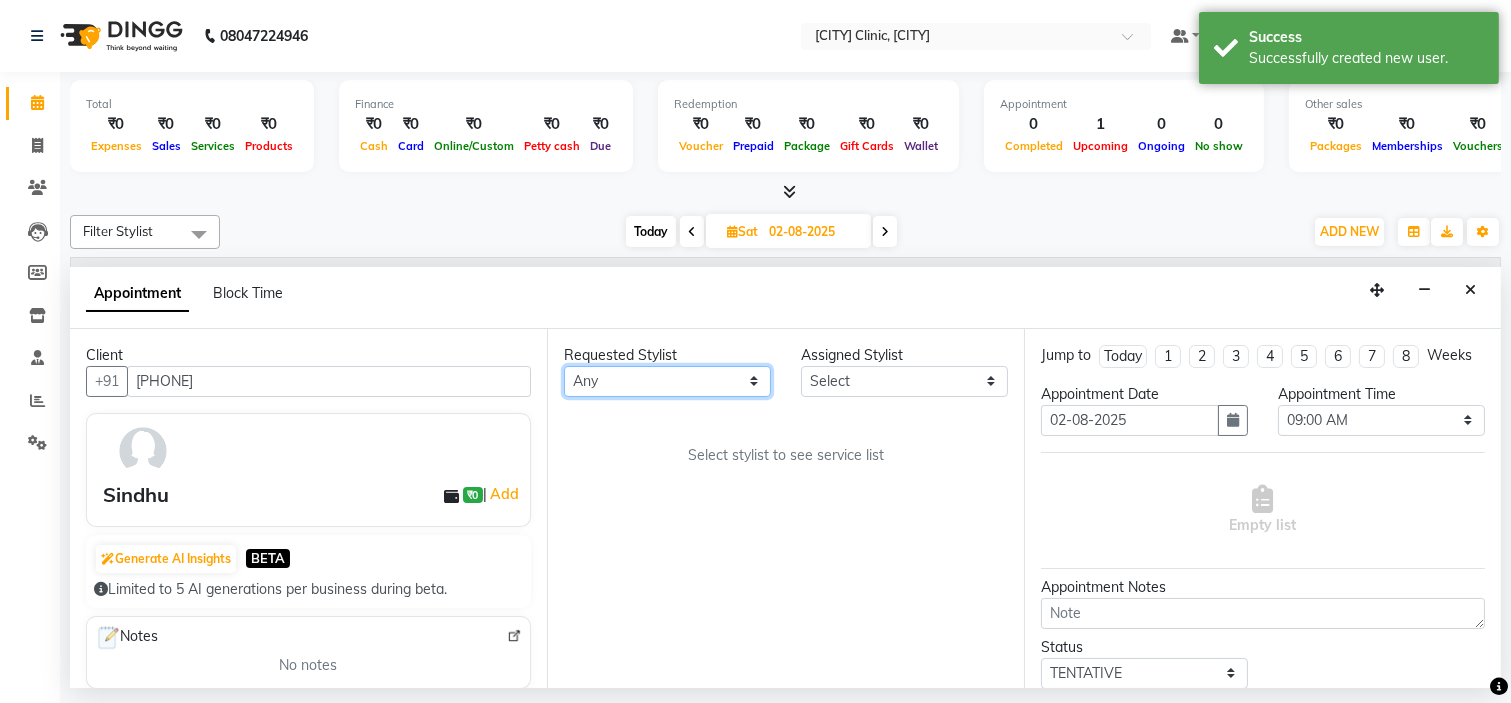 click on "Any [FIRST] [FIRST] [FIRST] [FIRST] [FIRST] [FIRST] [FIRST] [FIRST] [FIRST] [FIRST]" at bounding box center [667, 381] 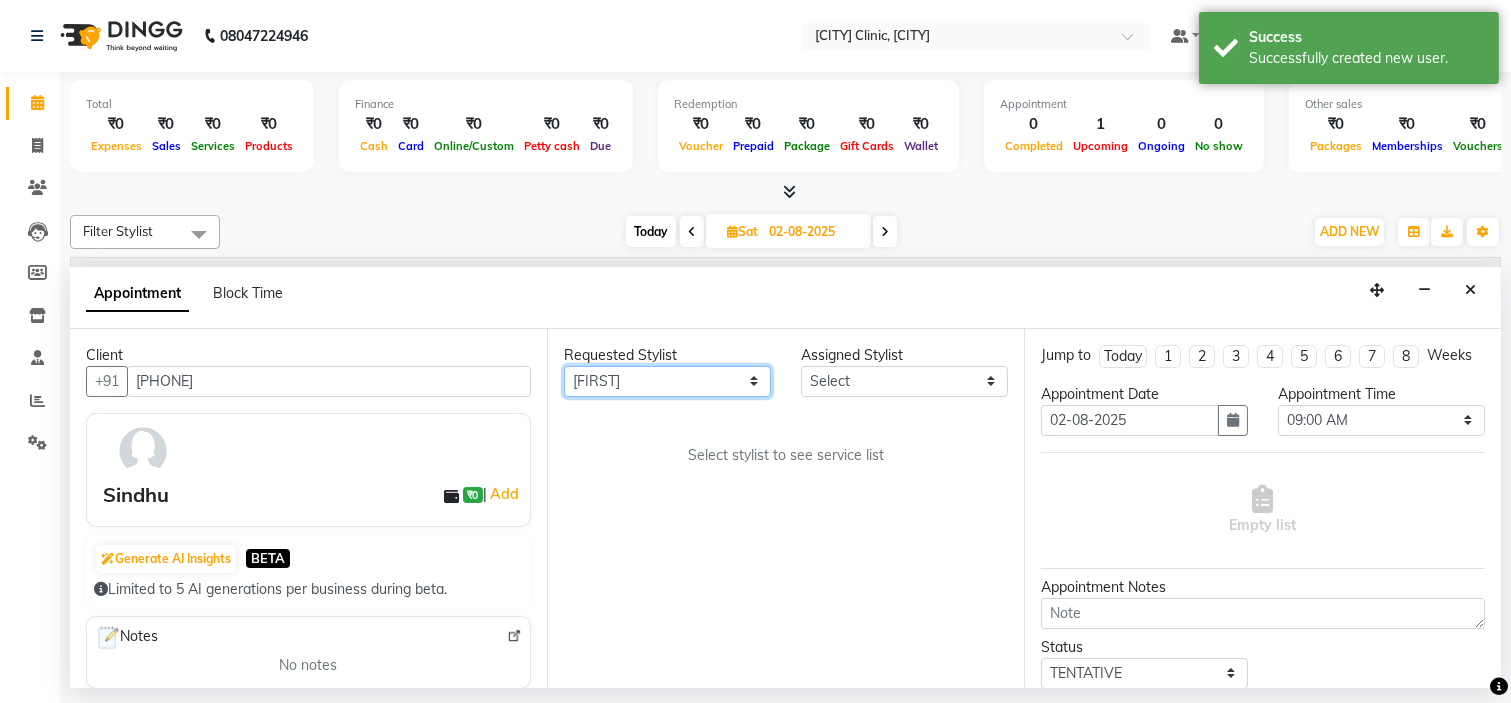 click on "Any [FIRST] [FIRST] [FIRST] [FIRST] [FIRST] [FIRST] [FIRST] [FIRST] [FIRST] [FIRST]" at bounding box center (667, 381) 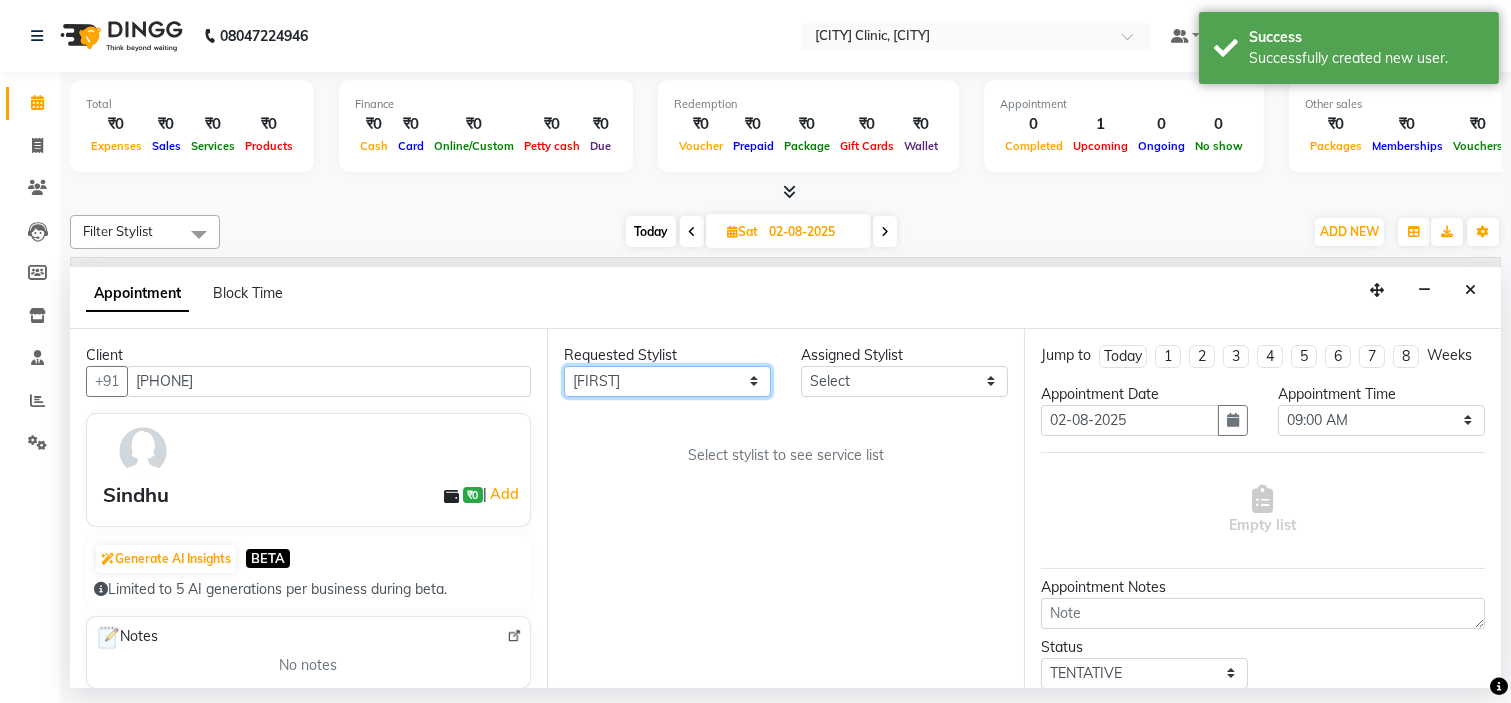 select on "65320" 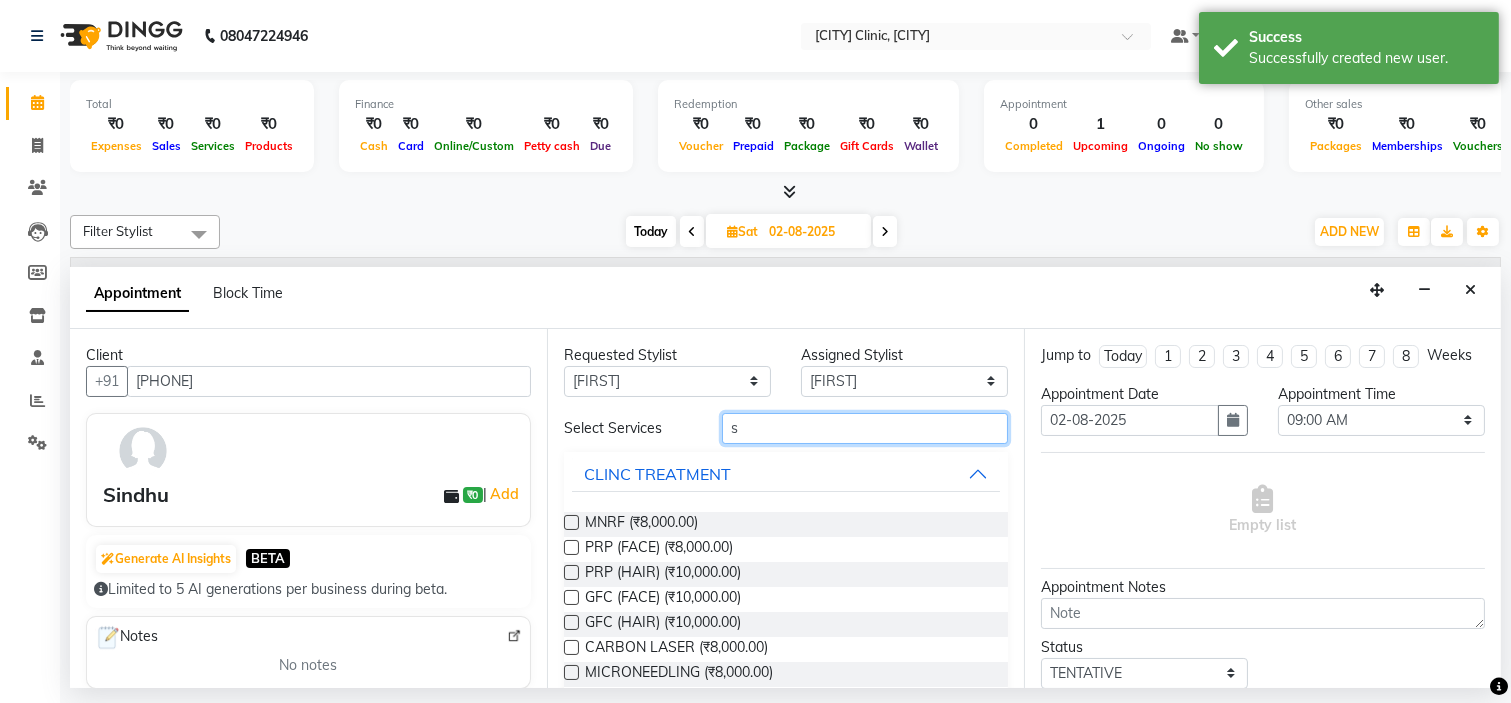 click on "s" at bounding box center (865, 428) 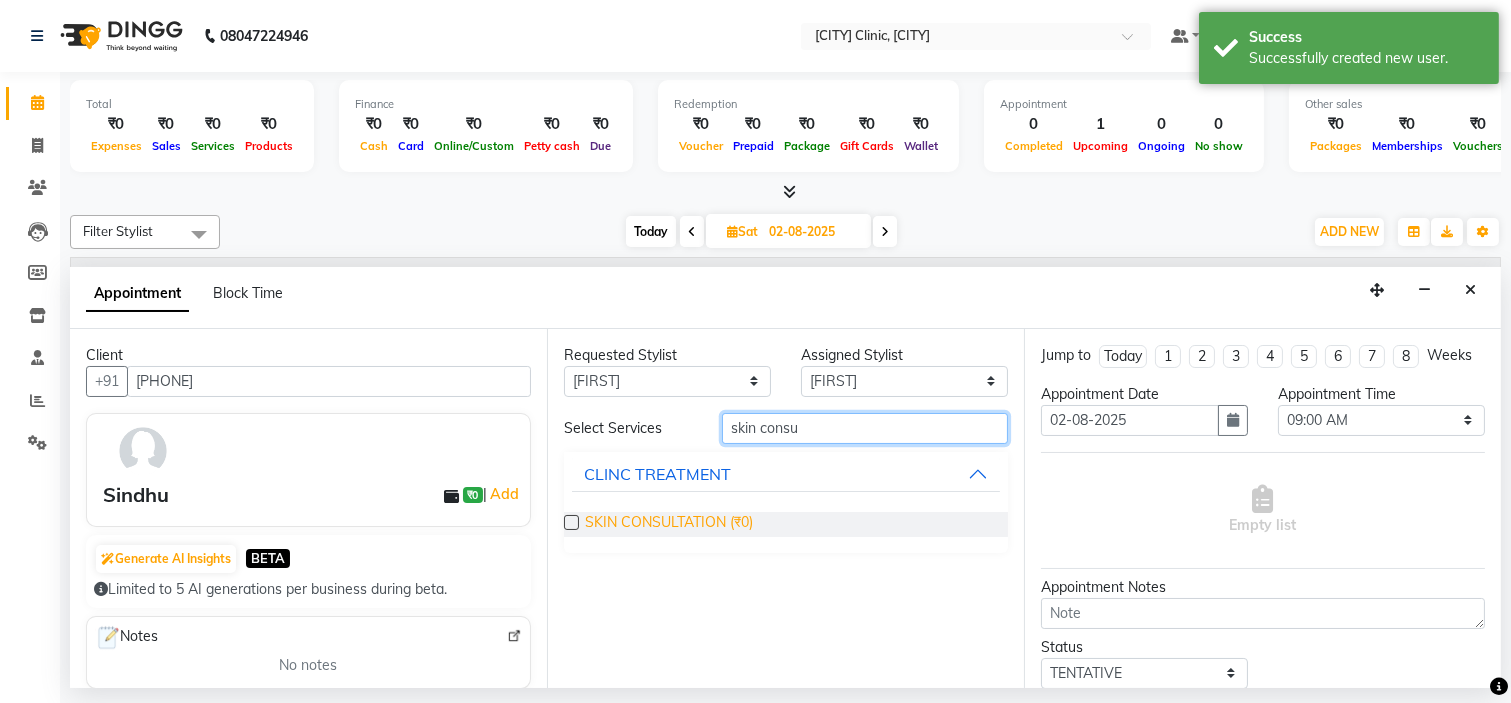 type on "skin consu" 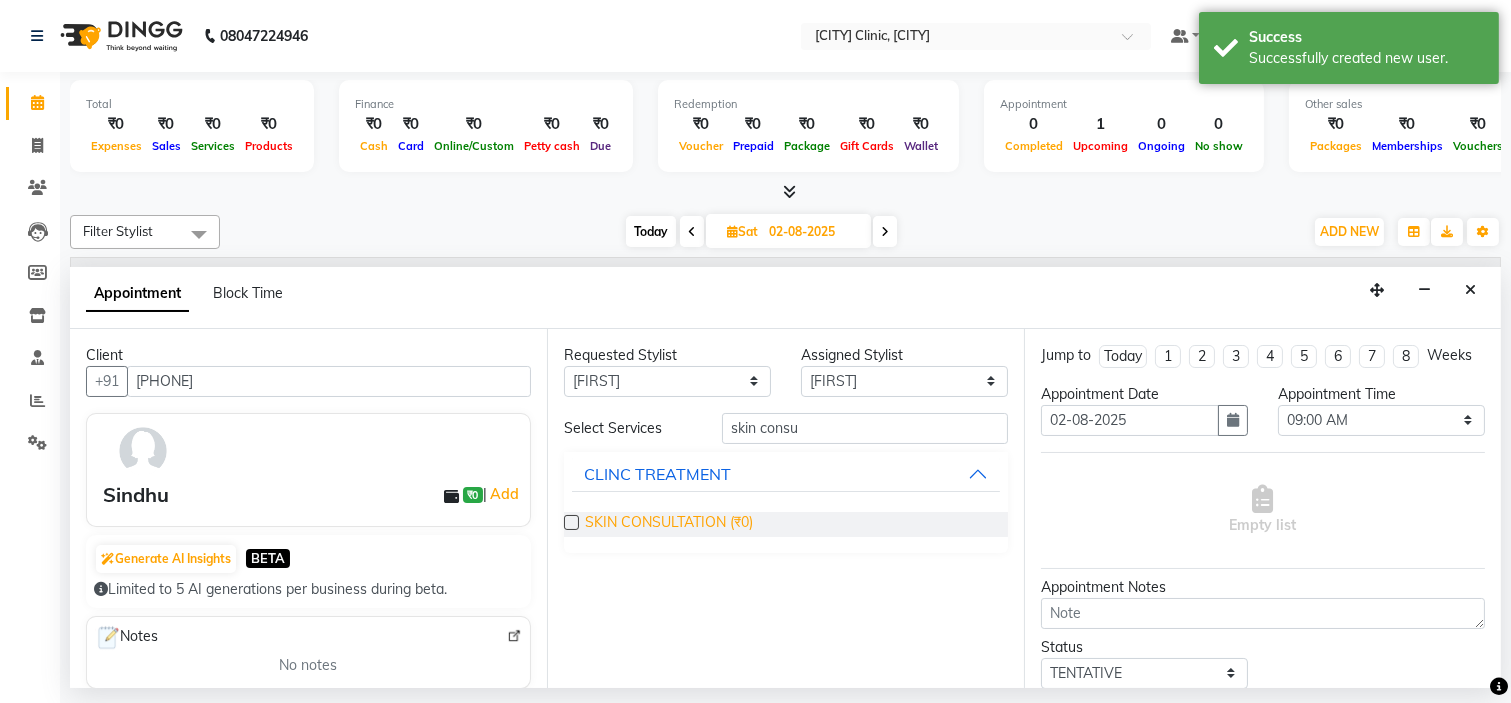 click on "SKIN CONSULTATION (₹0)" at bounding box center (669, 524) 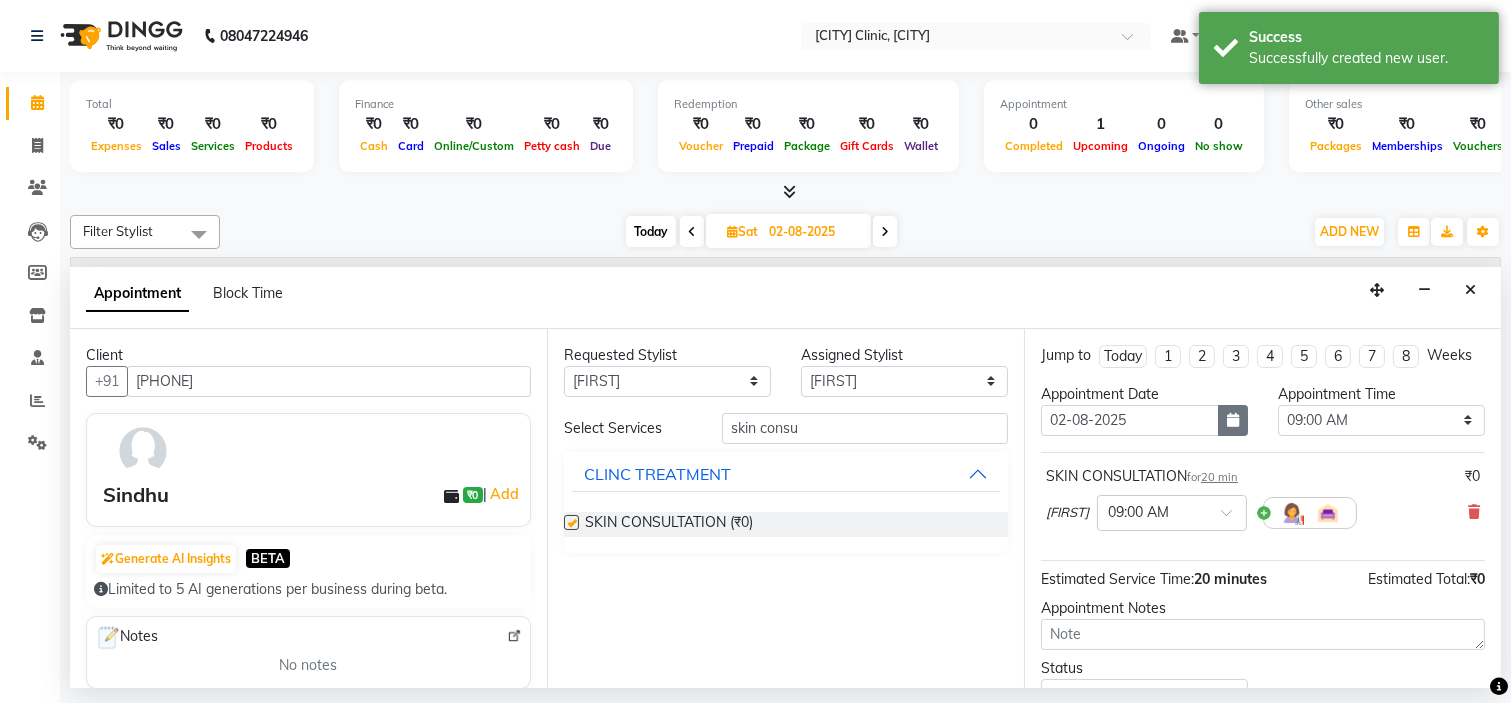 checkbox on "false" 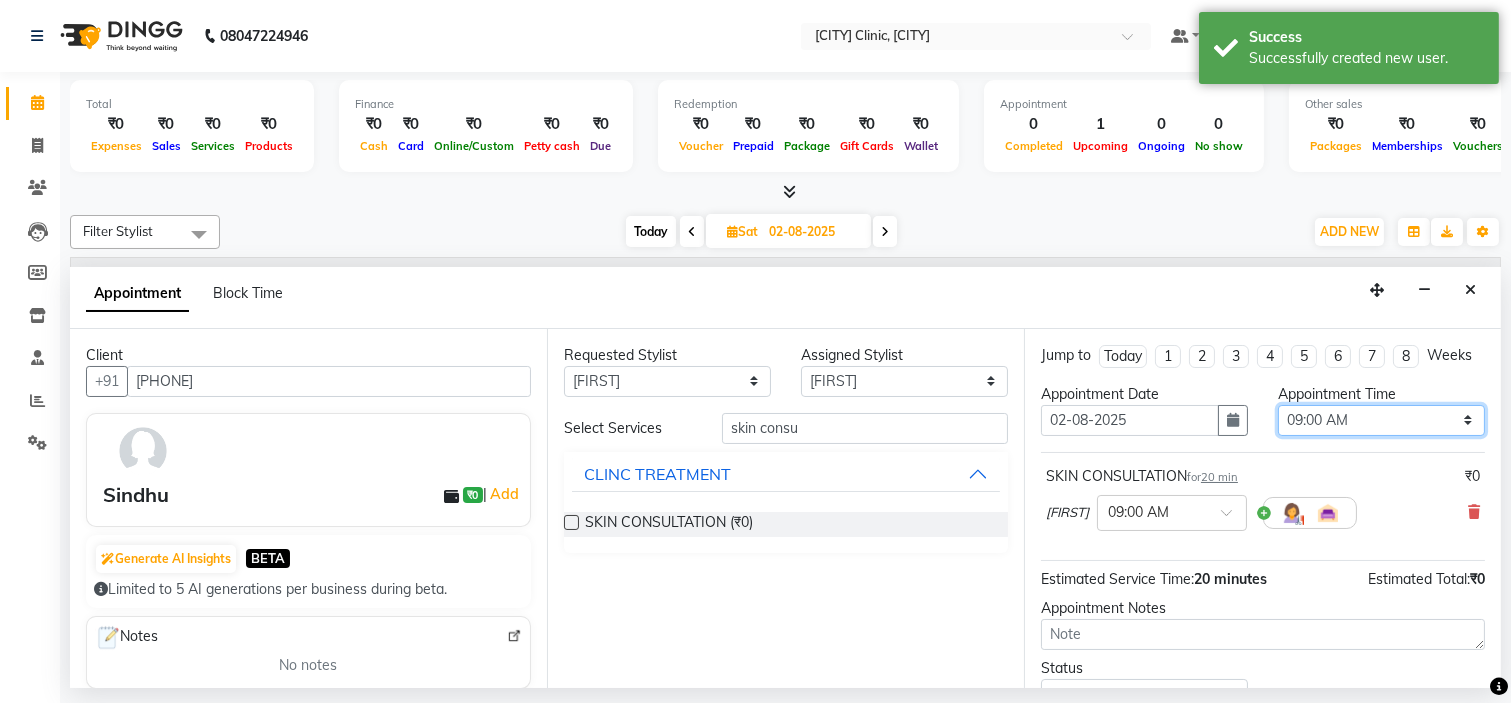 click on "Select 09:00 AM 09:15 AM 09:30 AM 09:45 AM 10:00 AM 10:15 AM 10:30 AM 10:45 AM 11:00 AM 11:15 AM 11:30 AM 11:45 AM 12:00 PM 12:15 PM 12:30 PM 12:45 PM 01:00 PM 01:15 PM 01:30 PM 01:45 PM 02:00 PM 02:15 PM 02:30 PM 02:45 PM 03:00 PM 03:15 PM 03:30 PM 03:45 PM 04:00 PM 04:15 PM 04:30 PM 04:45 PM 05:00 PM 05:15 PM 05:30 PM 05:45 PM 06:00 PM 06:15 PM 06:30 PM 06:45 PM 07:00 PM 07:15 PM 07:30 PM 07:45 PM 08:00 PM" at bounding box center (1381, 420) 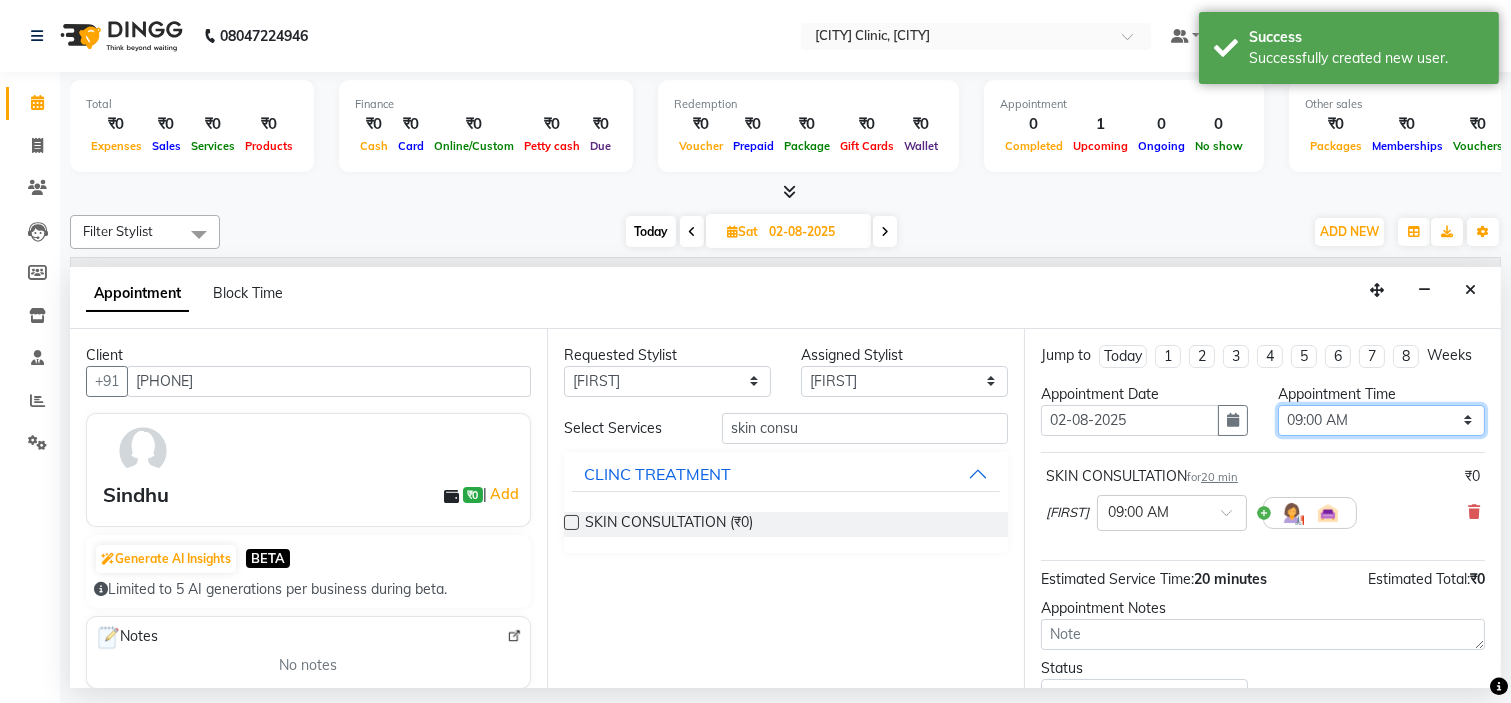 select on "750" 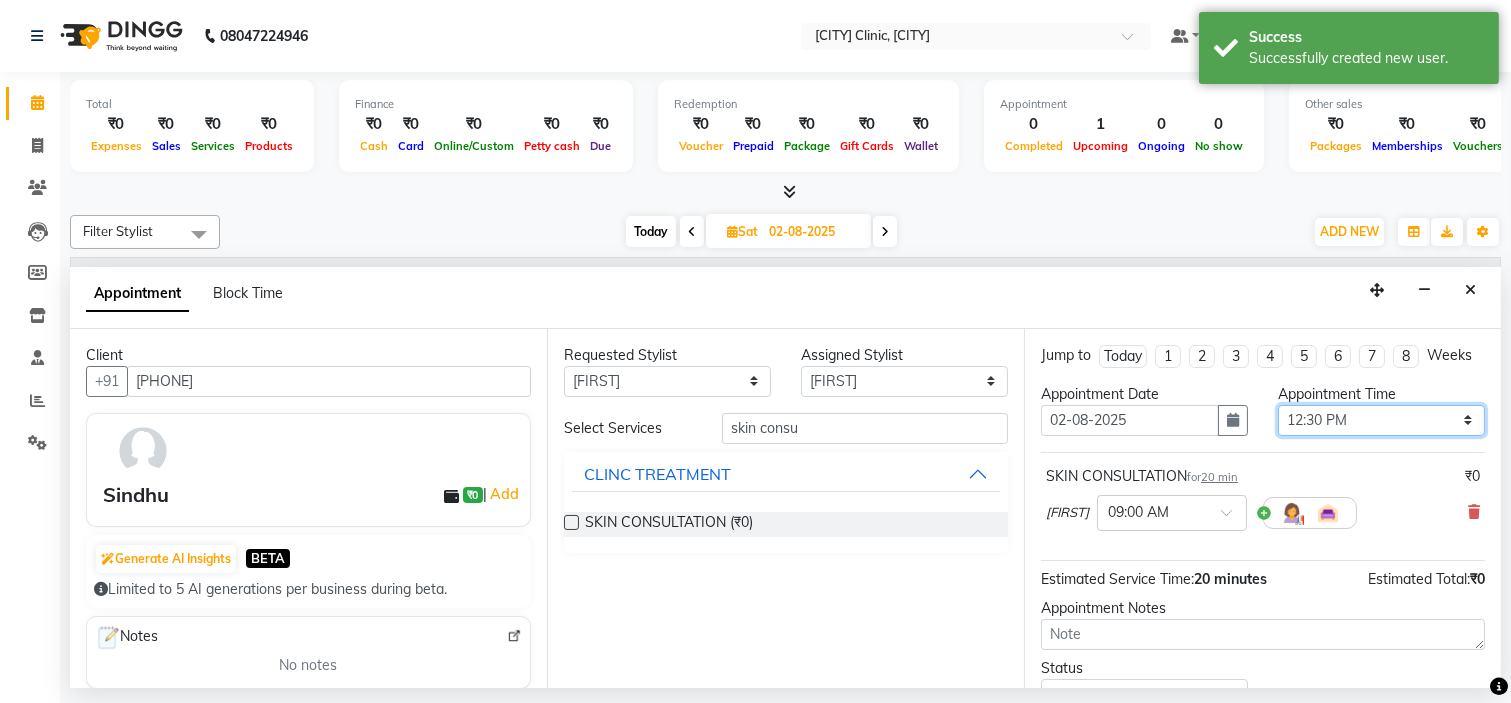 click on "Select 09:00 AM 09:15 AM 09:30 AM 09:45 AM 10:00 AM 10:15 AM 10:30 AM 10:45 AM 11:00 AM 11:15 AM 11:30 AM 11:45 AM 12:00 PM 12:15 PM 12:30 PM 12:45 PM 01:00 PM 01:15 PM 01:30 PM 01:45 PM 02:00 PM 02:15 PM 02:30 PM 02:45 PM 03:00 PM 03:15 PM 03:30 PM 03:45 PM 04:00 PM 04:15 PM 04:30 PM 04:45 PM 05:00 PM 05:15 PM 05:30 PM 05:45 PM 06:00 PM 06:15 PM 06:30 PM 06:45 PM 07:00 PM 07:15 PM 07:30 PM 07:45 PM 08:00 PM" at bounding box center (1381, 420) 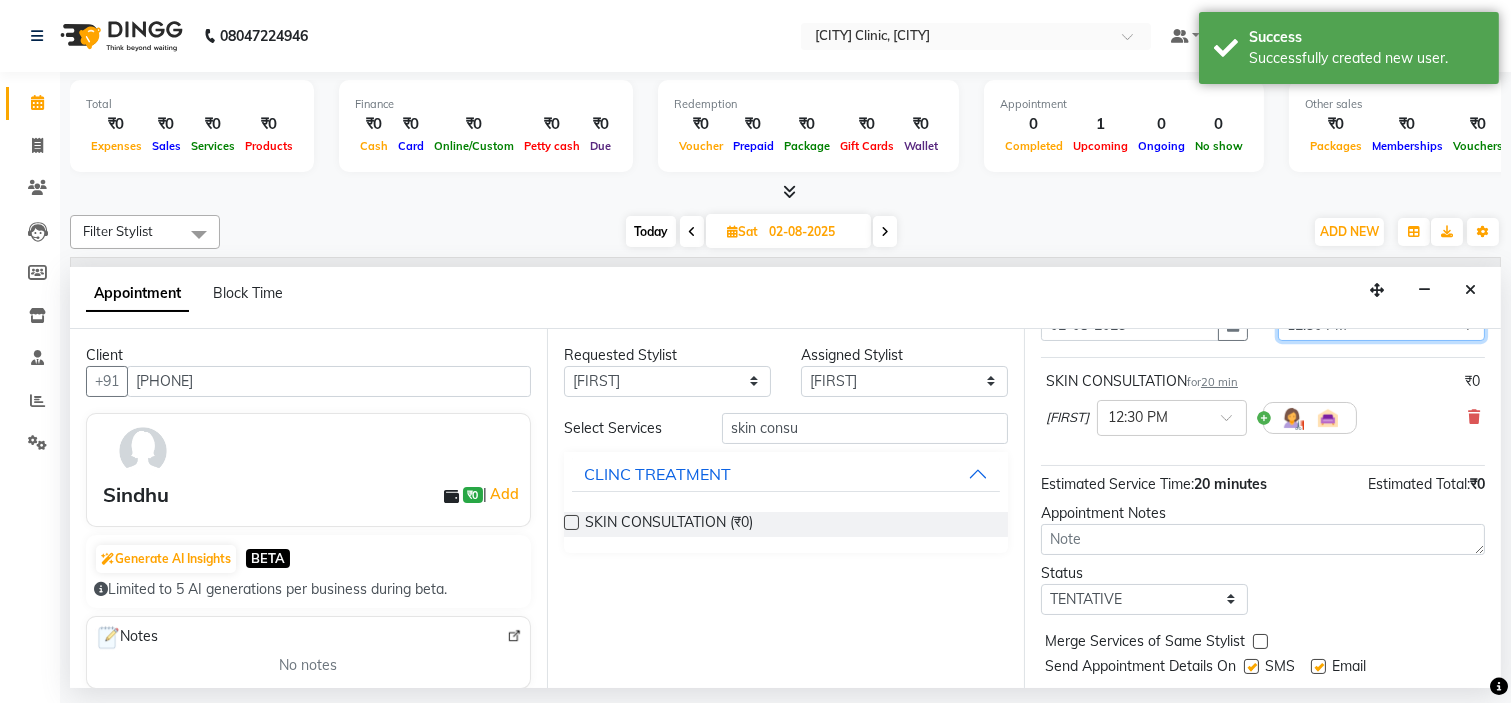 scroll, scrollTop: 166, scrollLeft: 0, axis: vertical 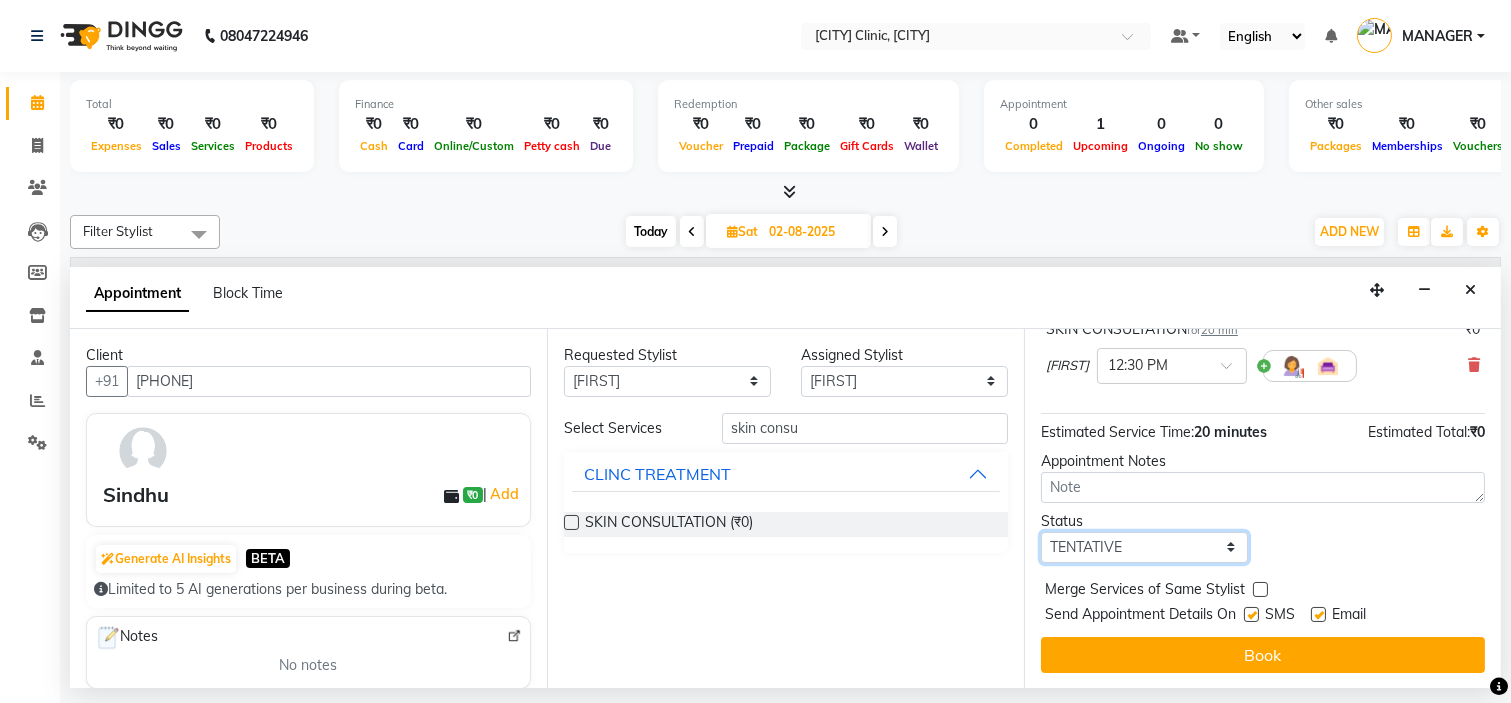click on "Select TENTATIVE CONFIRM UPCOMING" at bounding box center (1144, 547) 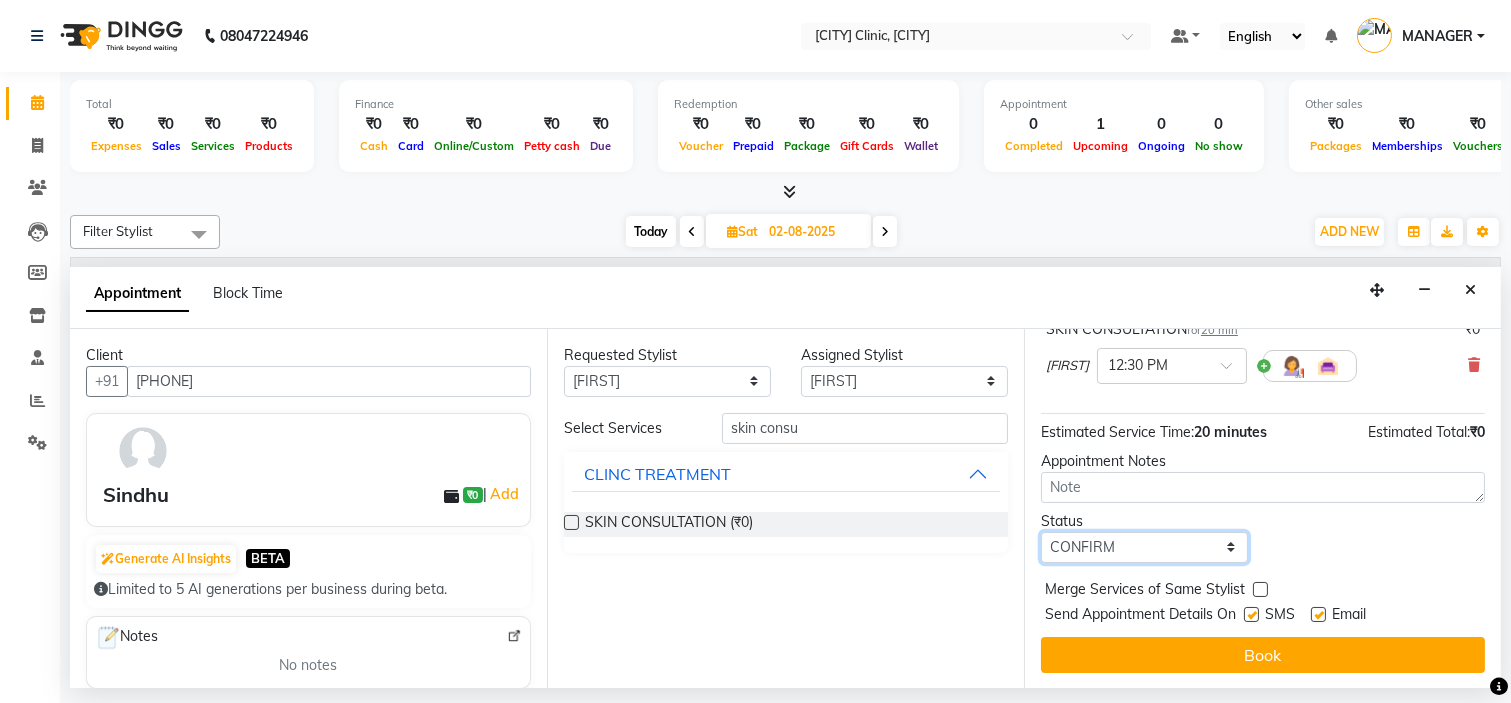 click on "Select TENTATIVE CONFIRM UPCOMING" at bounding box center (1144, 547) 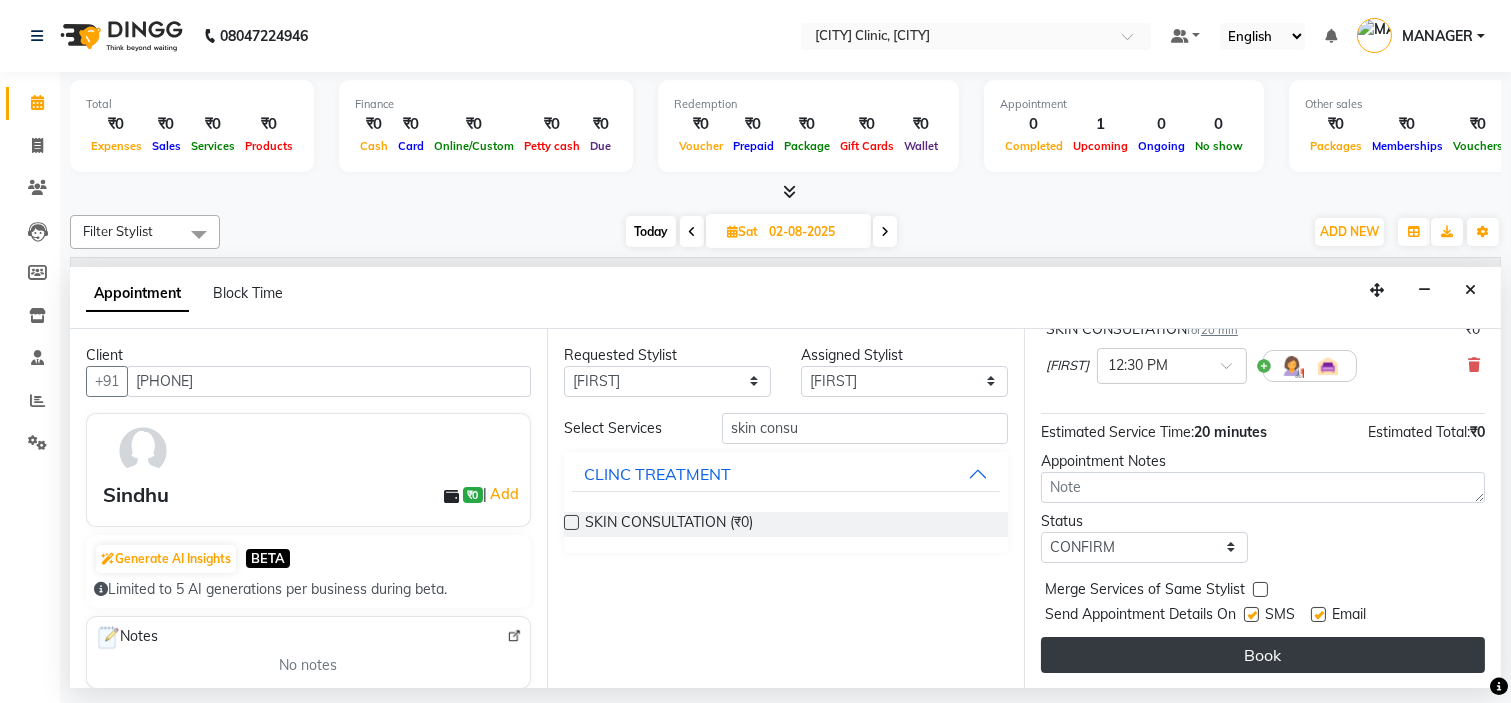 click on "Book" at bounding box center (1263, 655) 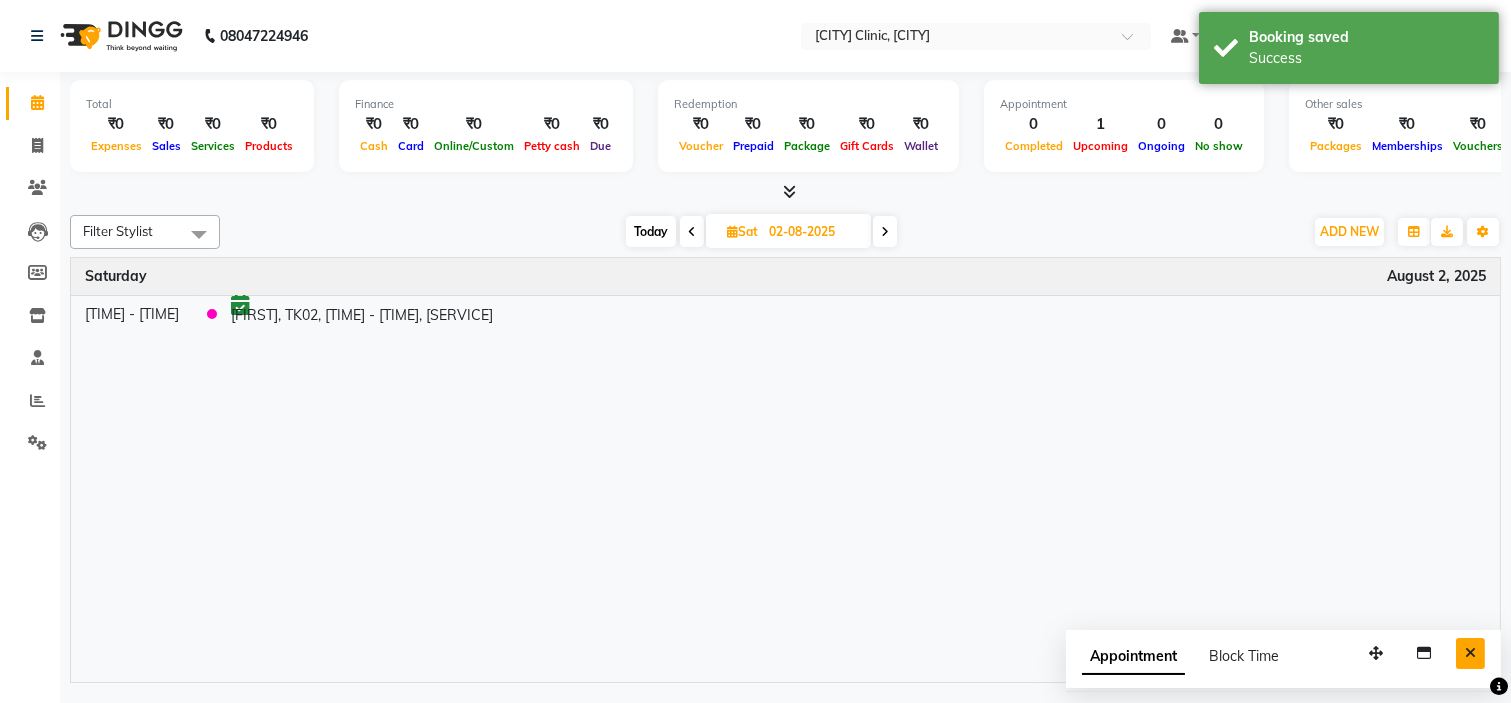 click at bounding box center [1470, 653] 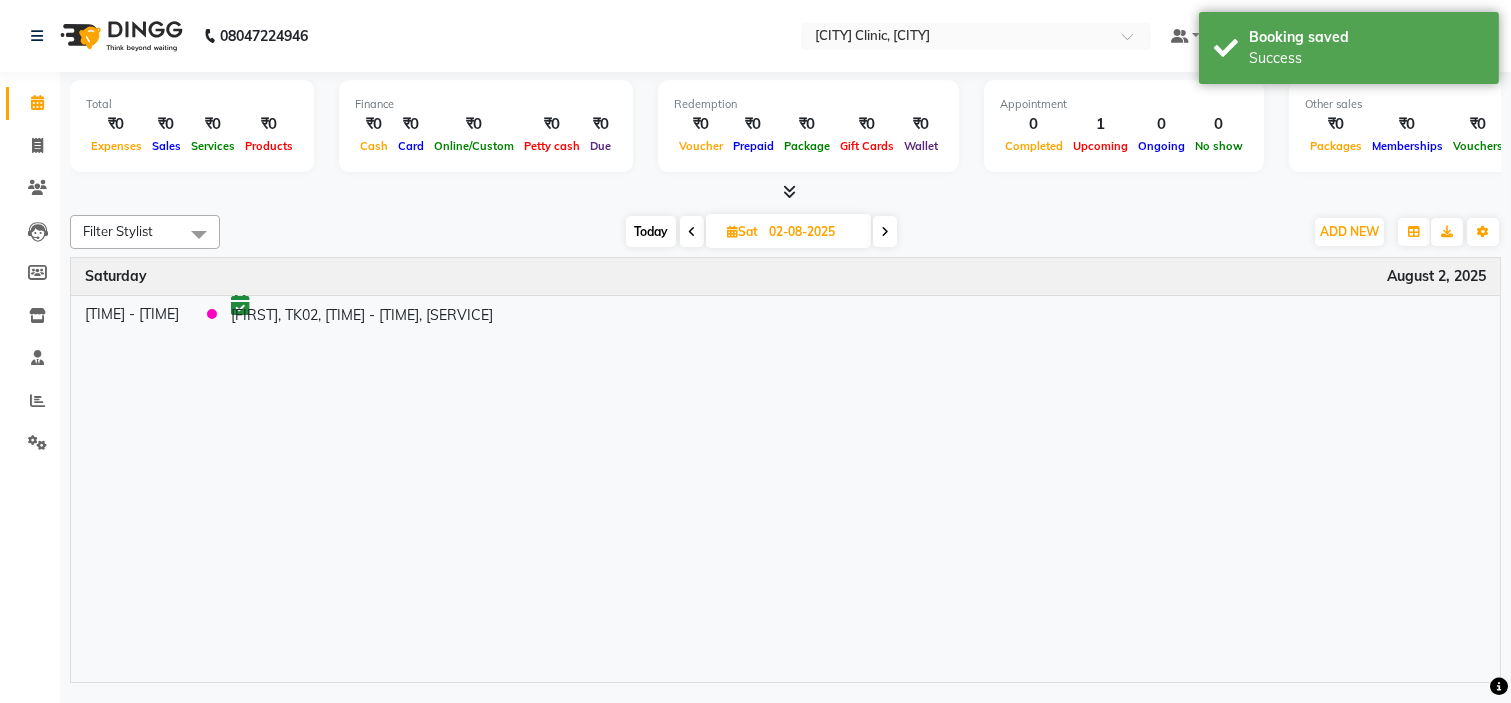 click on "Today" at bounding box center [651, 231] 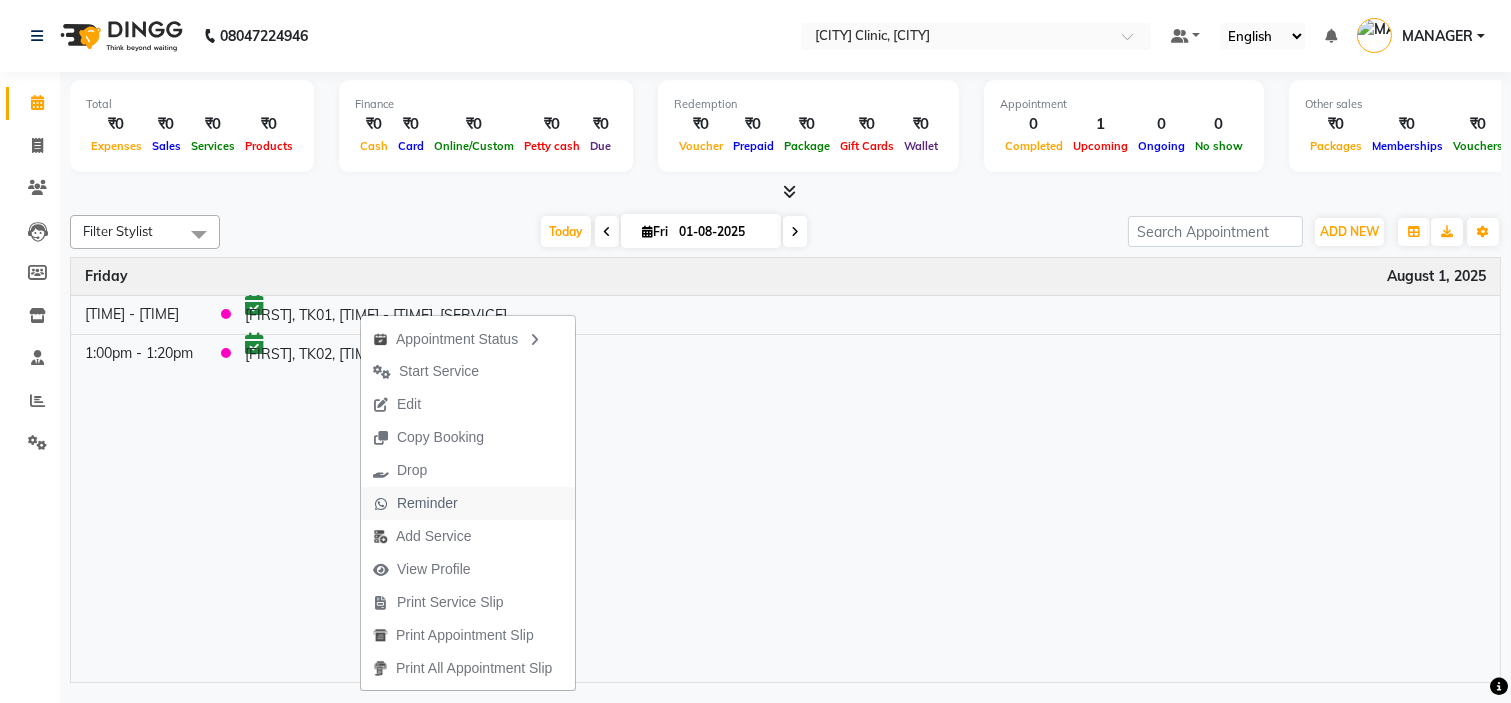 click on "Reminder" at bounding box center (427, 503) 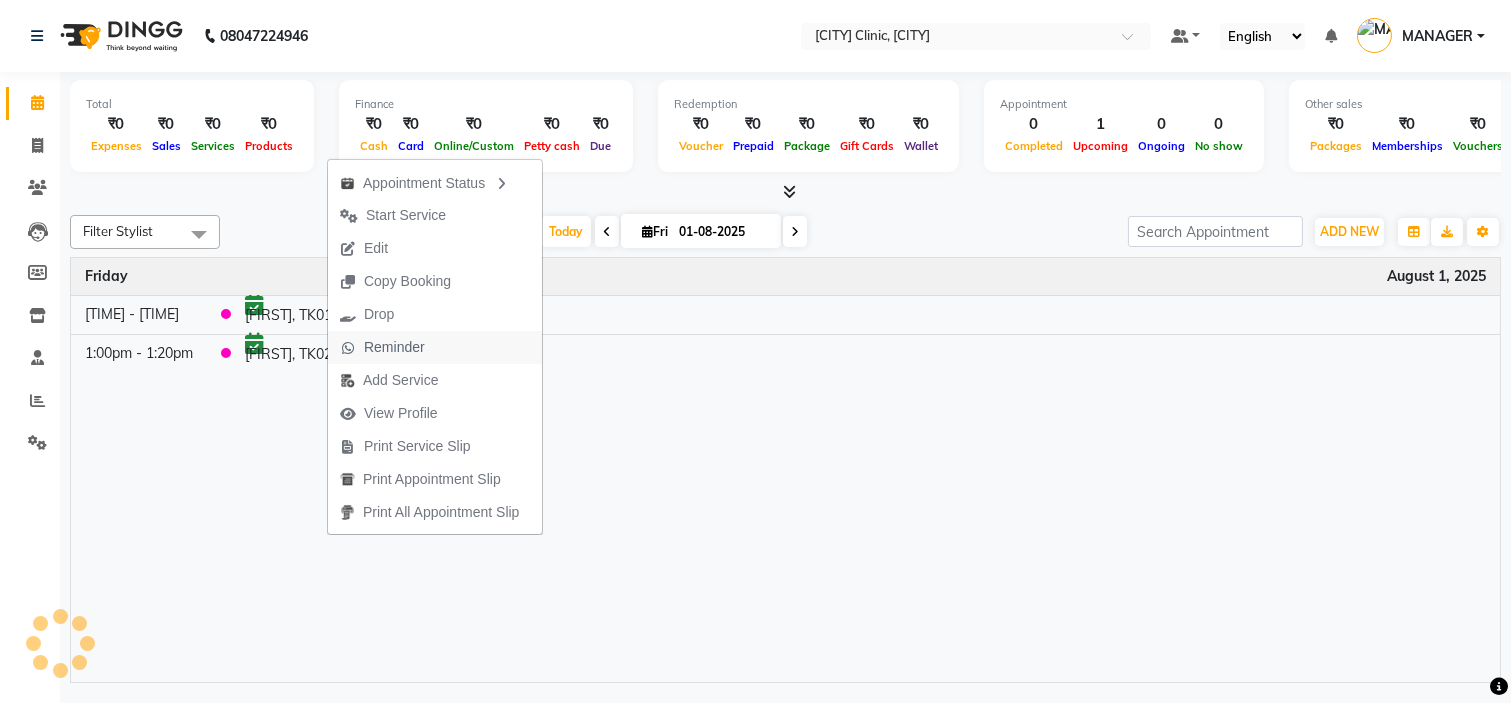 click on "Reminder" at bounding box center (394, 347) 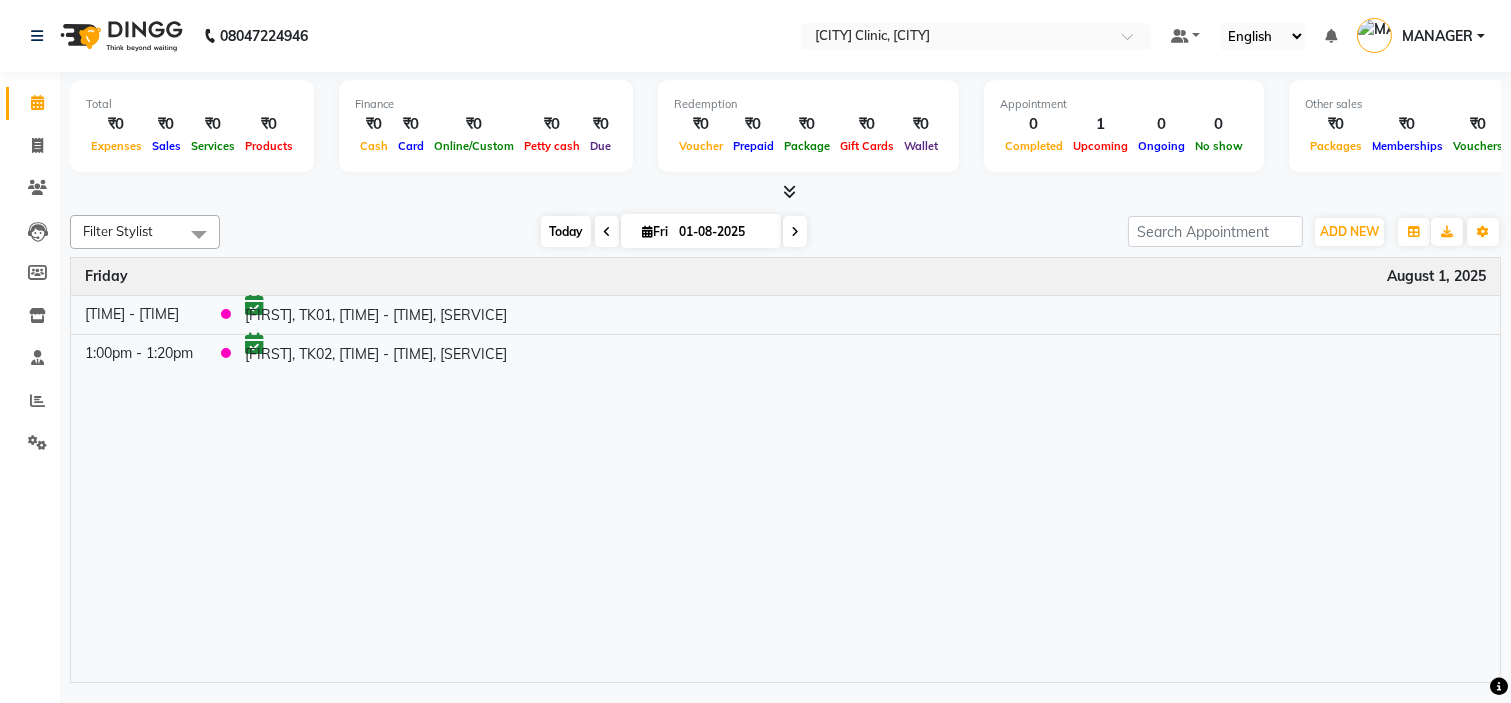 click on "Today" at bounding box center (566, 231) 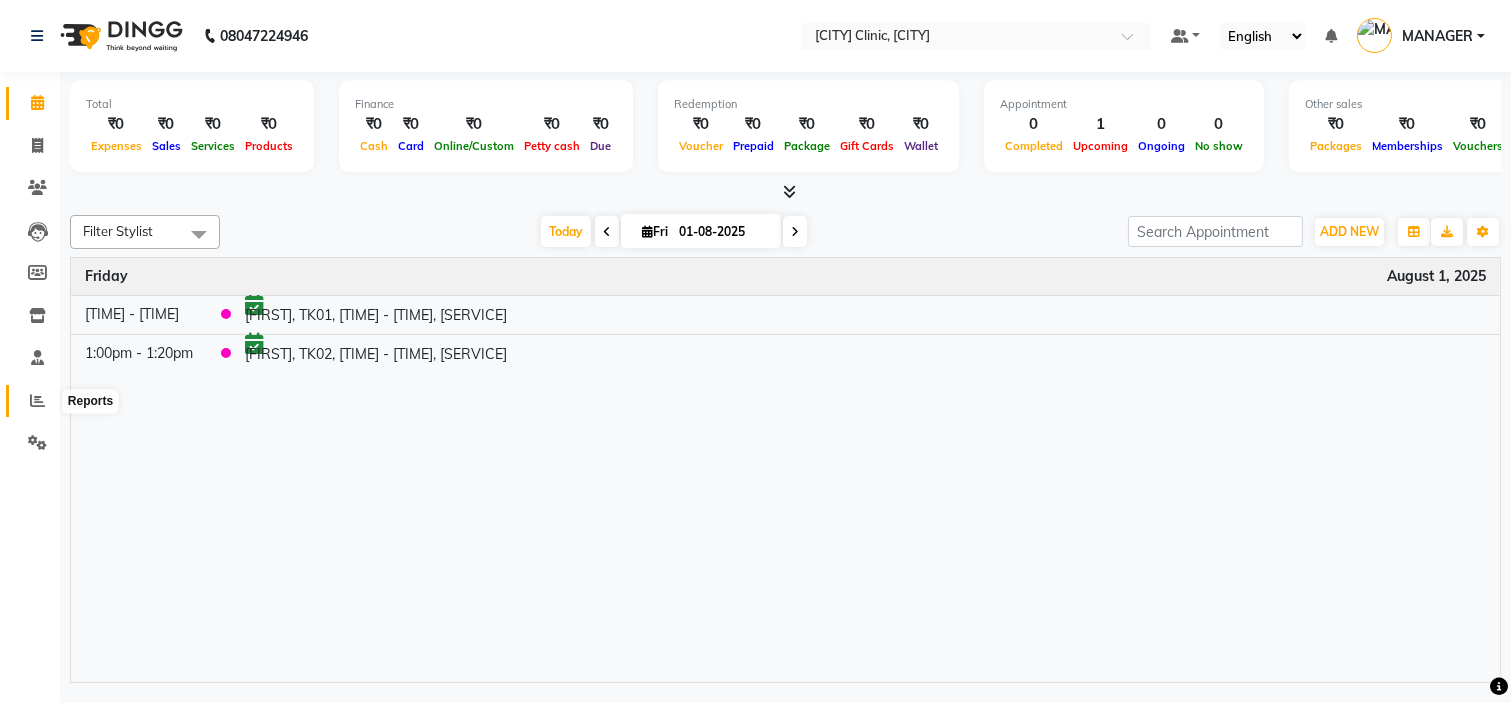 click 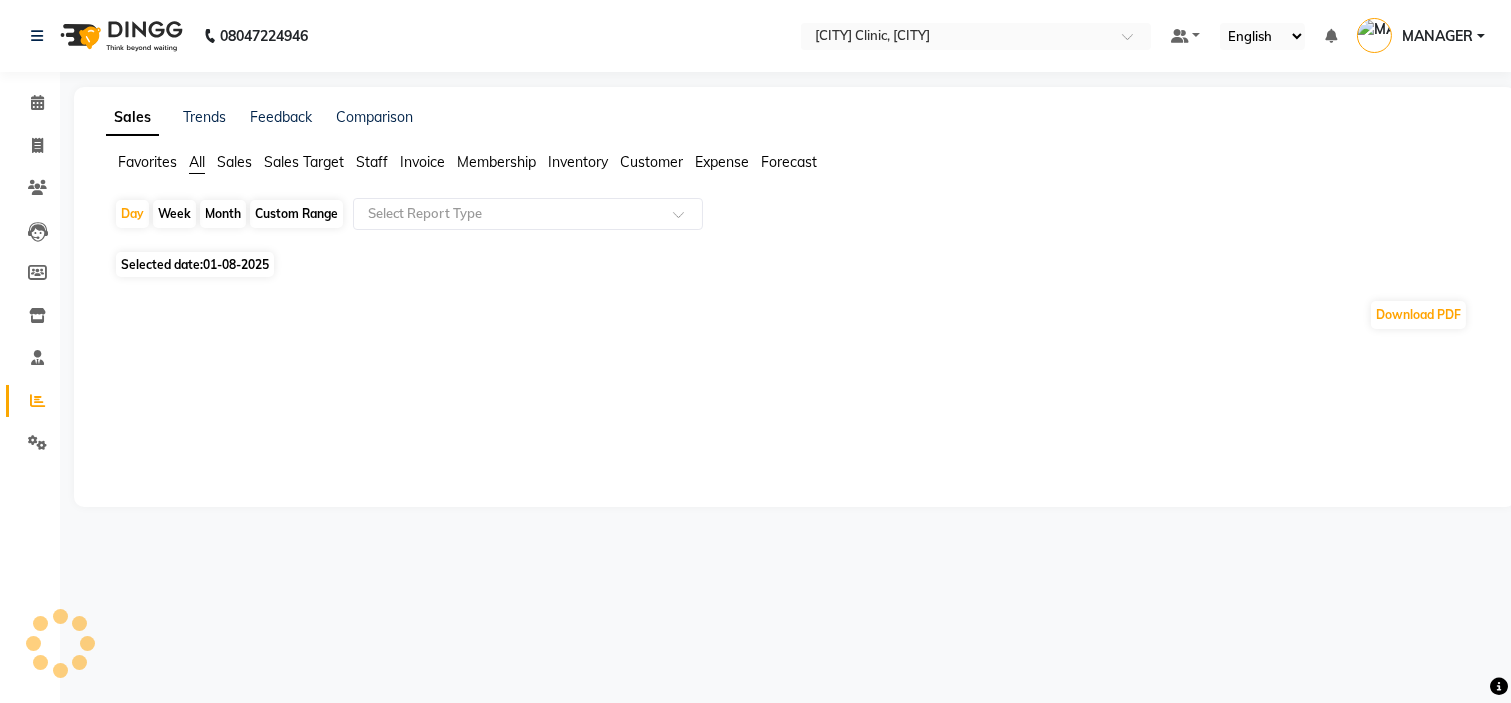 click on "Selected date:  01-08-2025" 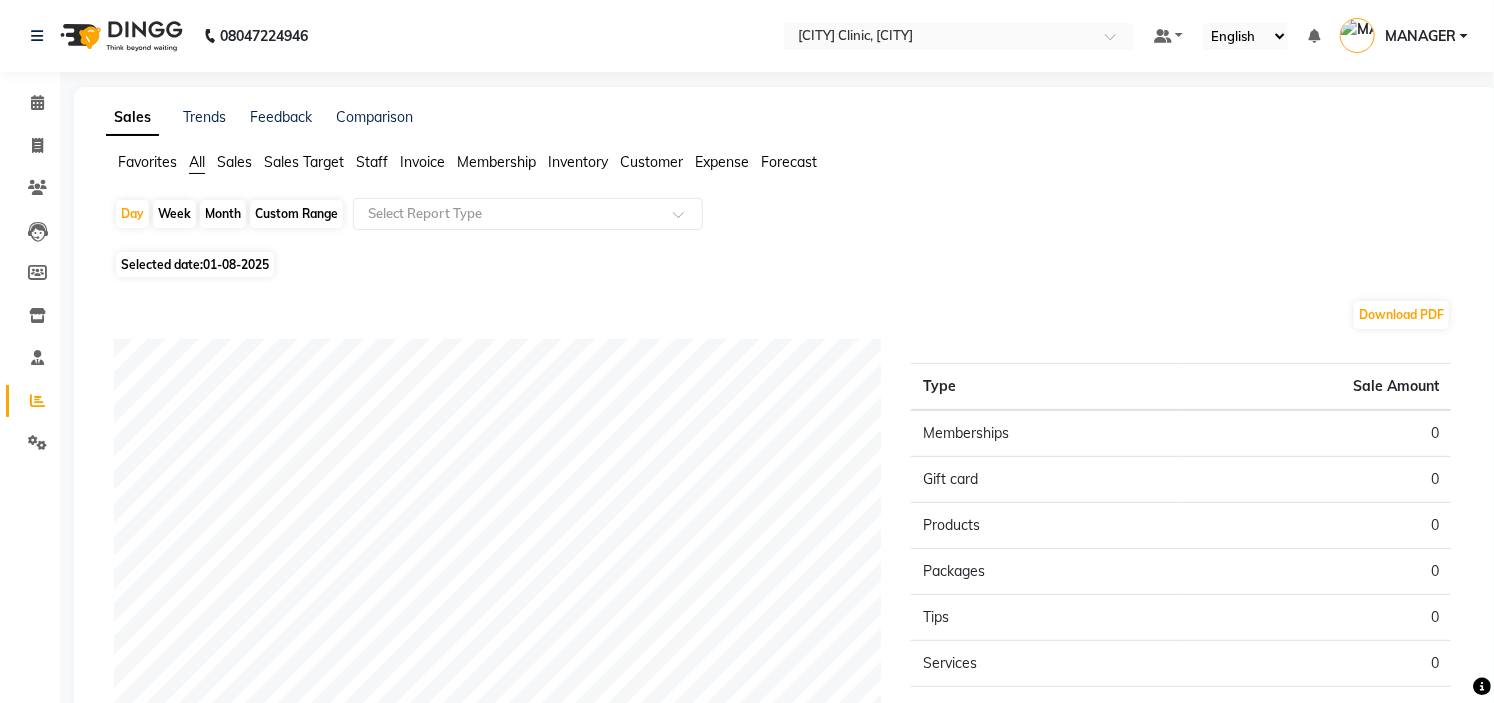 click on "Selected date:  01-08-2025" 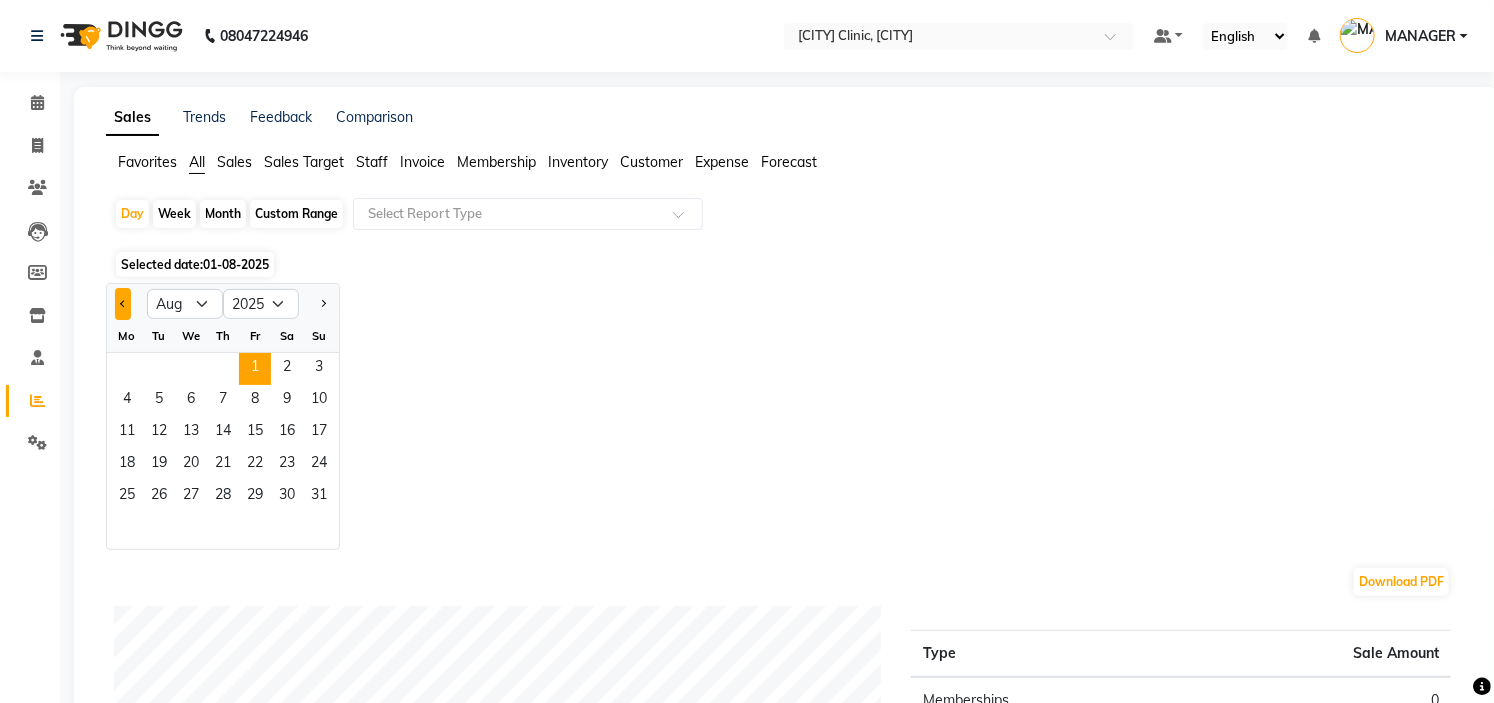 click 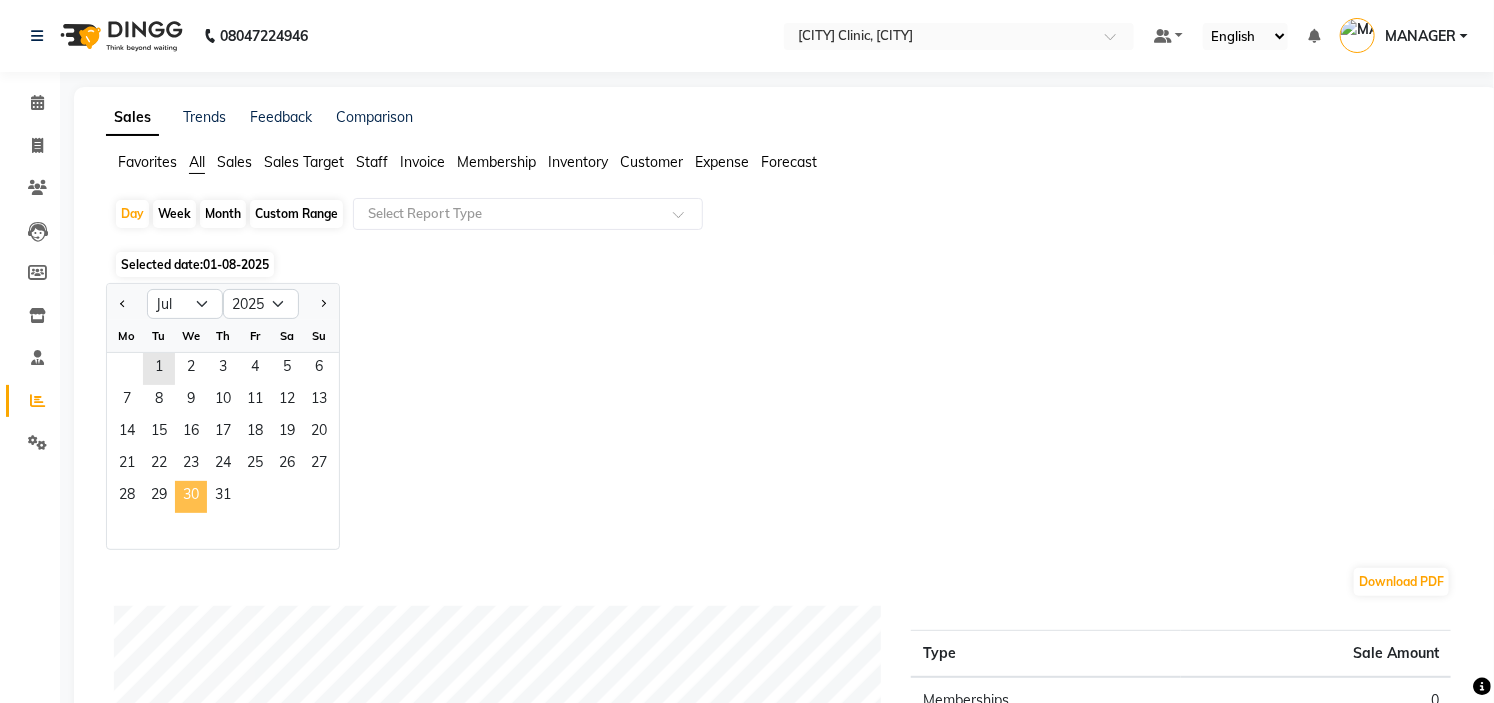 click on "30" 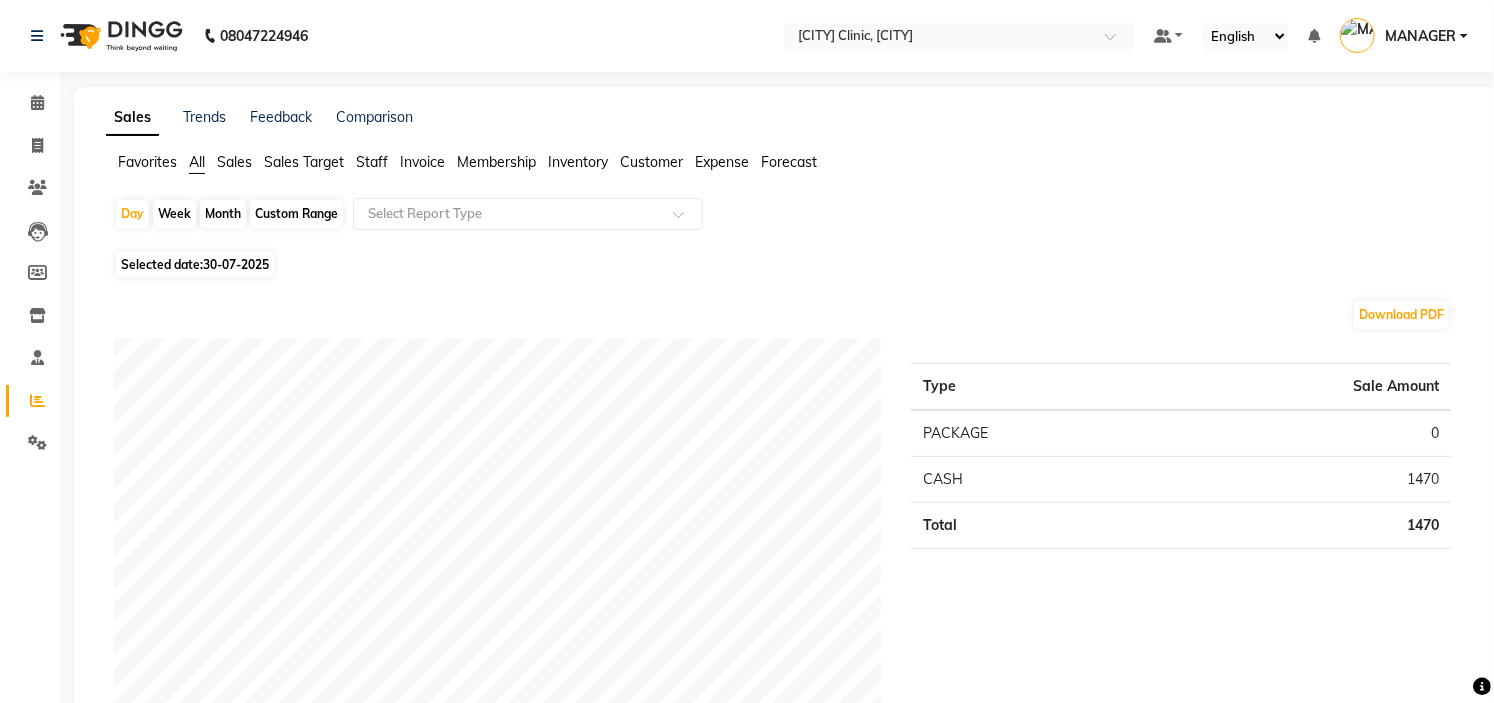 click on "30-07-2025" 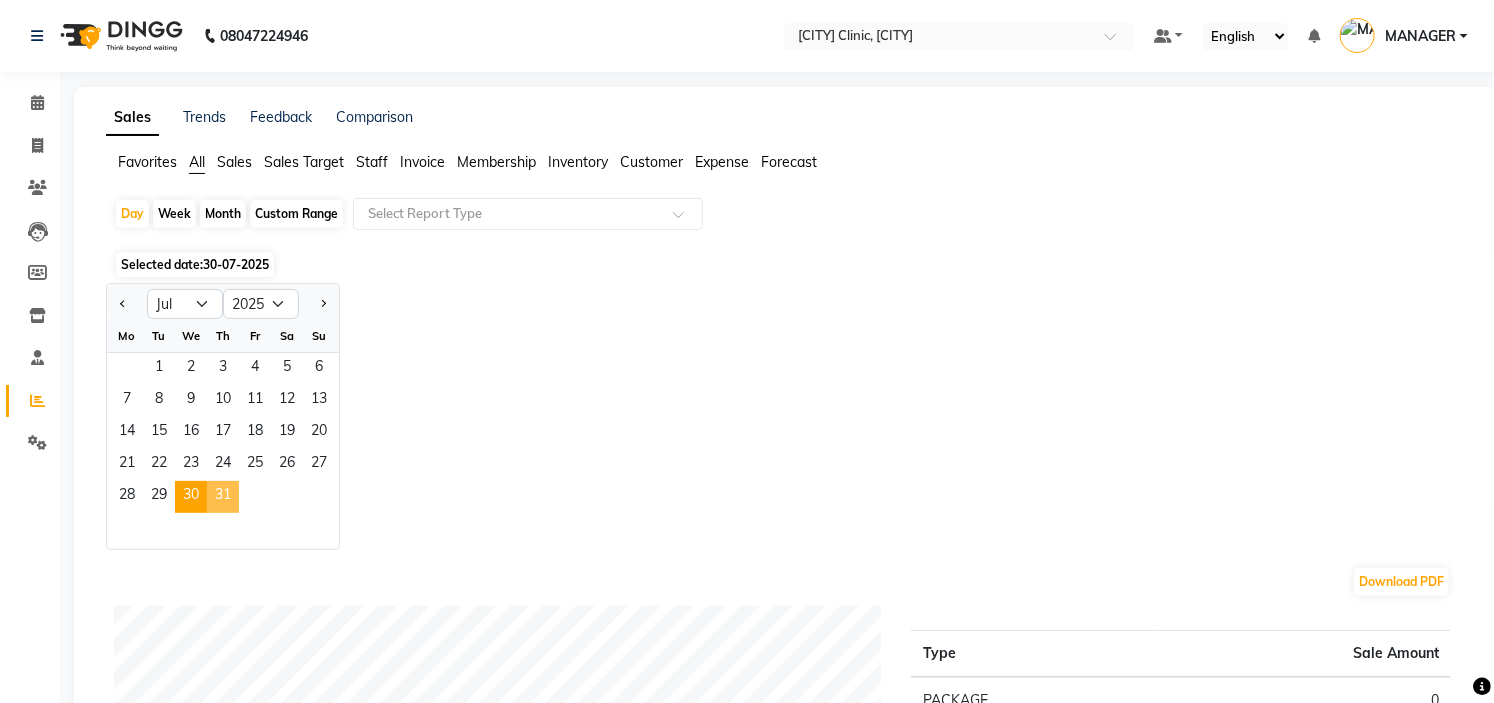 click on "31" 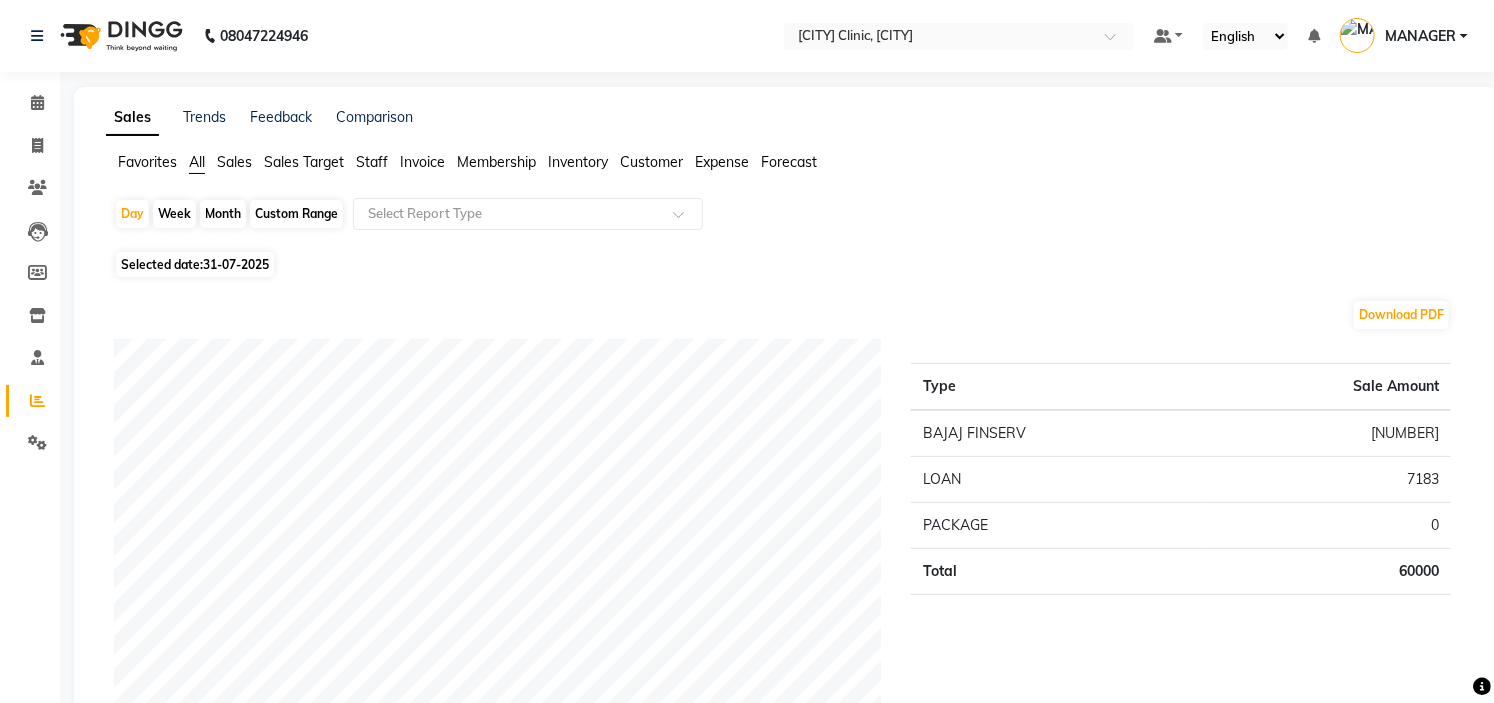 click on "Staff" 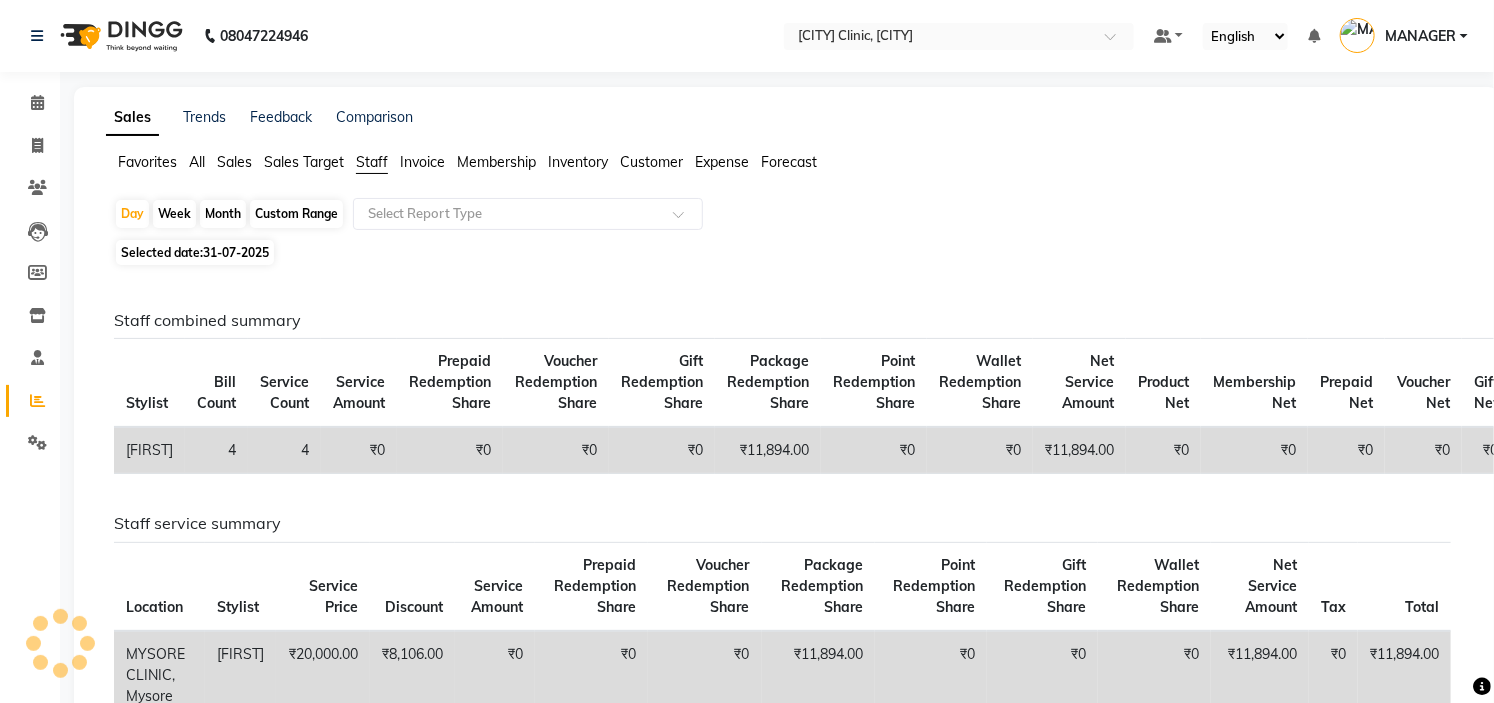click on "₹11,894.00" 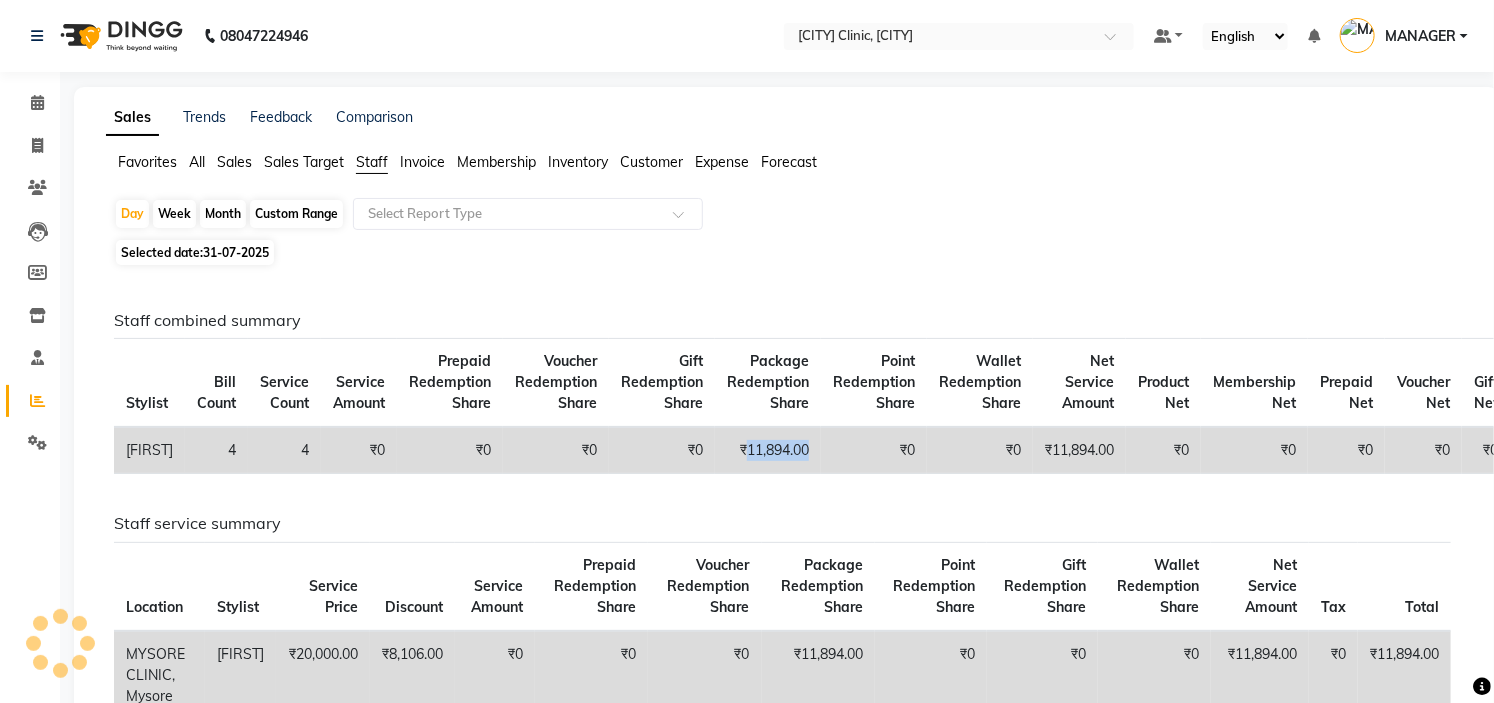 click on "₹11,894.00" 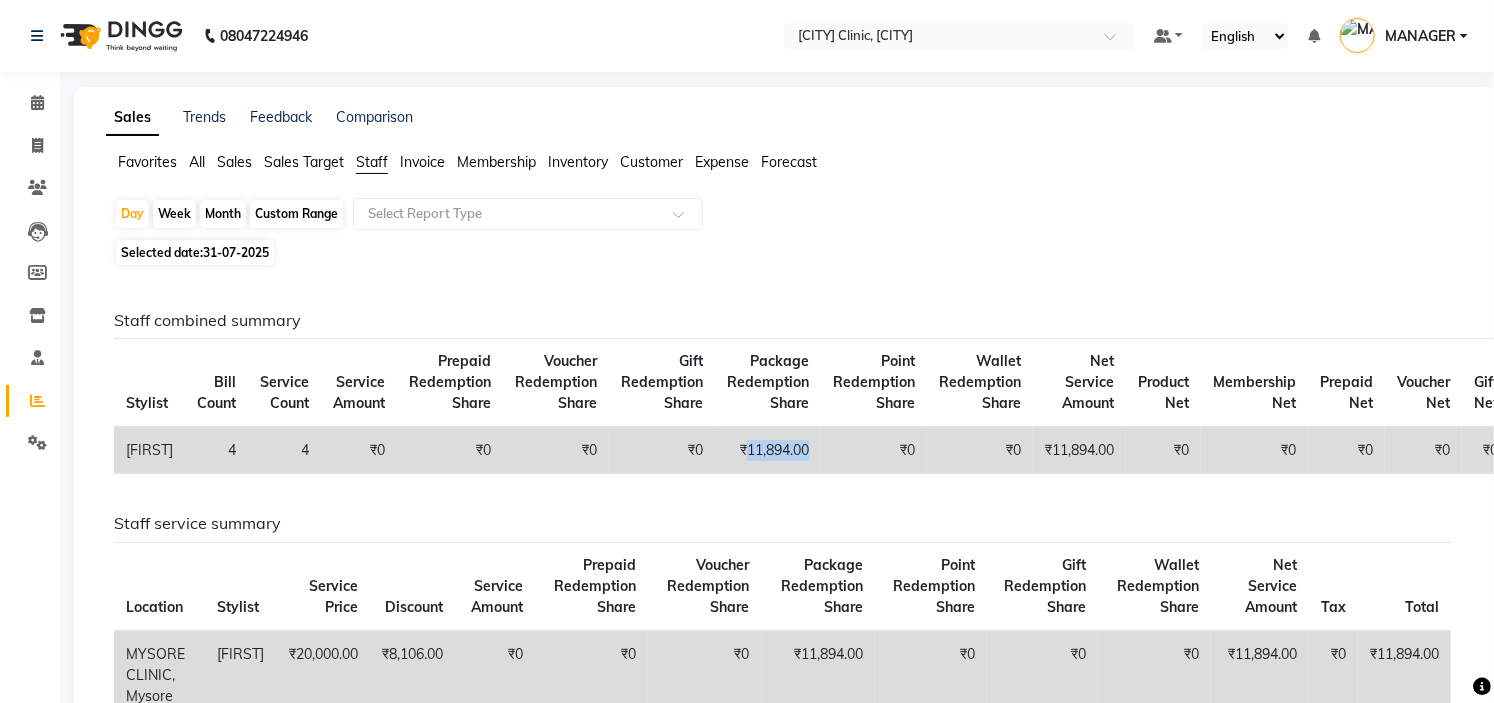 copy on "11,894.00" 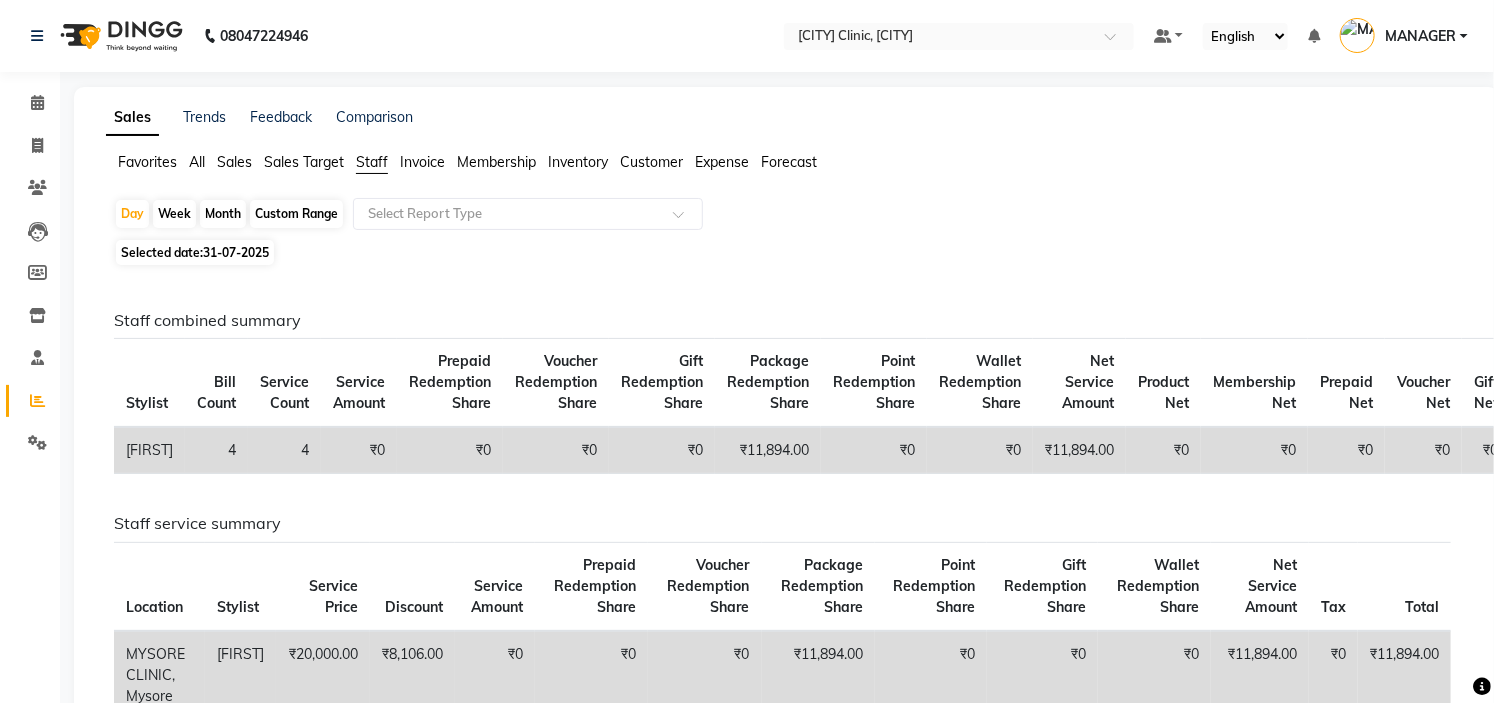 click on "All" 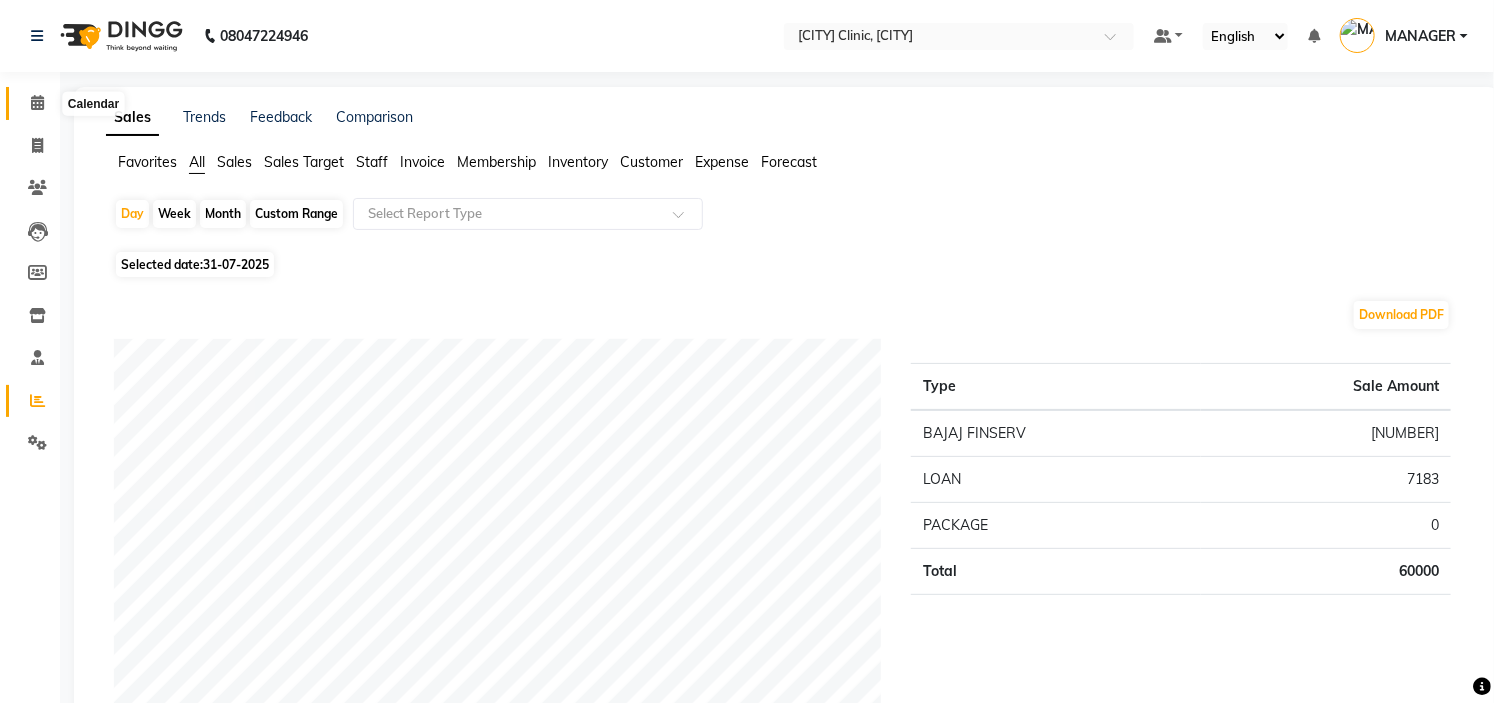 click 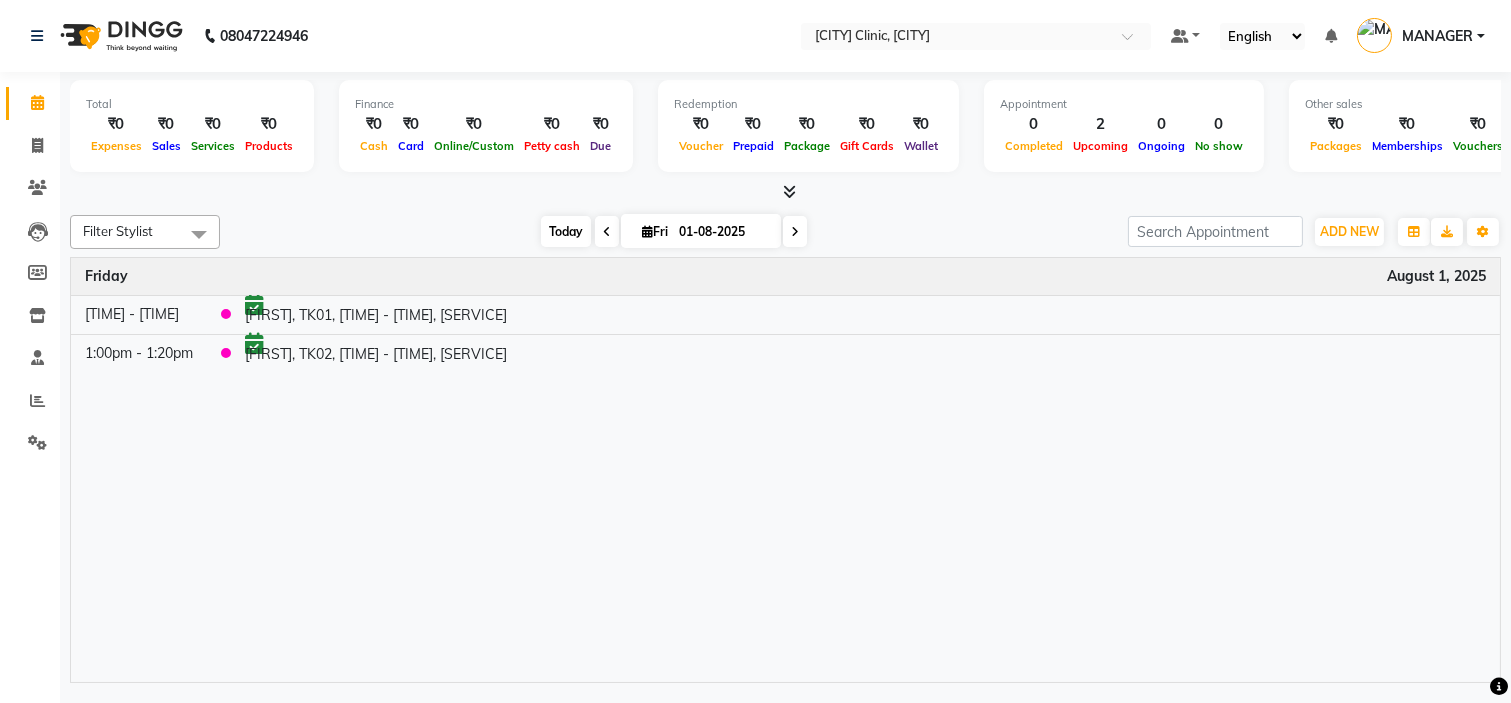 click on "Today" at bounding box center (566, 231) 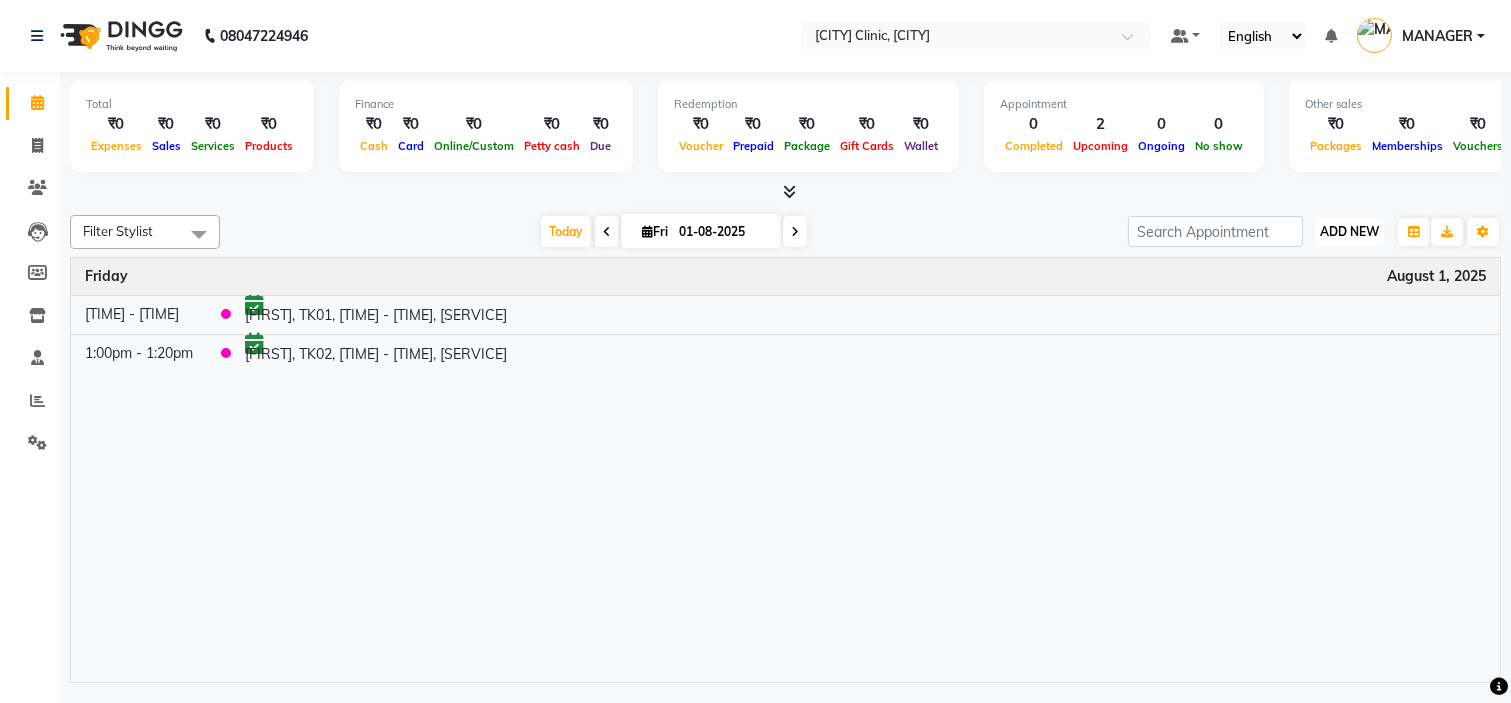 click on "ADD NEW" at bounding box center (1349, 231) 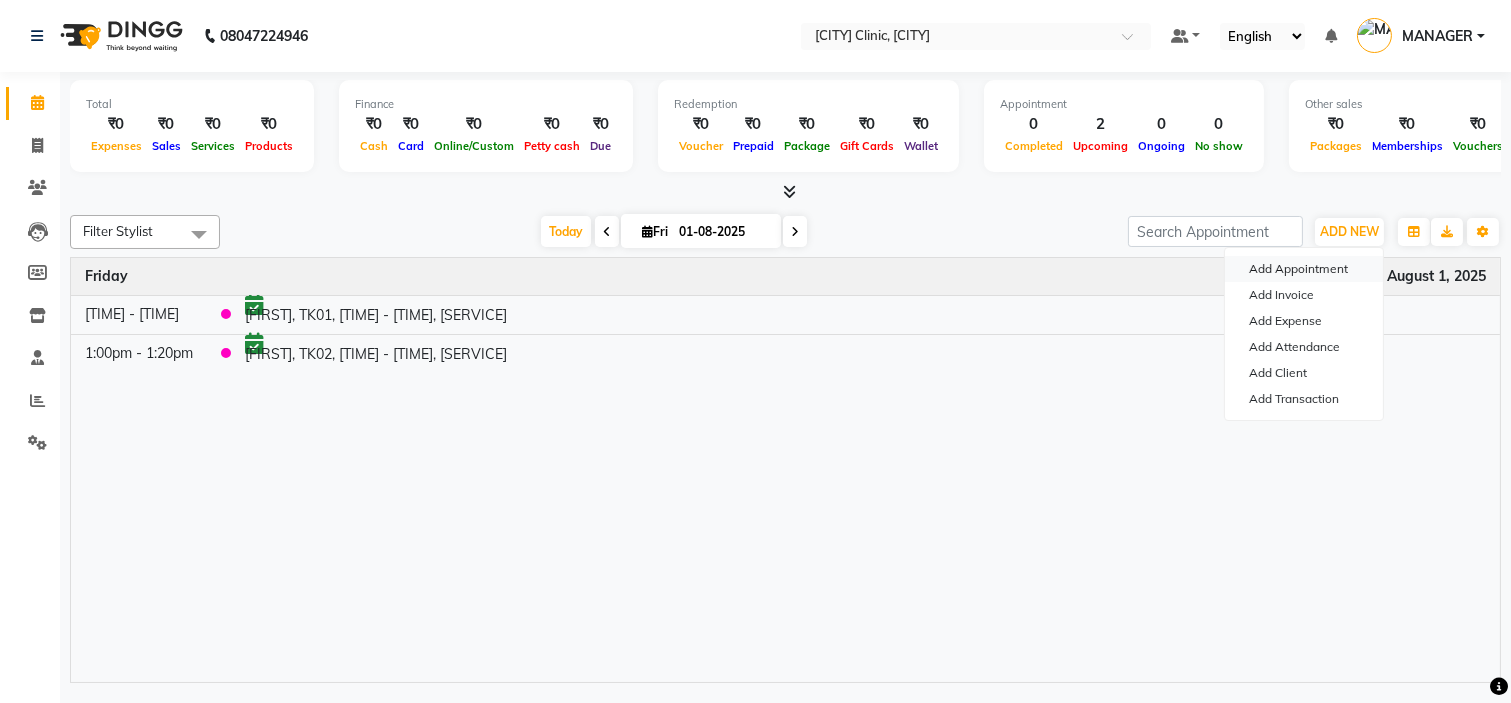 click on "Add Appointment" at bounding box center (1304, 269) 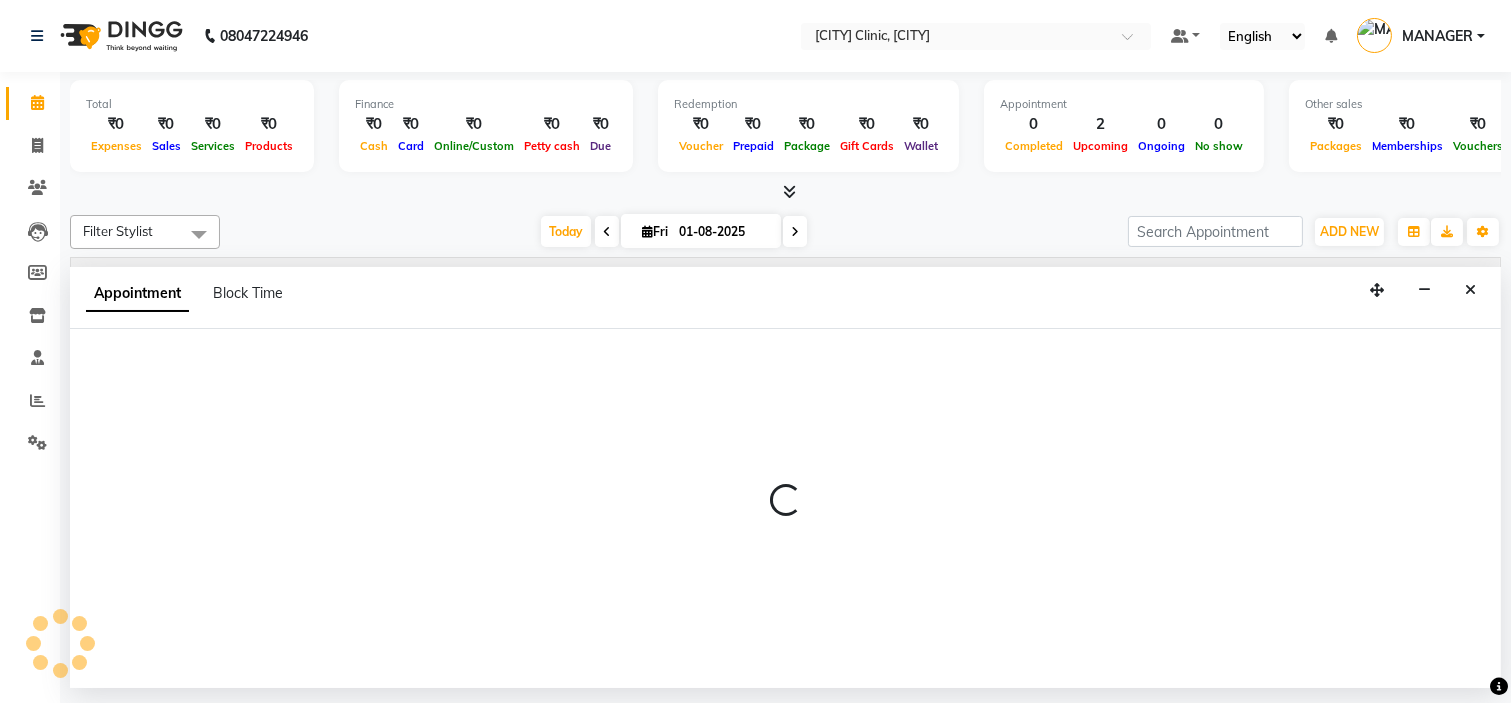 select on "540" 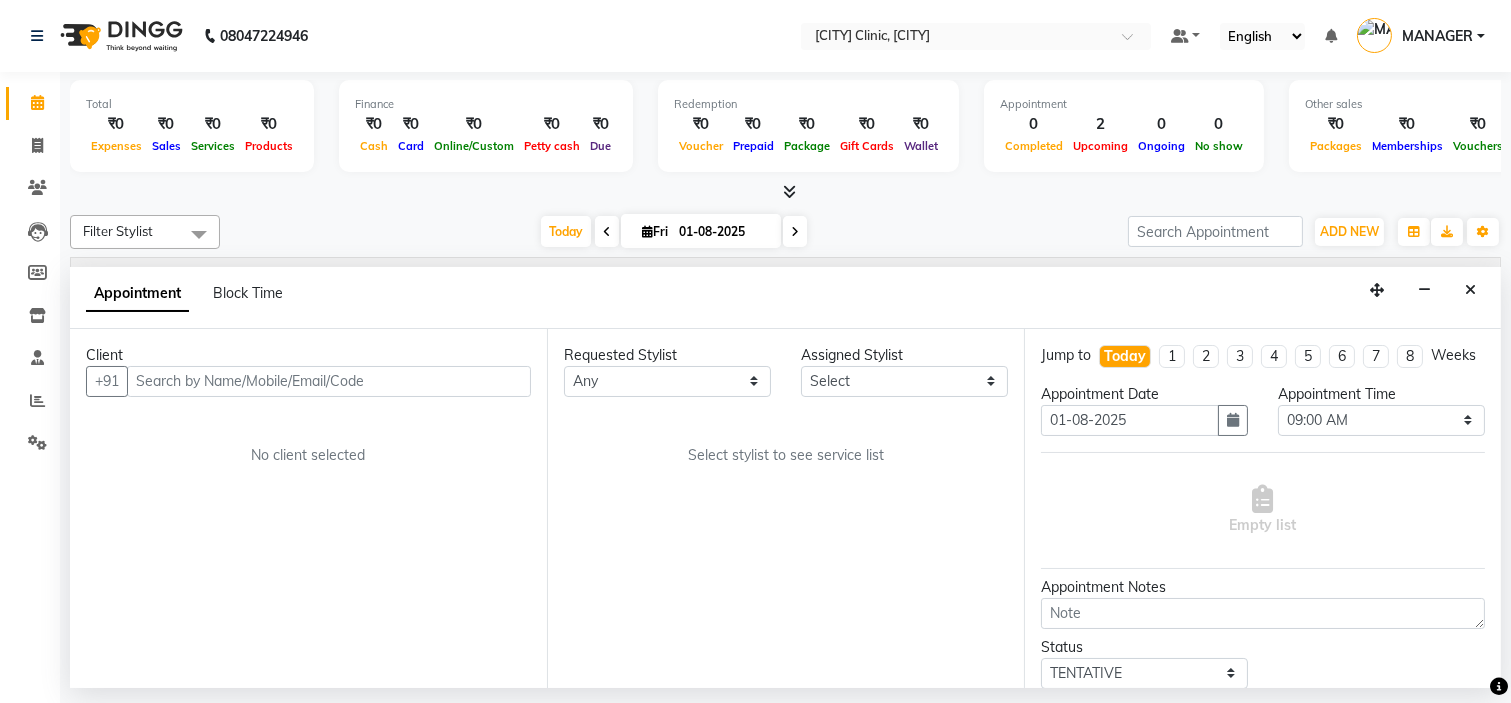 click at bounding box center [329, 381] 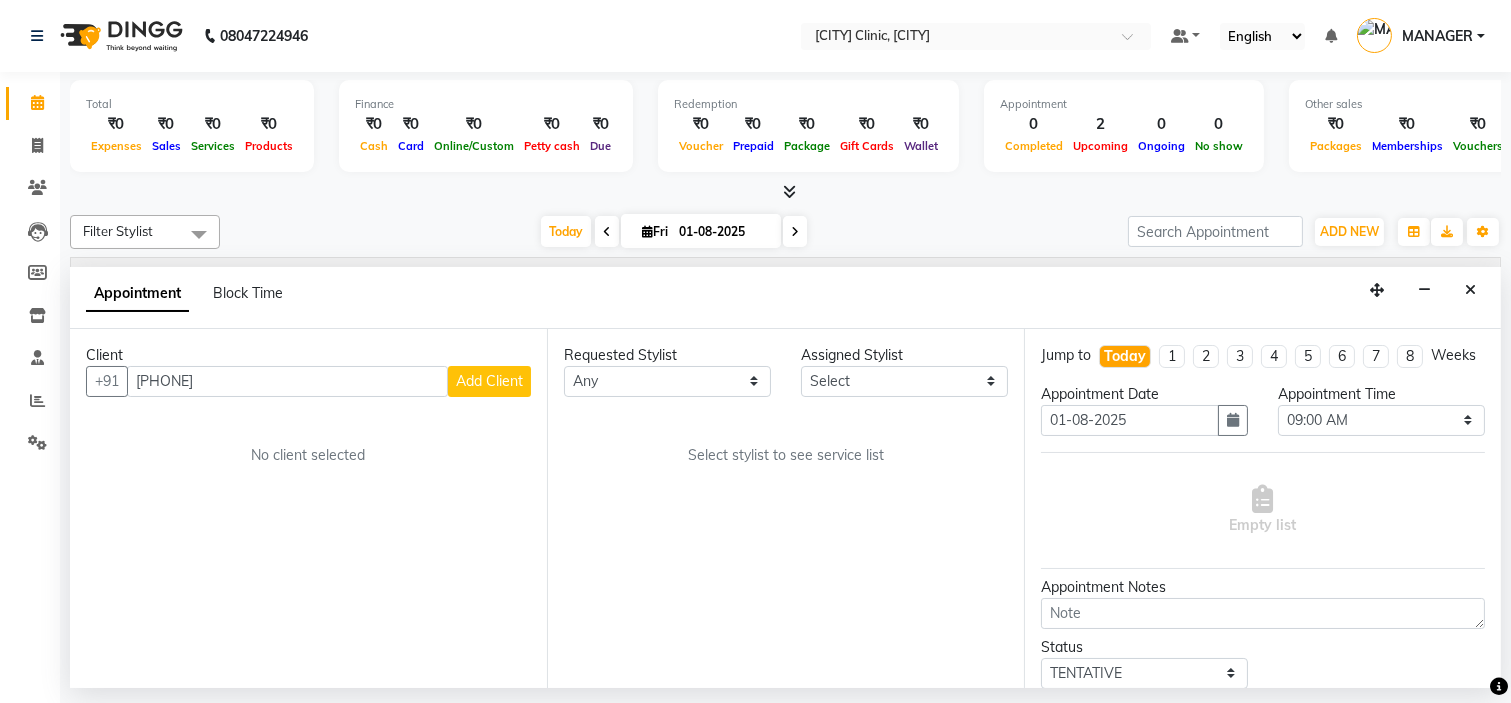 type on "[PHONE]" 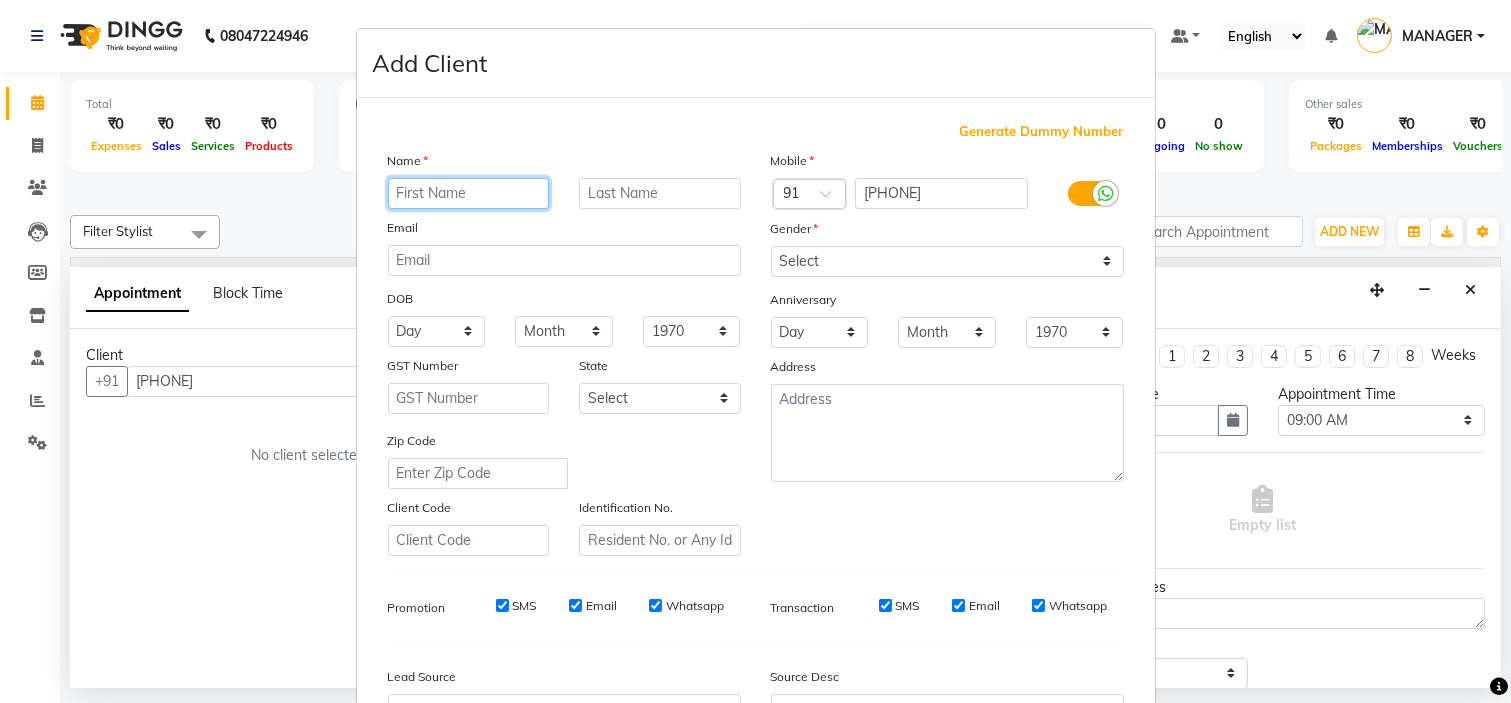 click at bounding box center (469, 193) 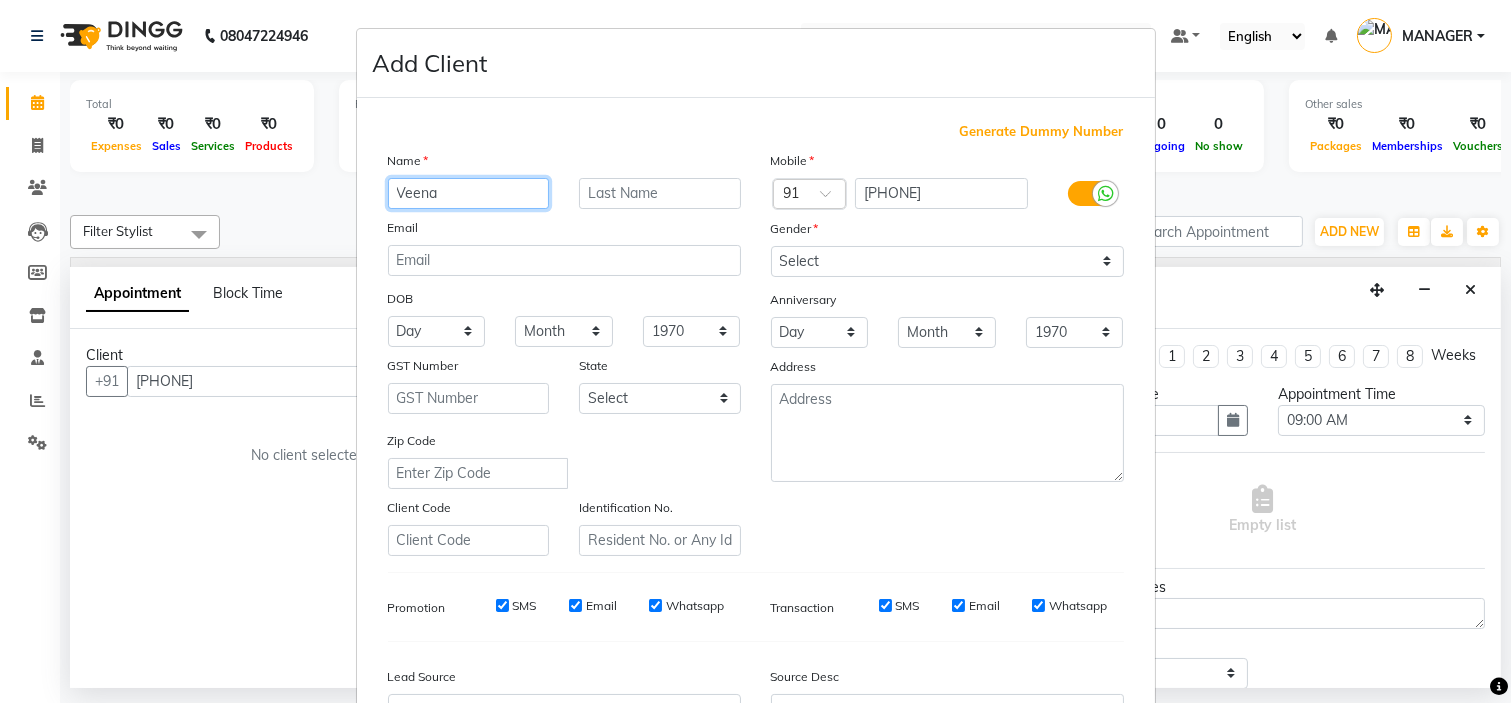 type on "Veena" 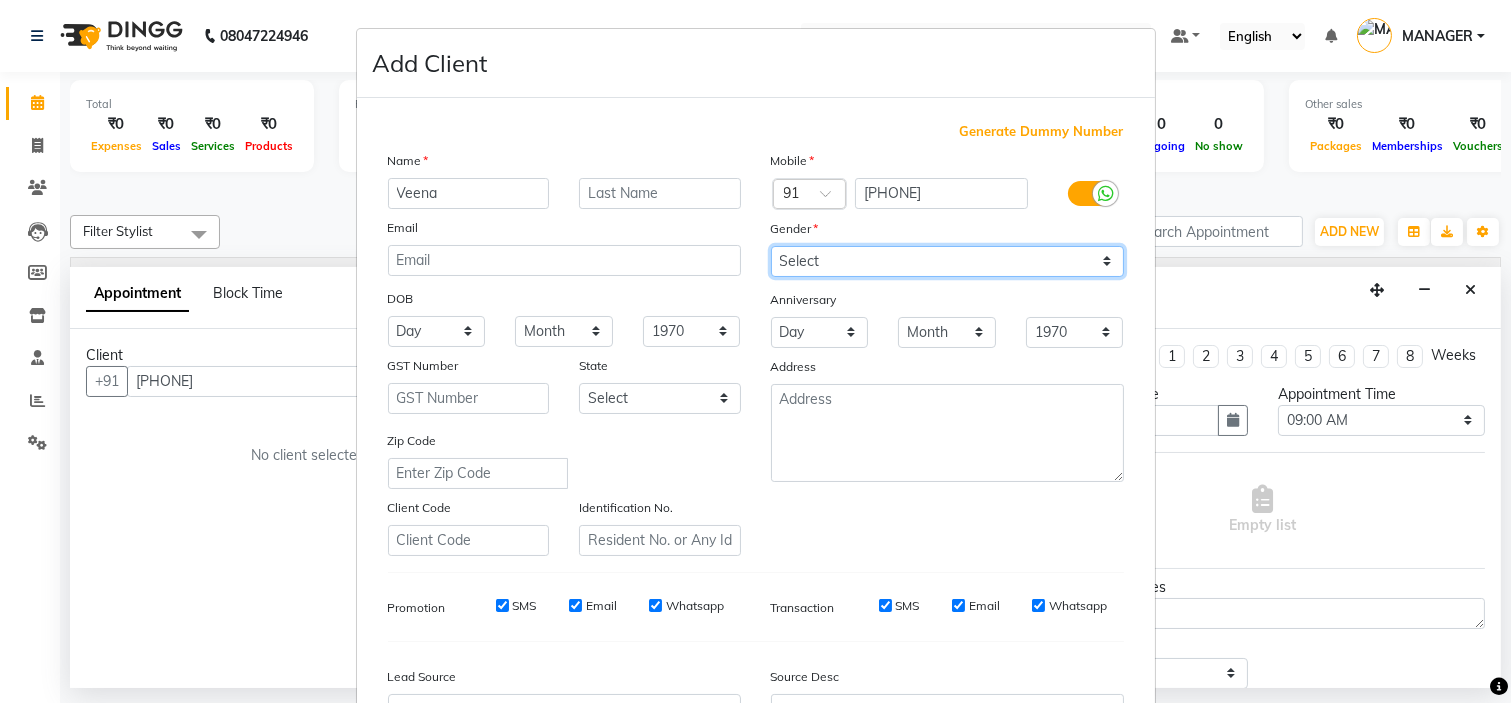click on "Select Male Female Other Prefer Not To Say" at bounding box center (947, 261) 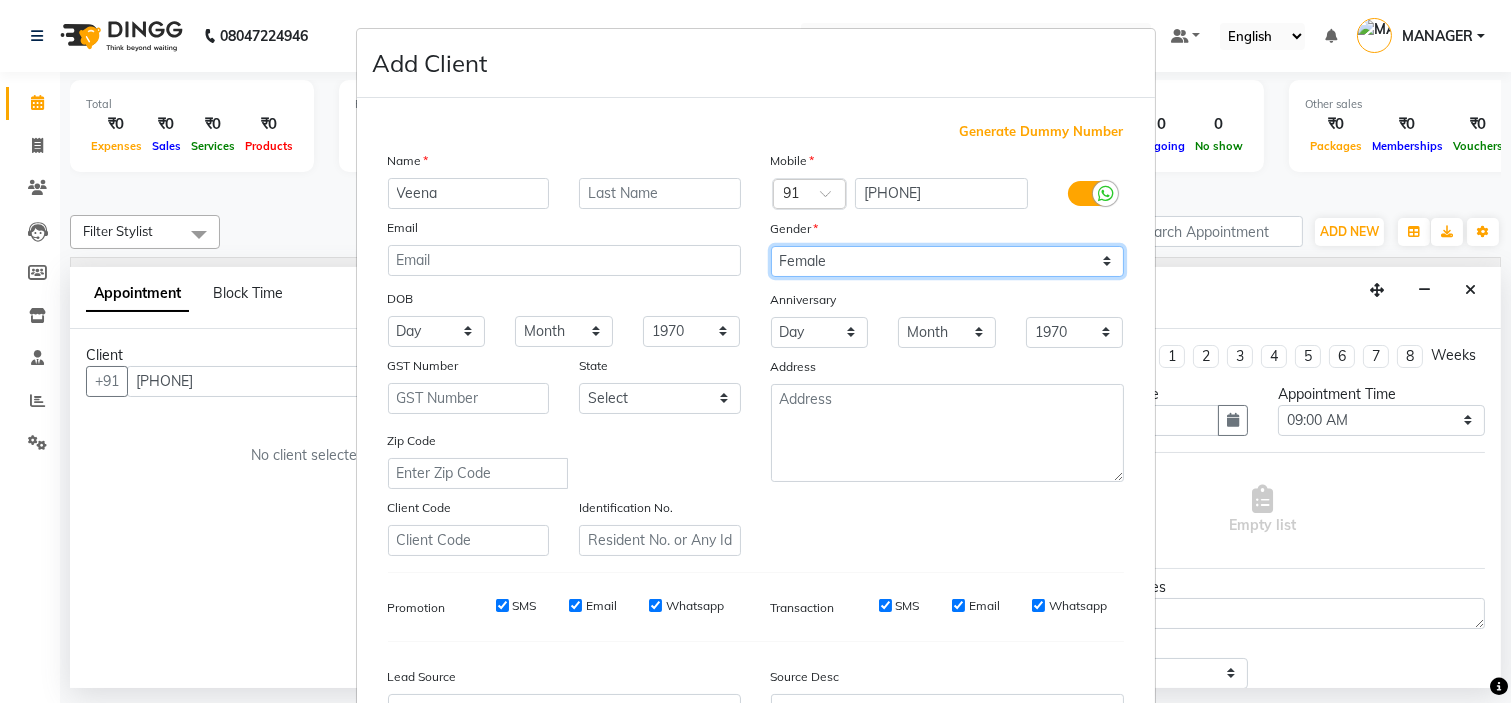 click on "Select Male Female Other Prefer Not To Say" at bounding box center [947, 261] 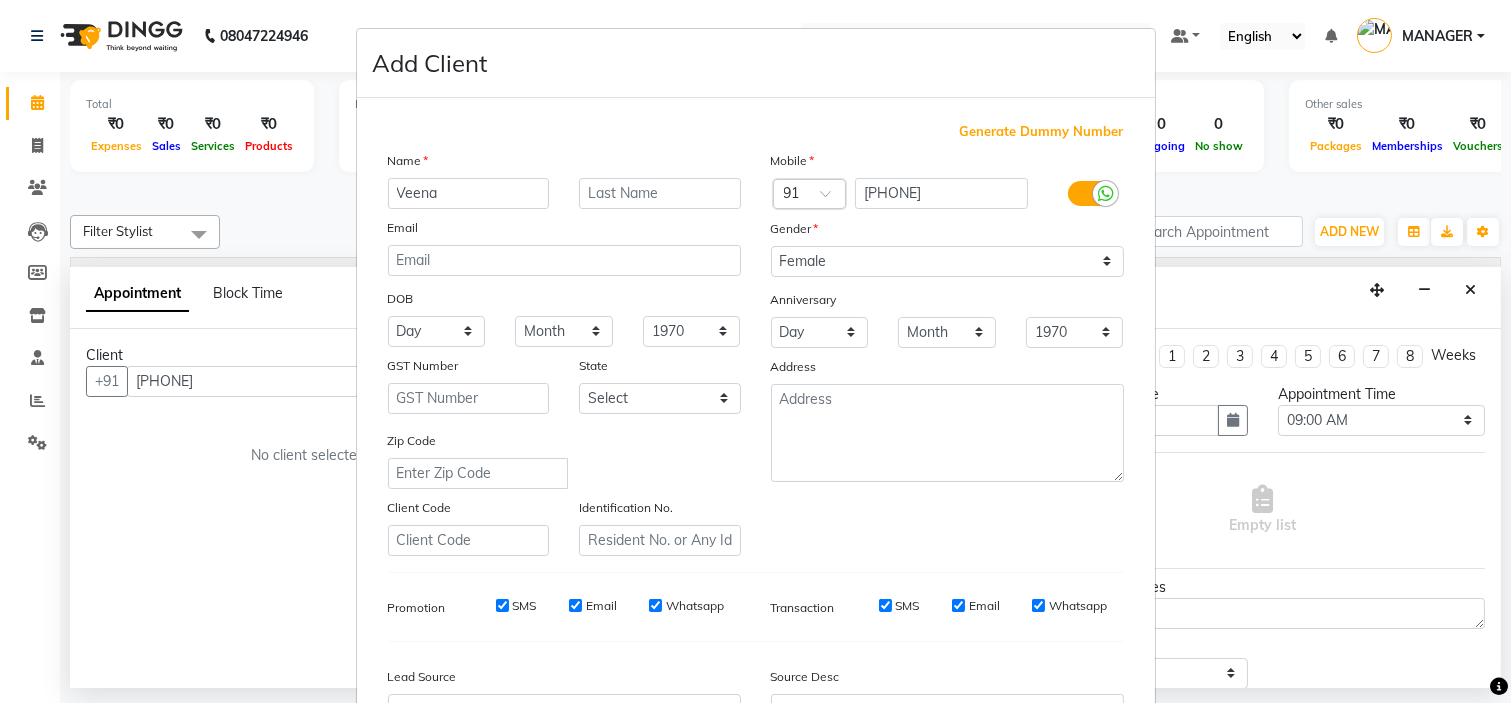 scroll, scrollTop: 221, scrollLeft: 0, axis: vertical 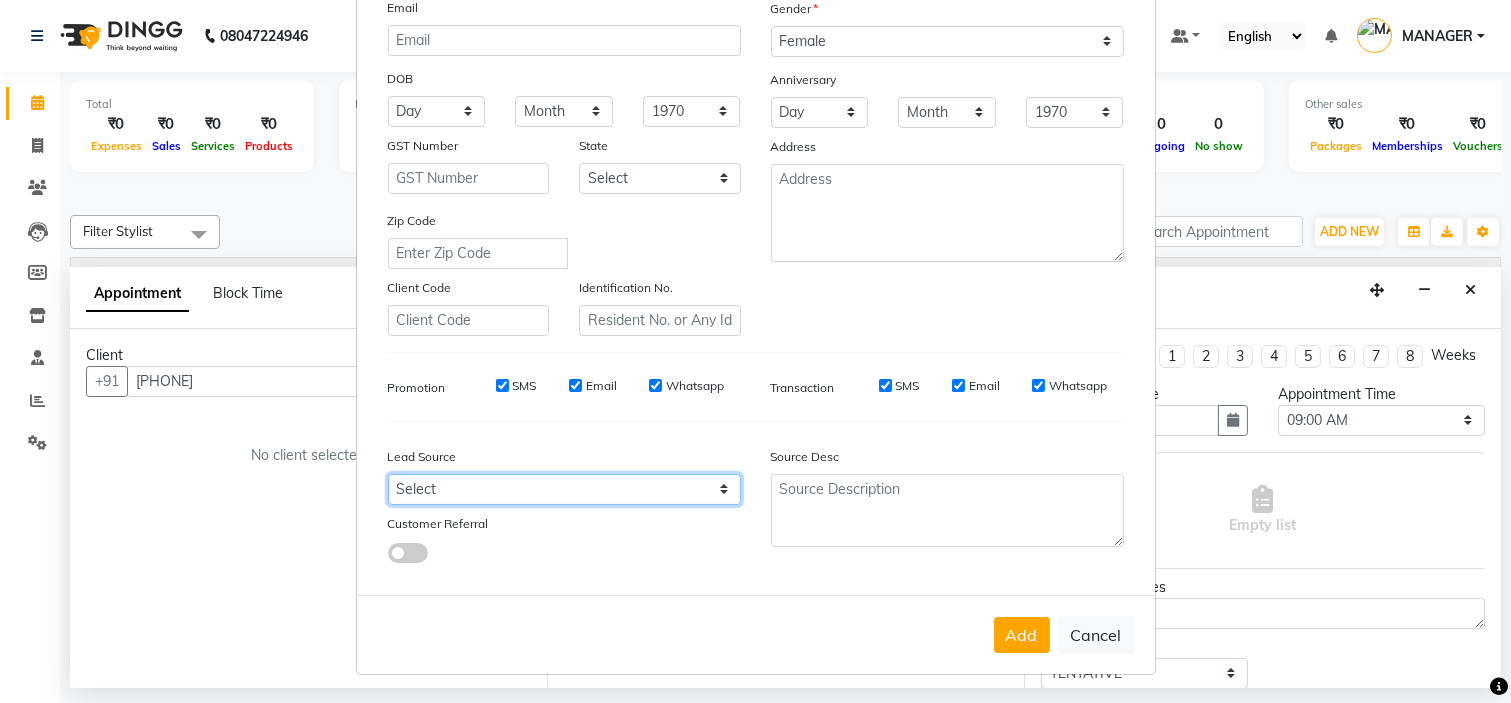 click on "Select Walk-in Referral Internet Friend Word of Mouth Advertisement Facebook JustDial Google Other" at bounding box center [564, 489] 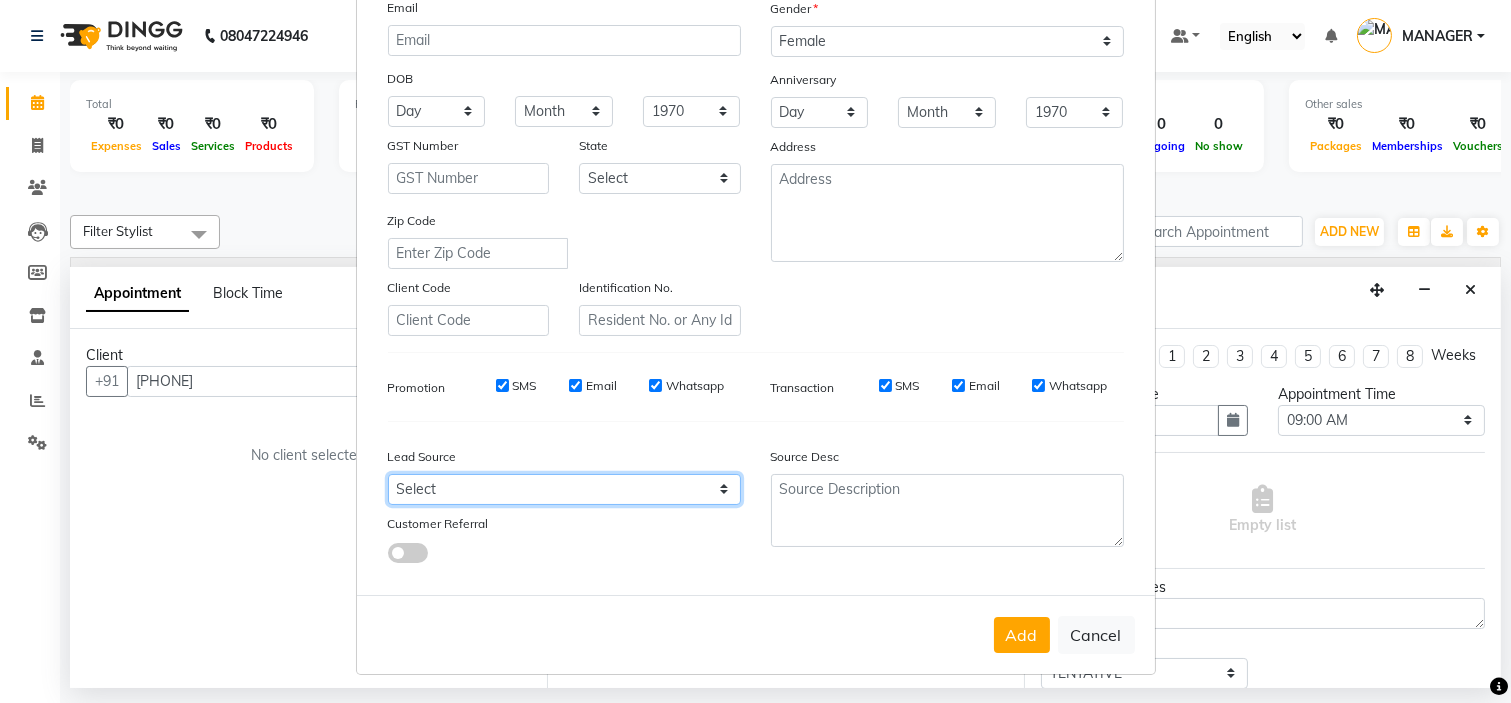 select on "50742" 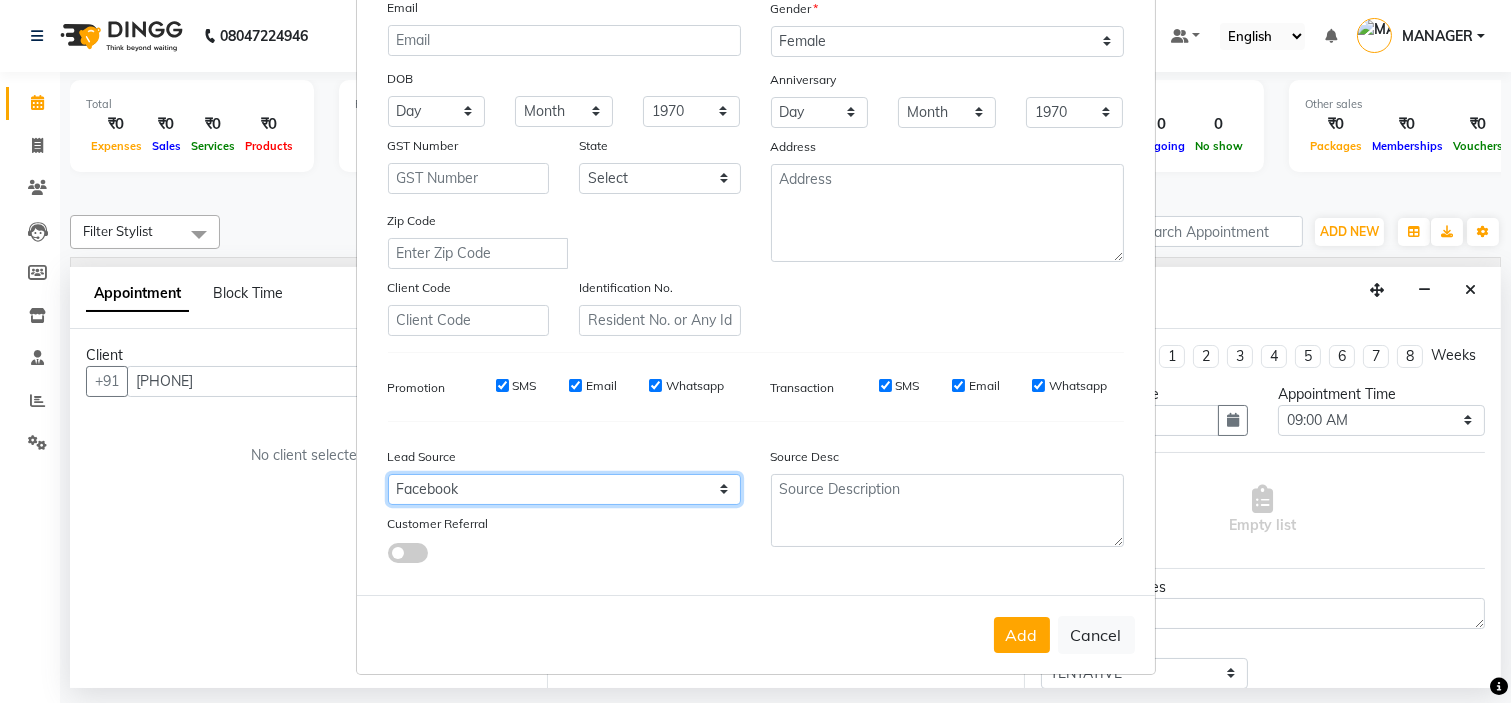 click on "Select Walk-in Referral Internet Friend Word of Mouth Advertisement Facebook JustDial Google Other" at bounding box center [564, 489] 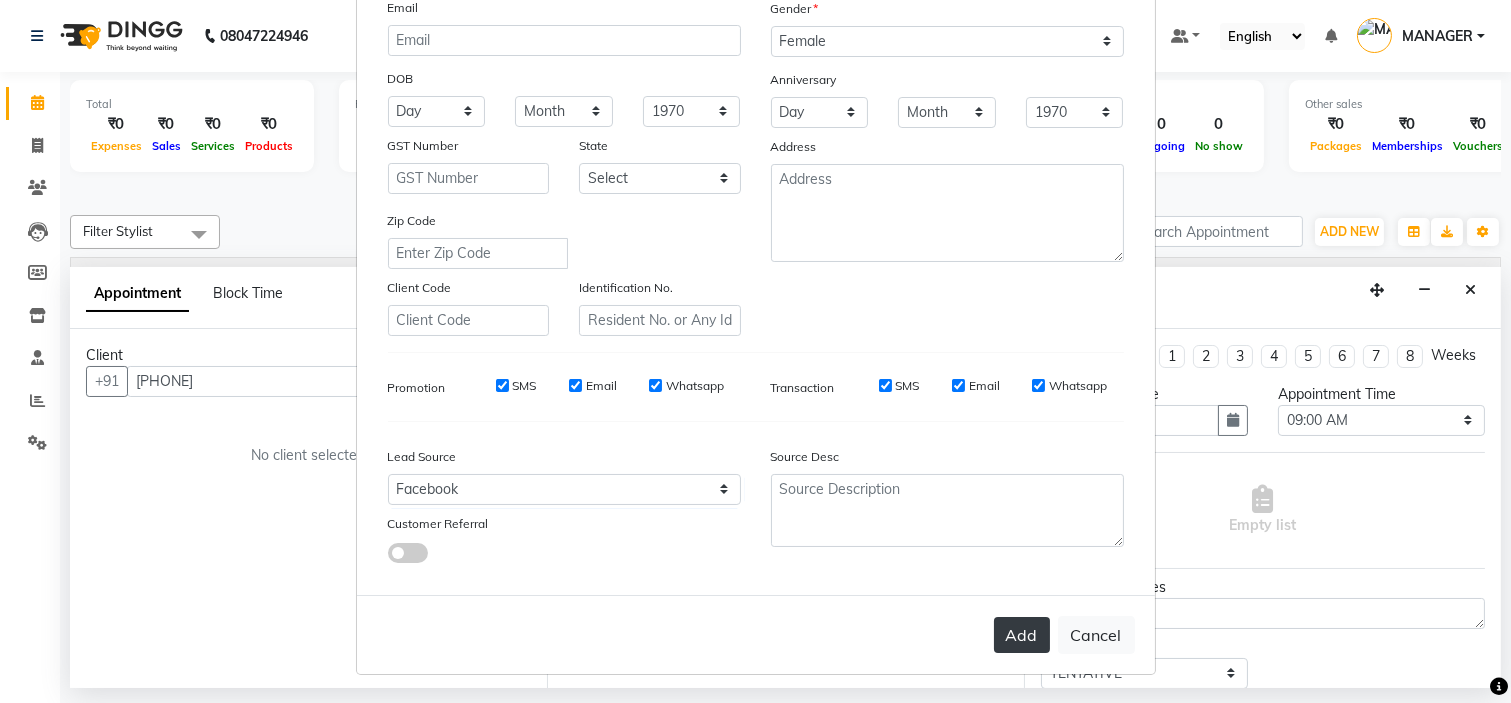 click on "Add" at bounding box center (1022, 635) 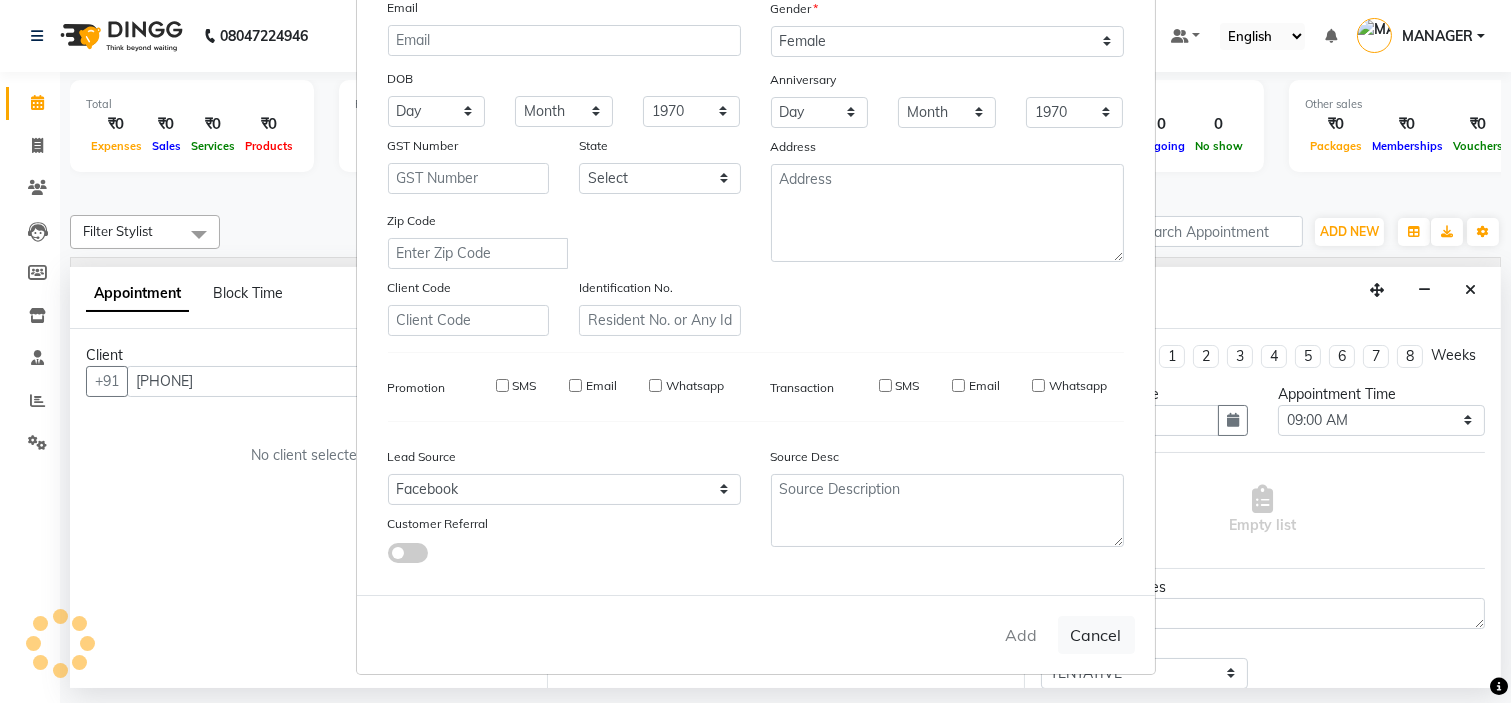 type 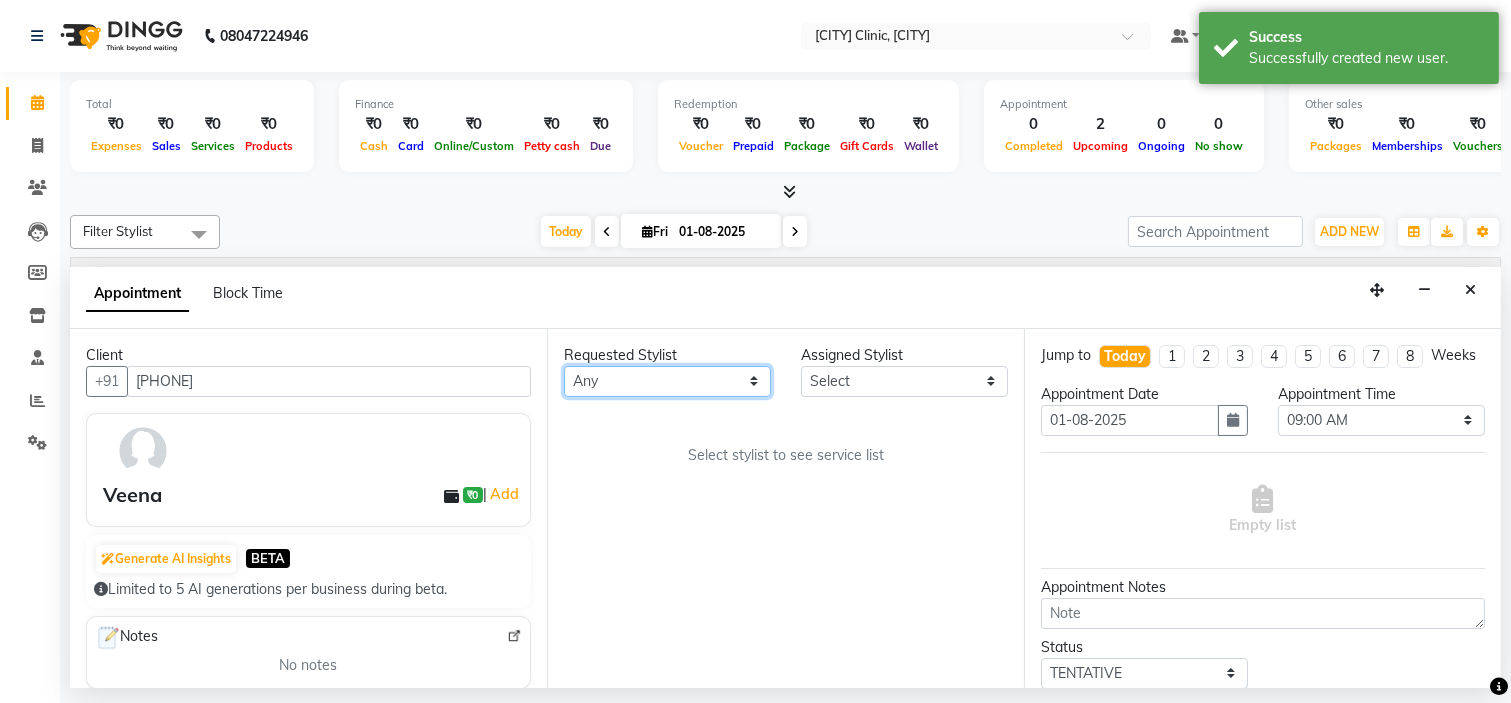 click on "Any [FIRST] [FIRST] [FIRST] [FIRST] [FIRST] [FIRST] [FIRST] [FIRST] [FIRST] [FIRST]" at bounding box center [667, 381] 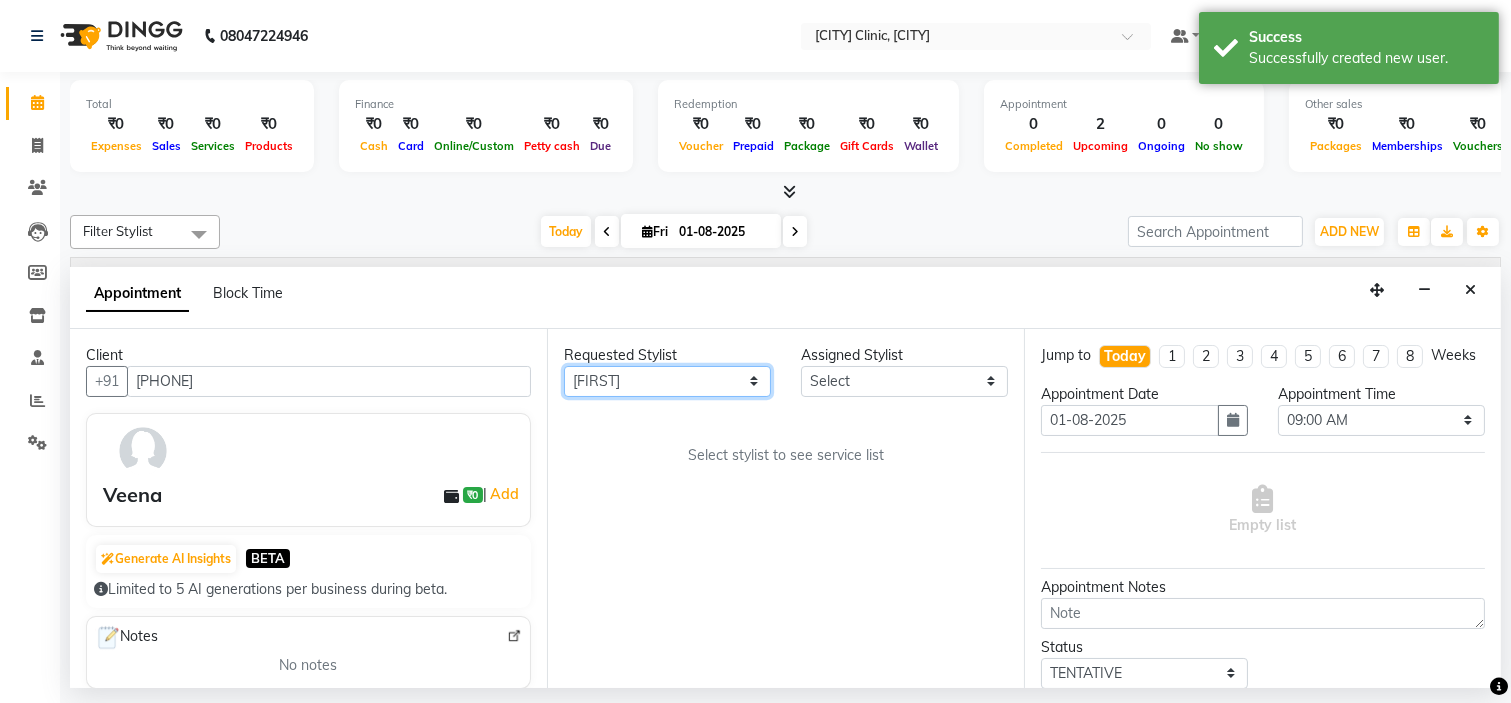 click on "Any [FIRST] [FIRST] [FIRST] [FIRST] [FIRST] [FIRST] [FIRST] [FIRST] [FIRST] [FIRST]" at bounding box center [667, 381] 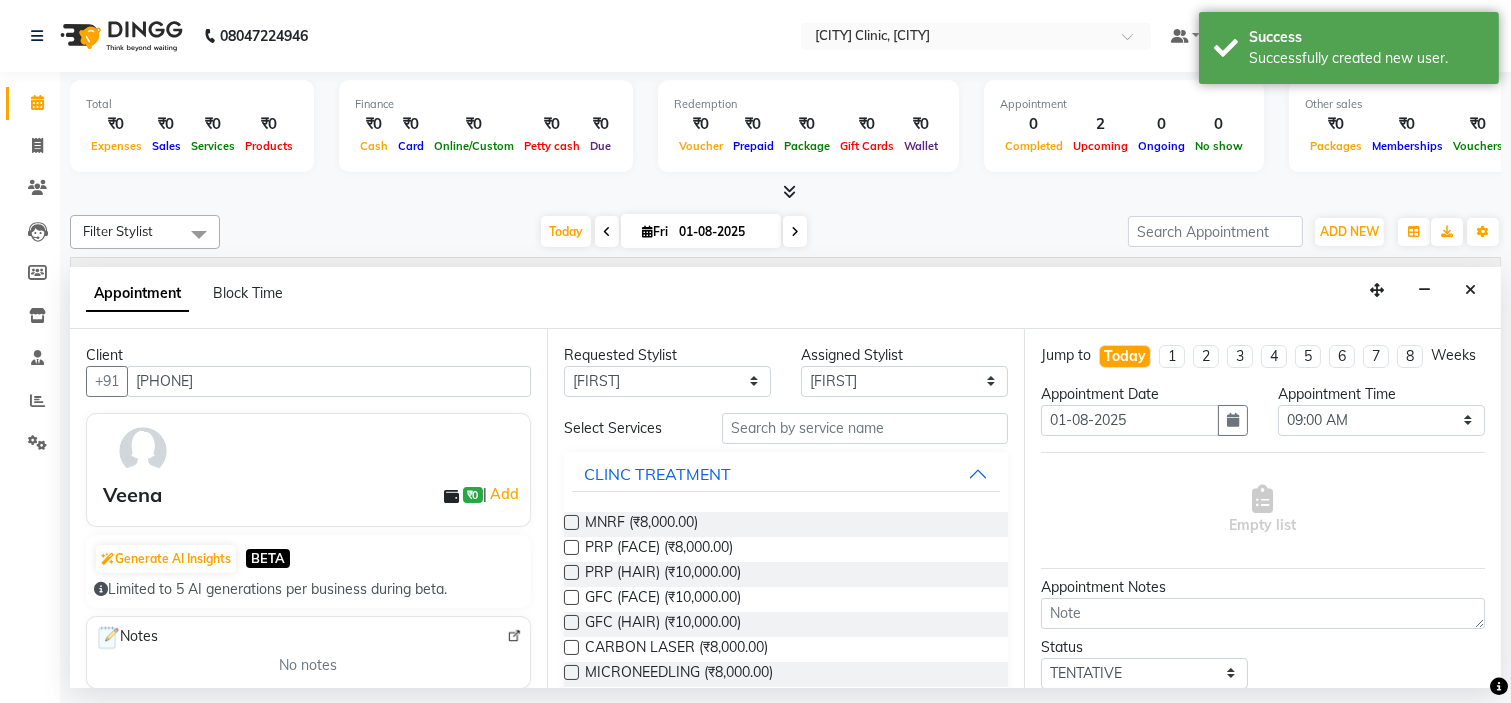 click on "MNRF (₹8,000.00)" at bounding box center (641, 524) 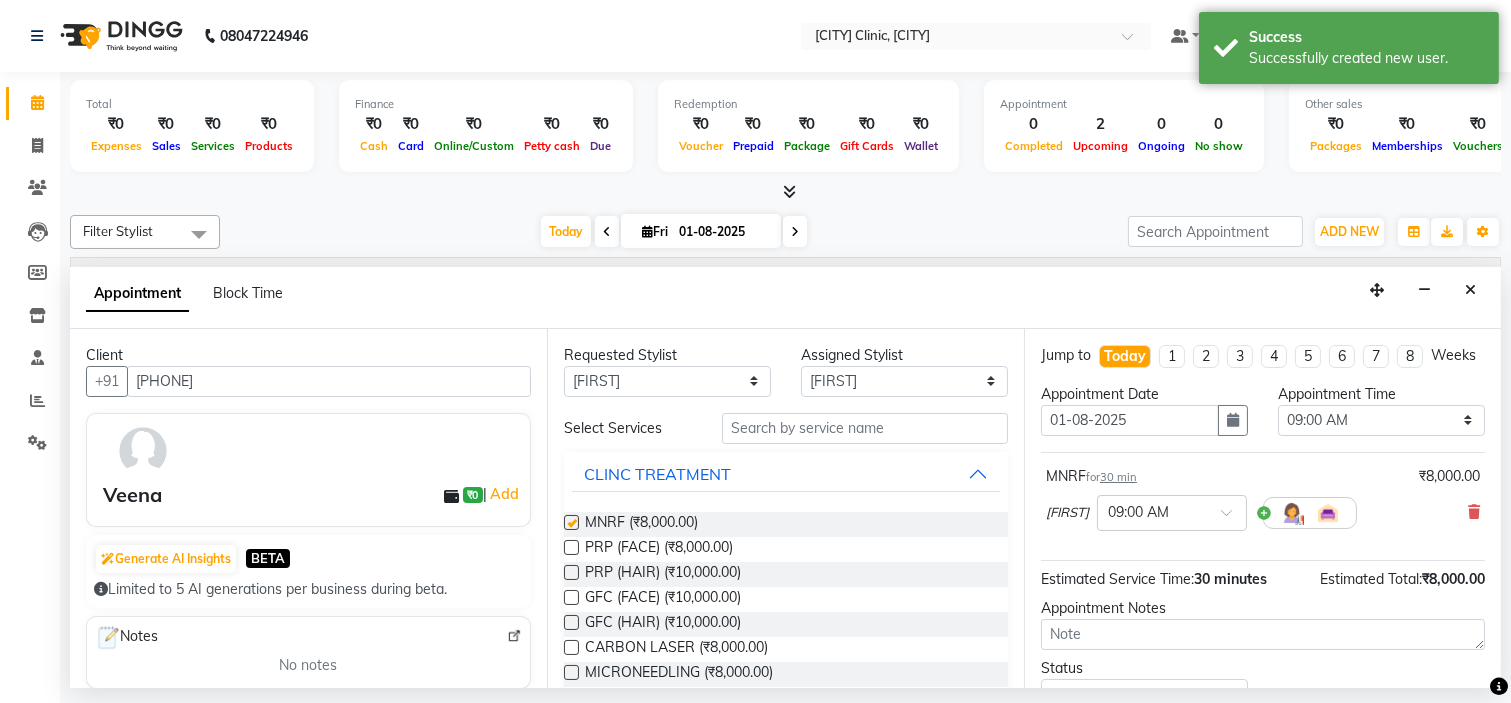 checkbox on "false" 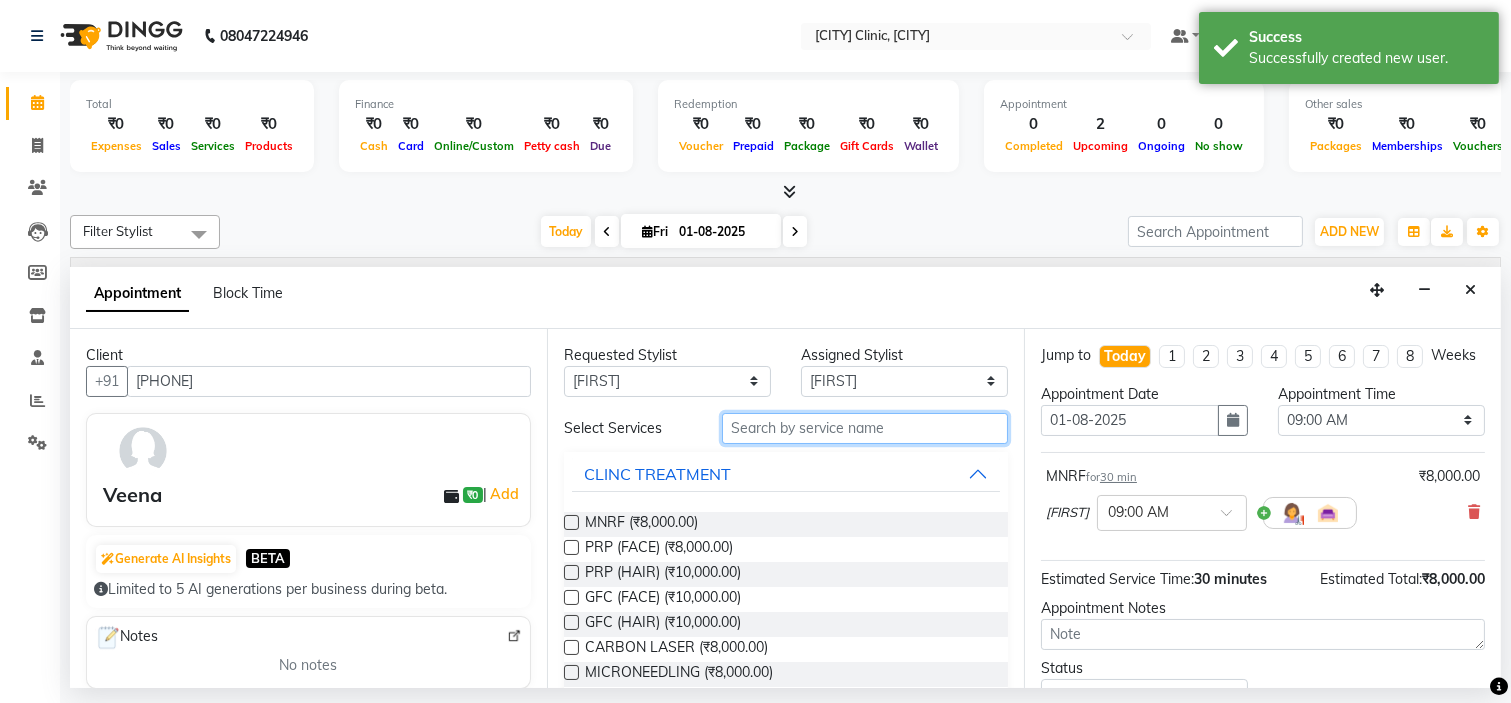 click at bounding box center (865, 428) 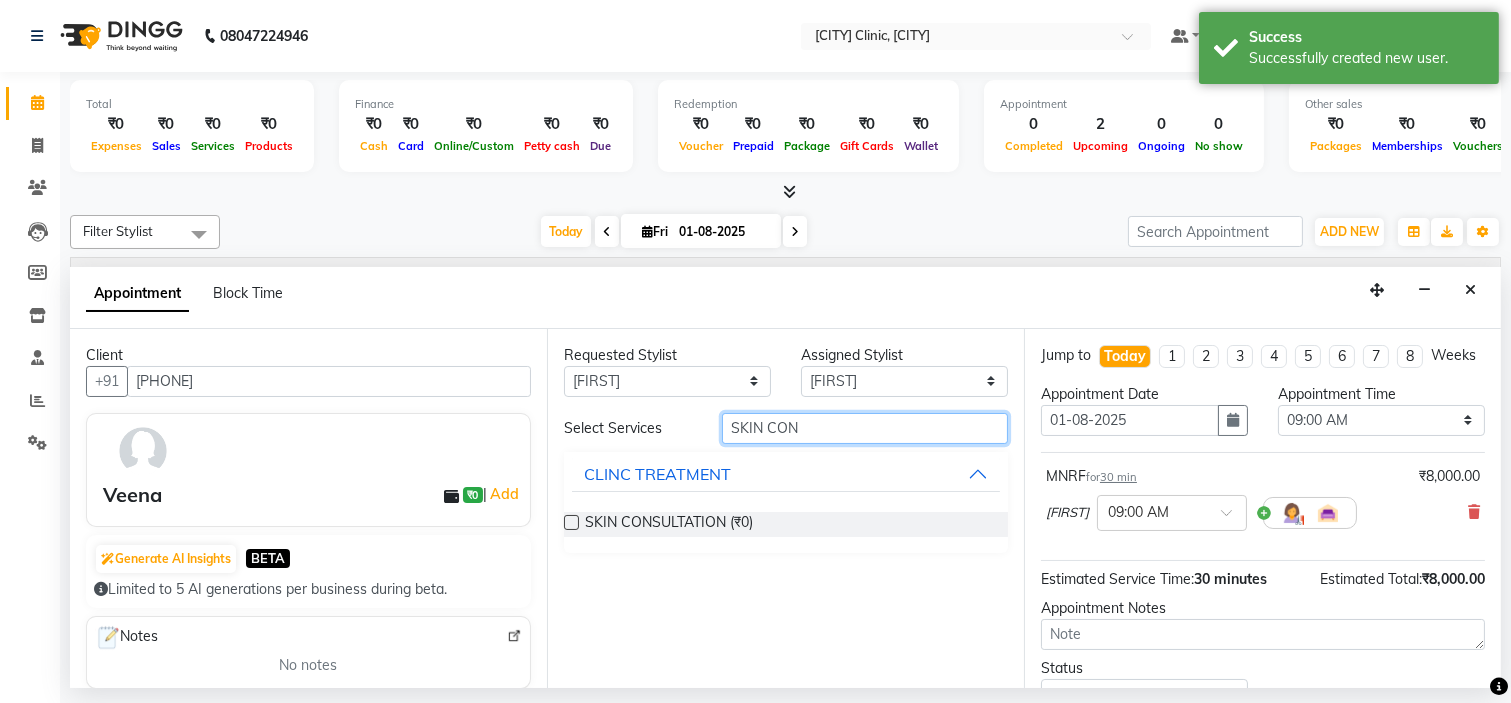 type on "SKIN CON" 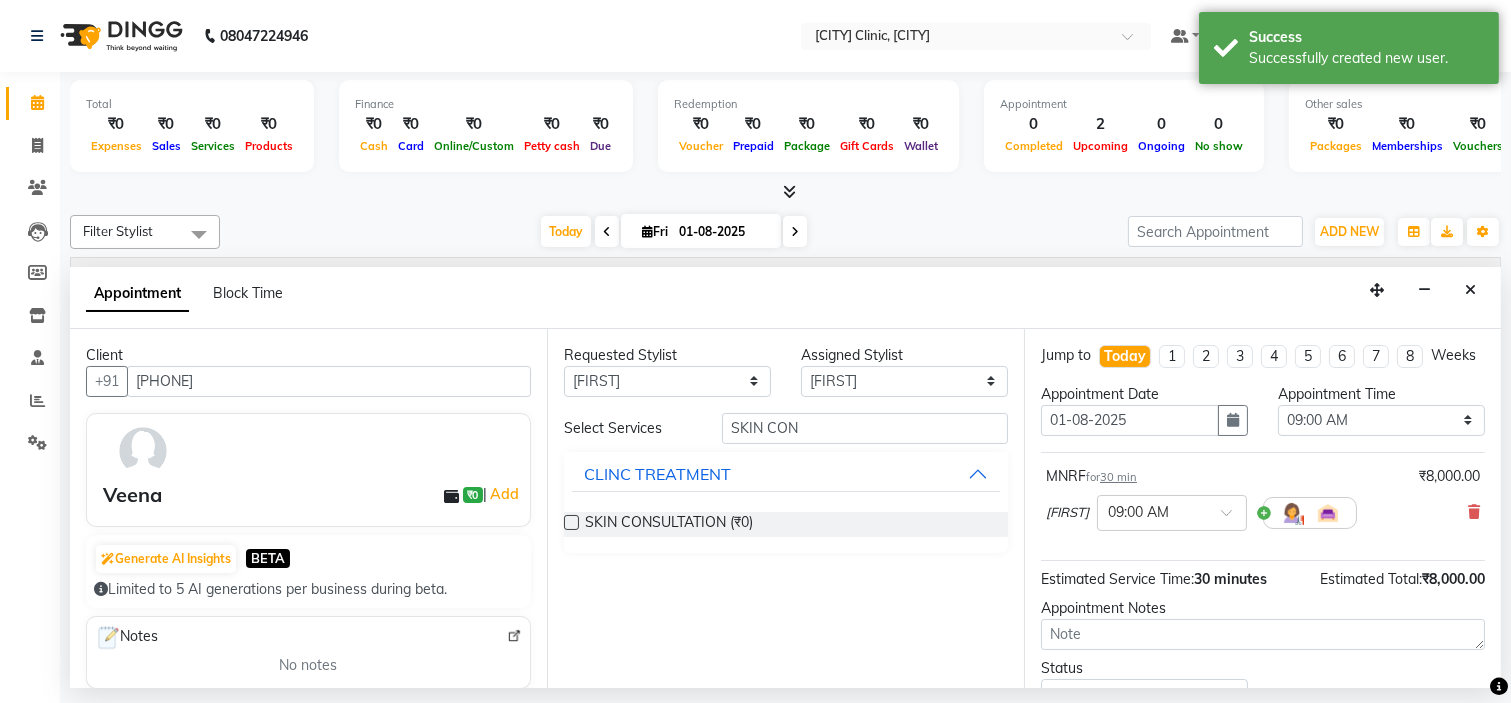 click on "SKIN CONSULTATION (₹0)" at bounding box center [786, 524] 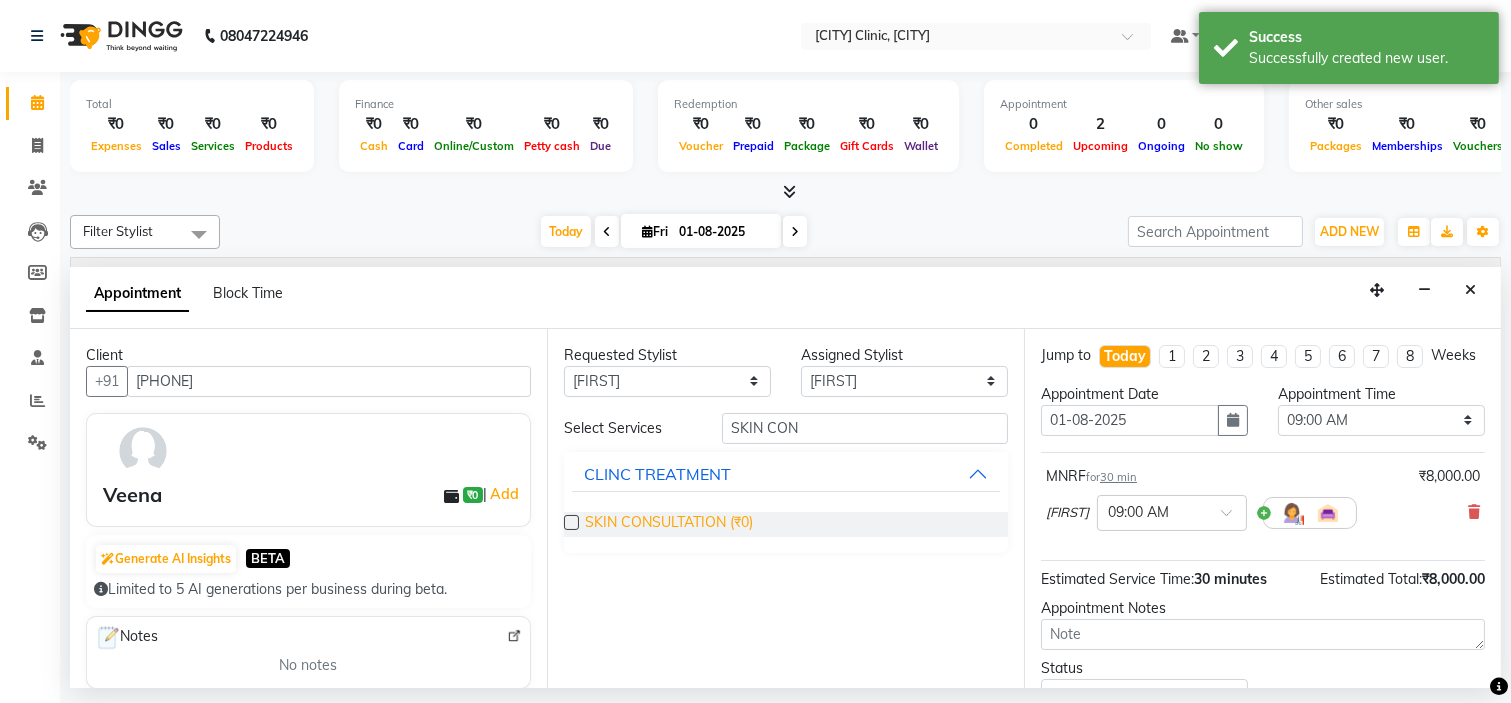 click on "SKIN CONSULTATION (₹0)" at bounding box center [669, 524] 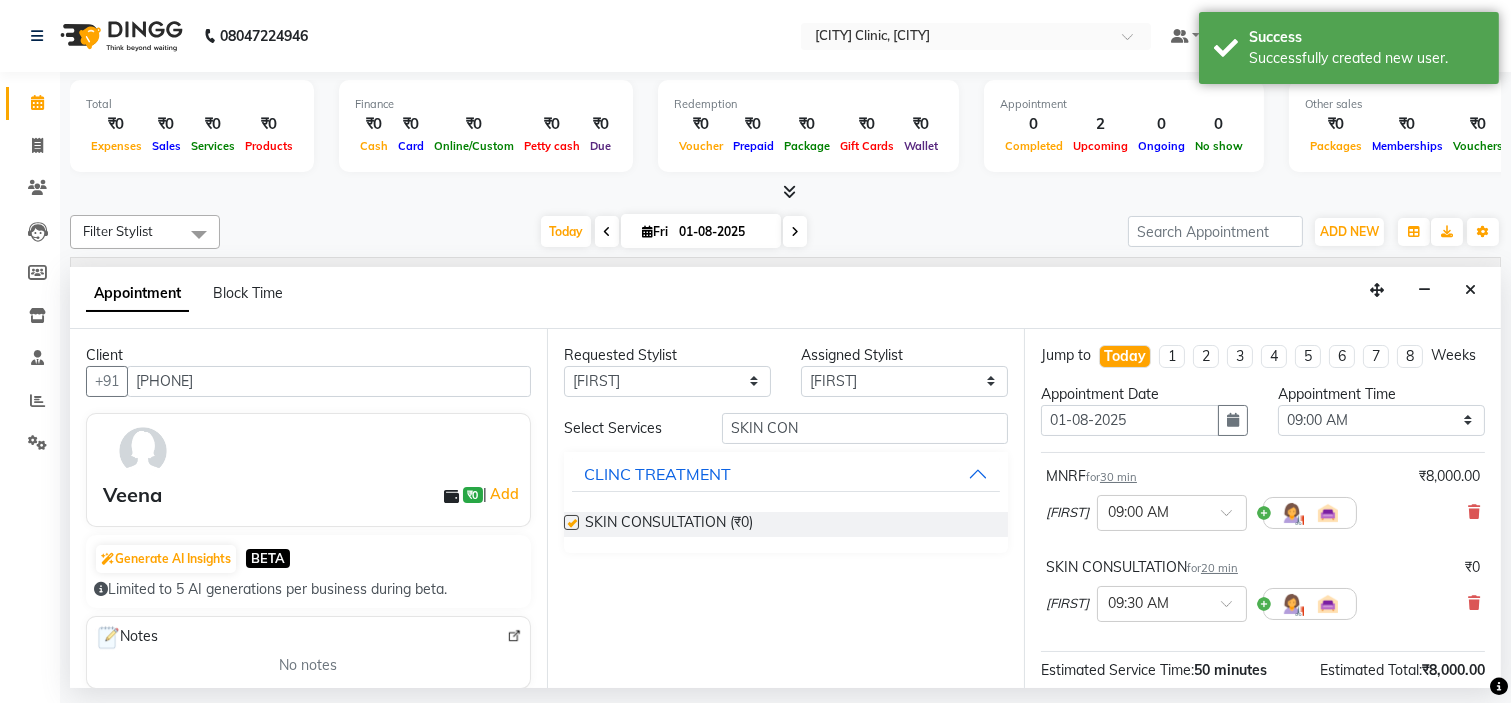 checkbox on "false" 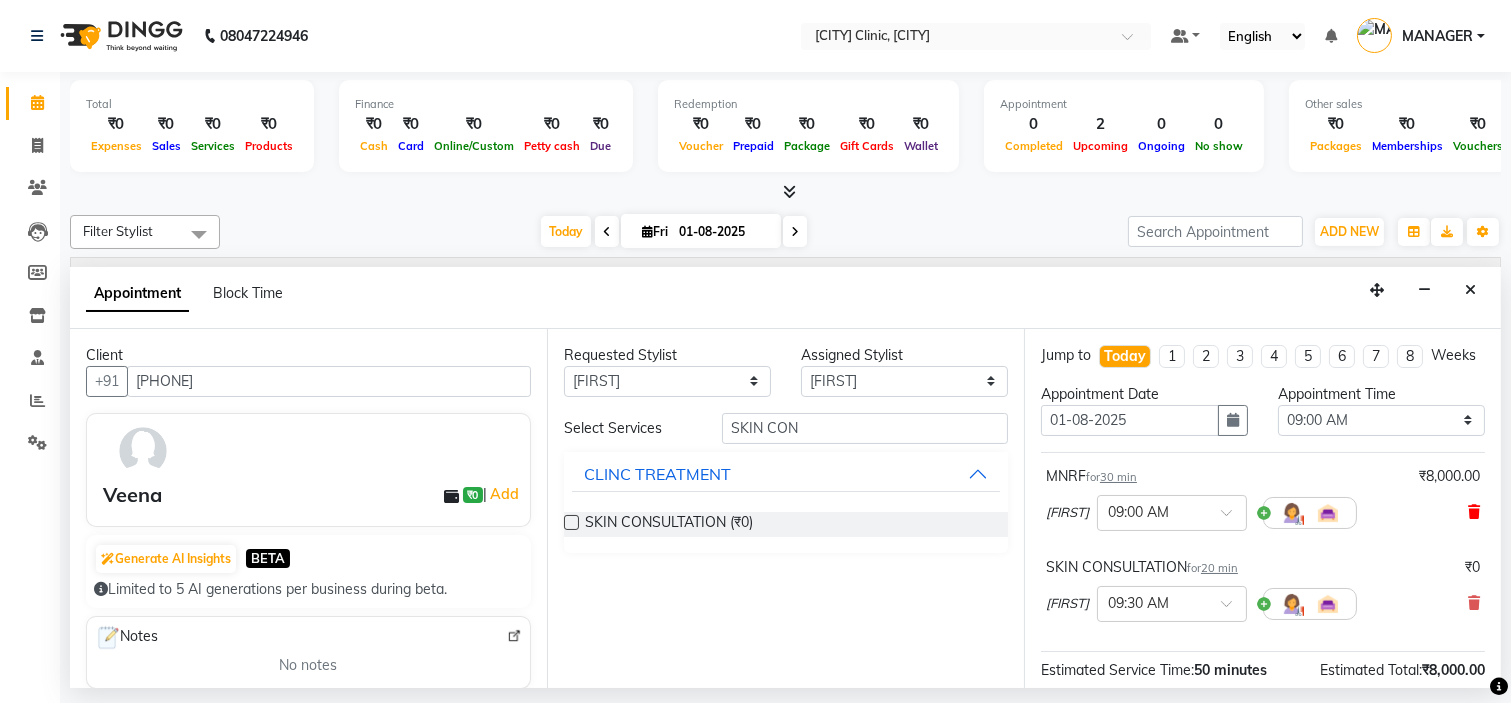 click at bounding box center (1474, 512) 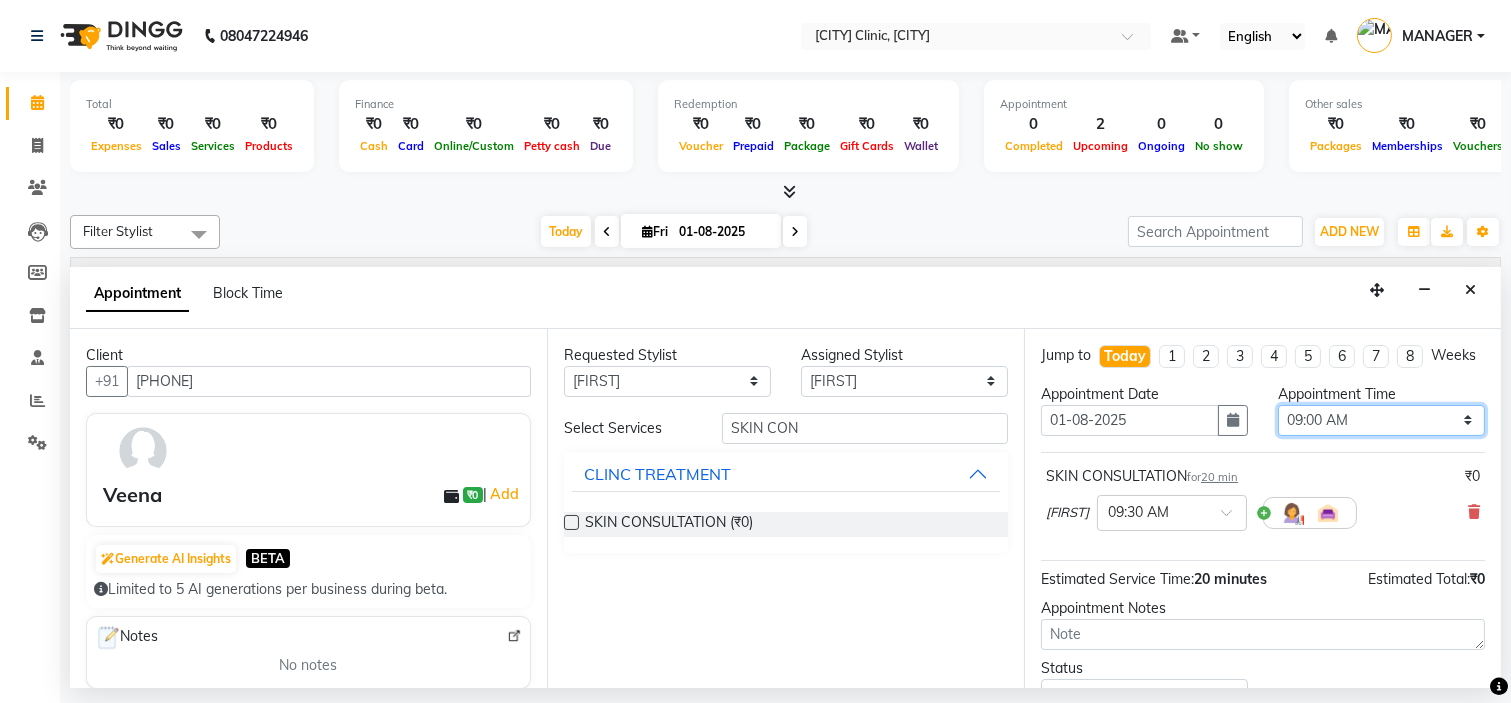 click on "Select 09:00 AM 09:15 AM 09:30 AM 09:45 AM 10:00 AM 10:15 AM 10:30 AM 10:45 AM 11:00 AM 11:15 AM 11:30 AM 11:45 AM 12:00 PM 12:15 PM 12:30 PM 12:45 PM 01:00 PM 01:15 PM 01:30 PM 01:45 PM 02:00 PM 02:15 PM 02:30 PM 02:45 PM 03:00 PM 03:15 PM 03:30 PM 03:45 PM 04:00 PM 04:15 PM 04:30 PM 04:45 PM 05:00 PM 05:15 PM 05:30 PM 05:45 PM 06:00 PM 06:15 PM 06:30 PM 06:45 PM 07:00 PM 07:15 PM 07:30 PM 07:45 PM 08:00 PM" at bounding box center [1381, 420] 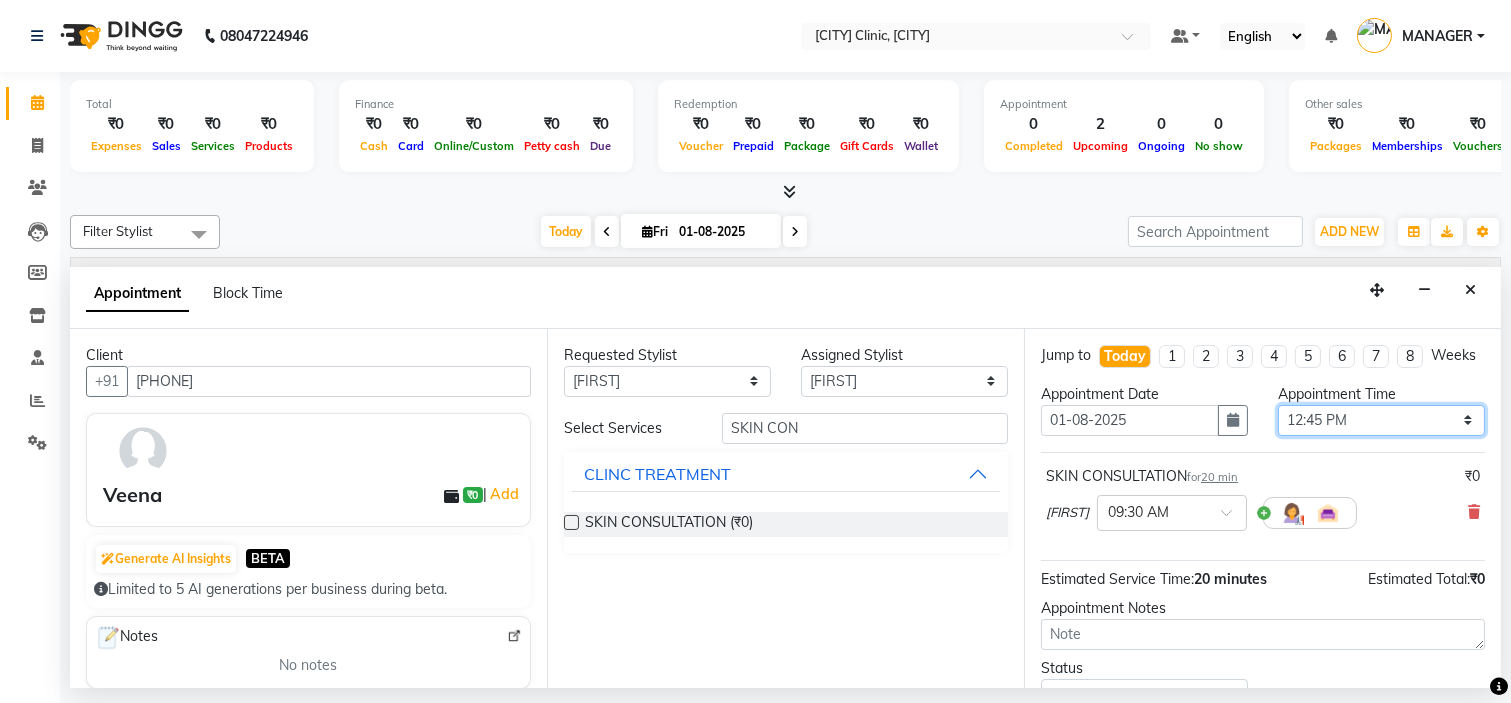 click on "Select 09:00 AM 09:15 AM 09:30 AM 09:45 AM 10:00 AM 10:15 AM 10:30 AM 10:45 AM 11:00 AM 11:15 AM 11:30 AM 11:45 AM 12:00 PM 12:15 PM 12:30 PM 12:45 PM 01:00 PM 01:15 PM 01:30 PM 01:45 PM 02:00 PM 02:15 PM 02:30 PM 02:45 PM 03:00 PM 03:15 PM 03:30 PM 03:45 PM 04:00 PM 04:15 PM 04:30 PM 04:45 PM 05:00 PM 05:15 PM 05:30 PM 05:45 PM 06:00 PM 06:15 PM 06:30 PM 06:45 PM 07:00 PM 07:15 PM 07:30 PM 07:45 PM 08:00 PM" at bounding box center (1381, 420) 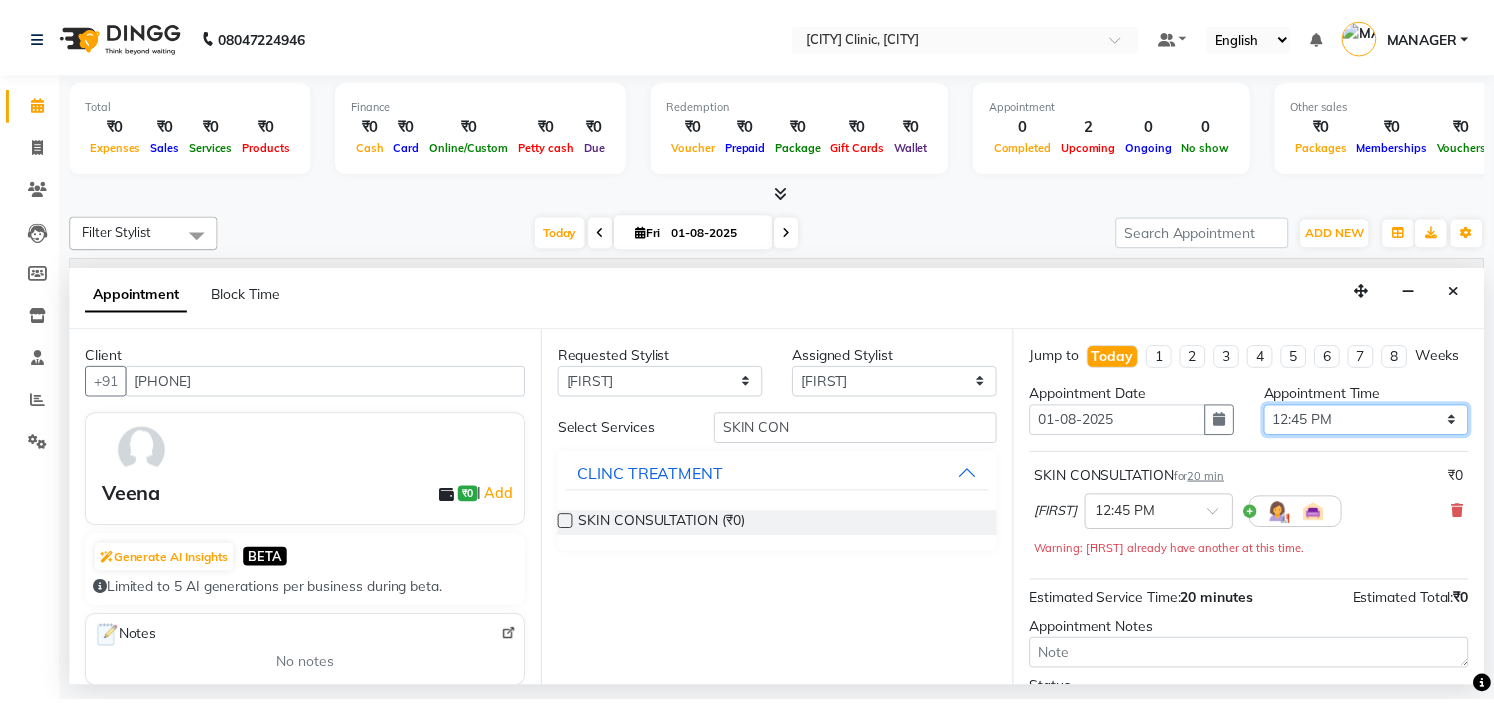 scroll, scrollTop: 187, scrollLeft: 0, axis: vertical 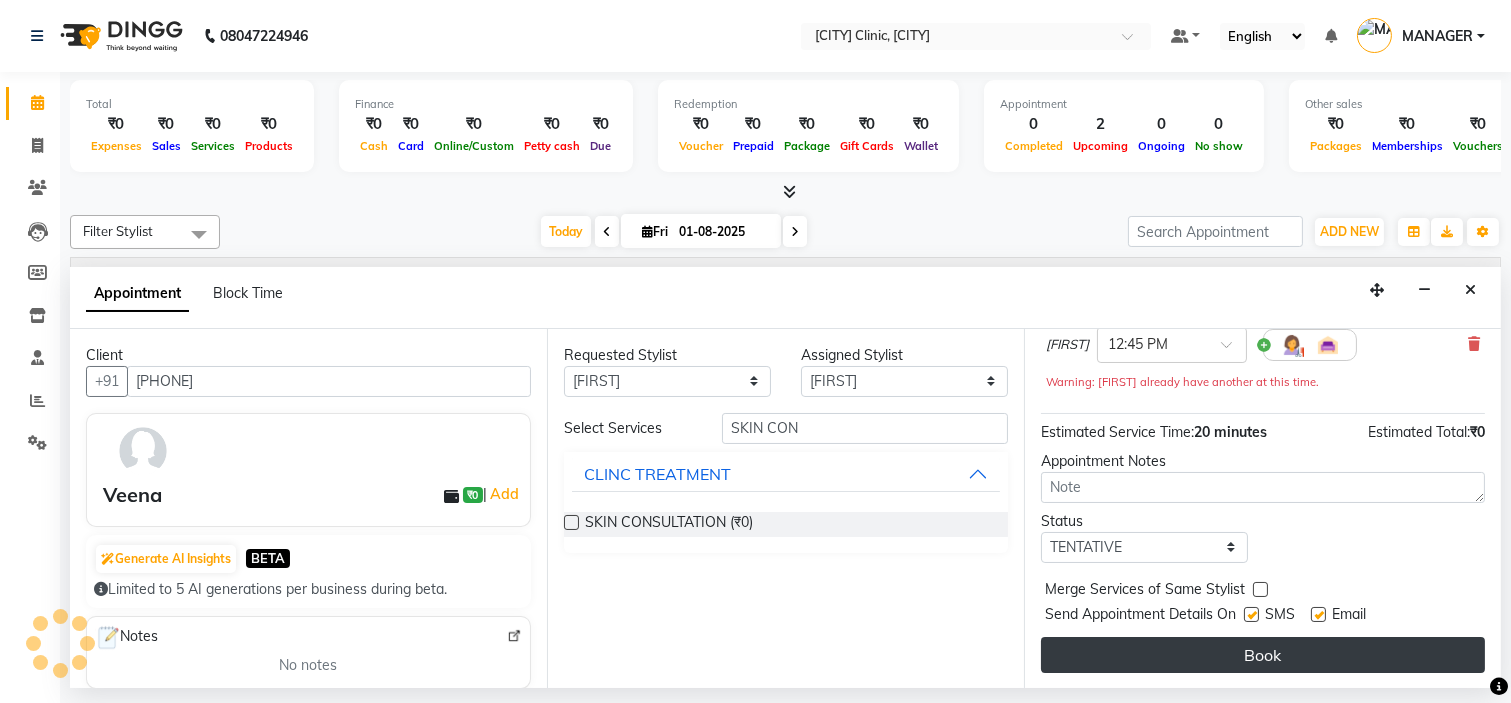 click on "Book" at bounding box center (1263, 655) 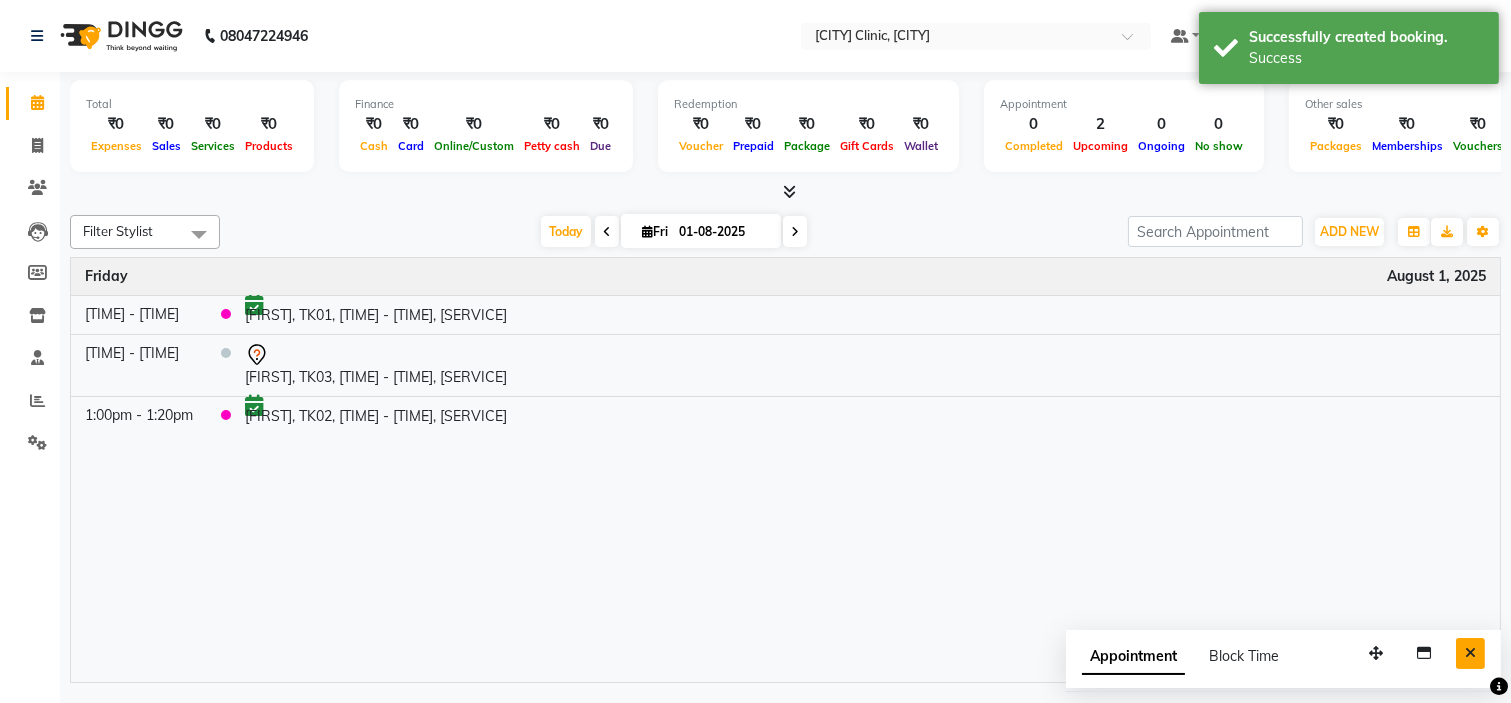 click at bounding box center [1470, 653] 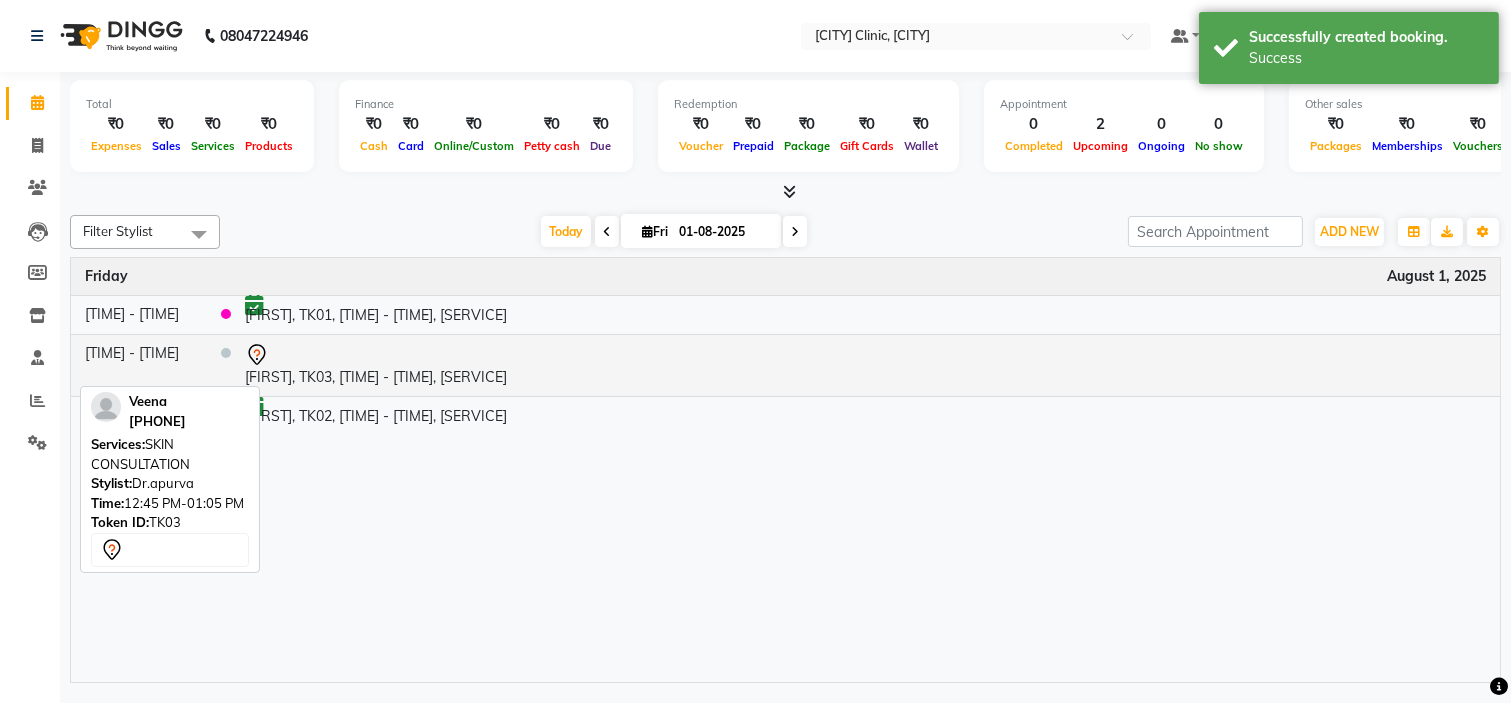 click at bounding box center (865, 355) 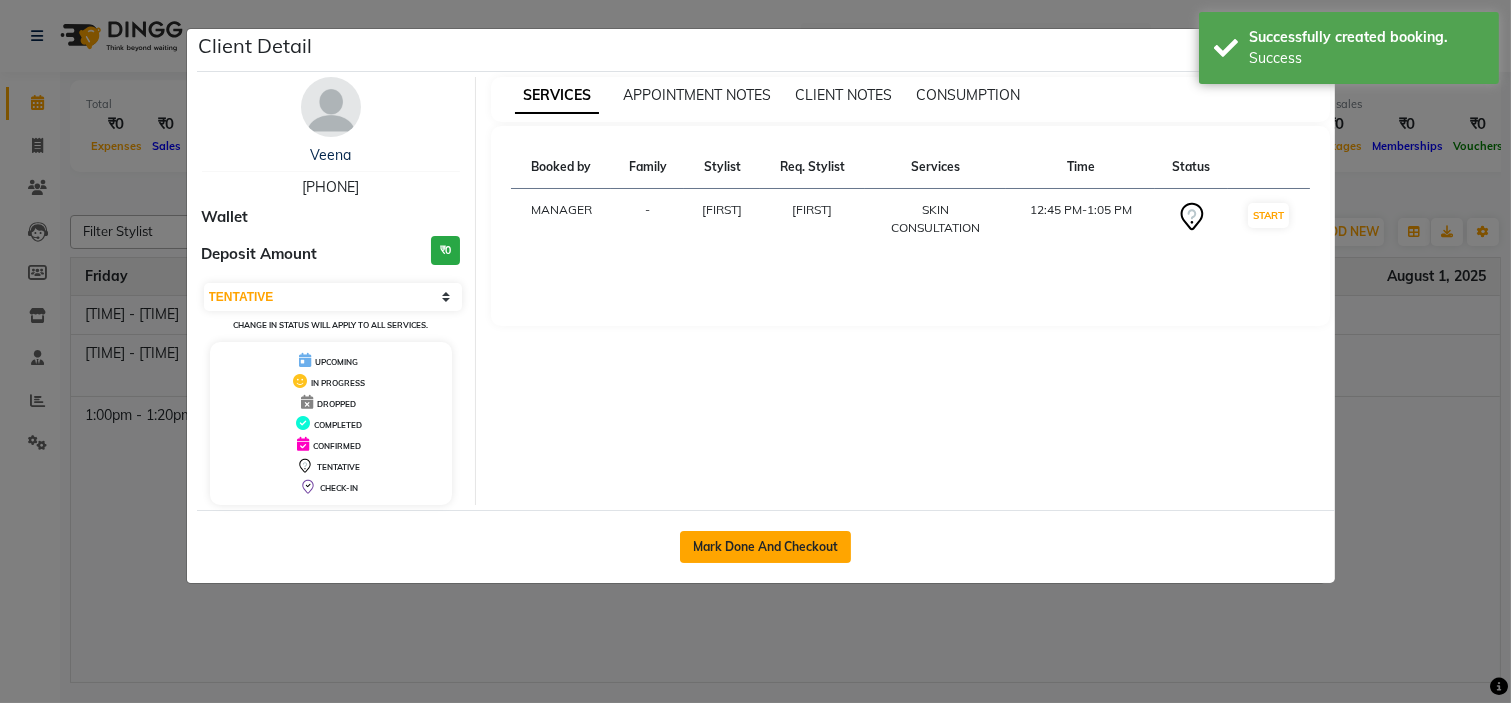 click on "Mark Done And Checkout" 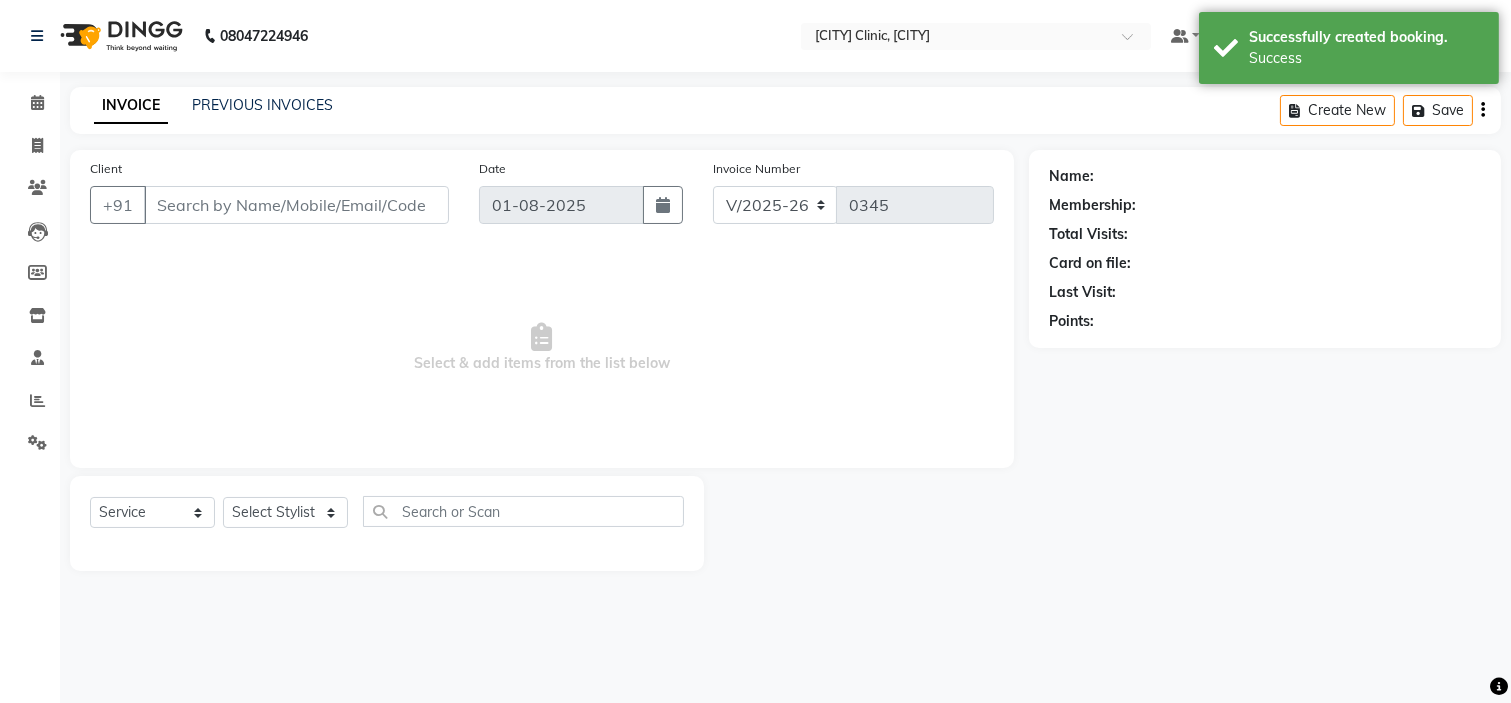type on "[PHONE]" 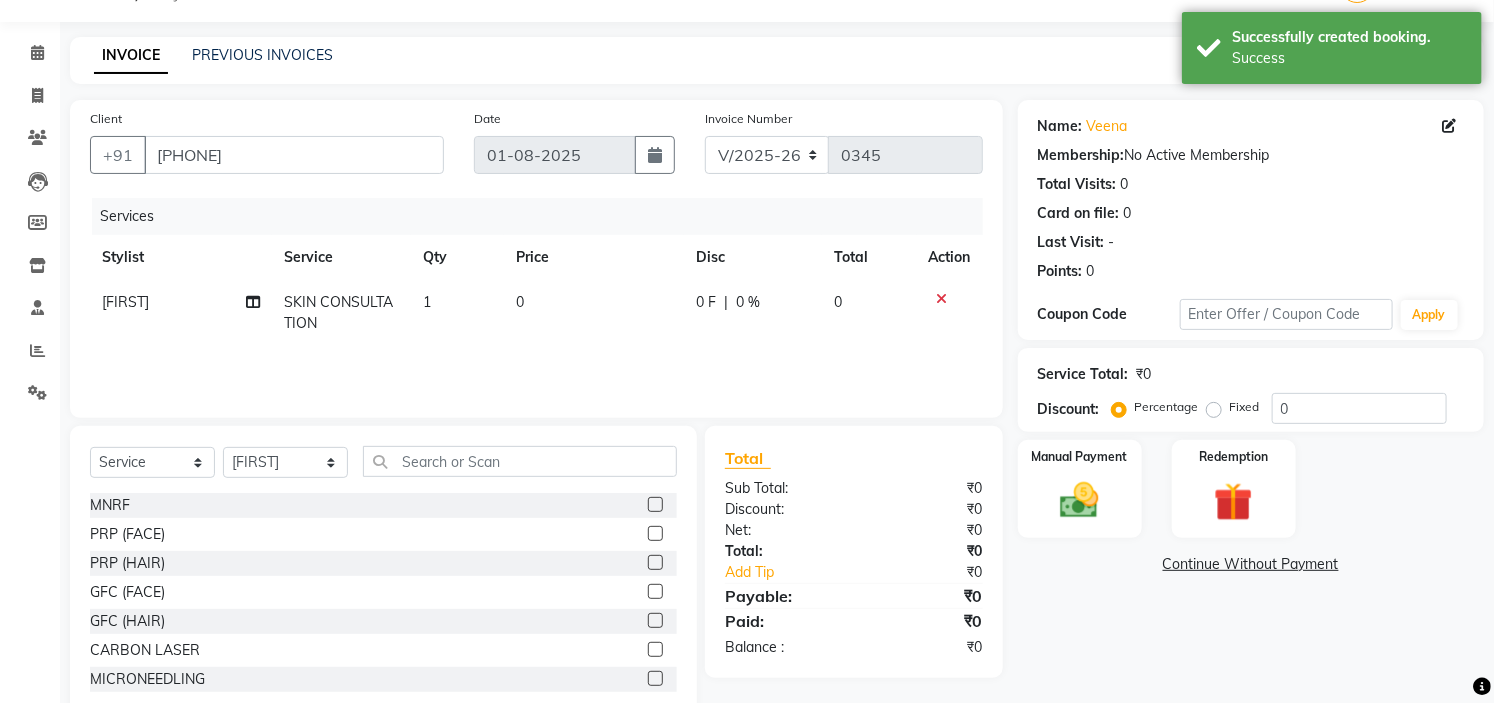 scroll, scrollTop: 97, scrollLeft: 0, axis: vertical 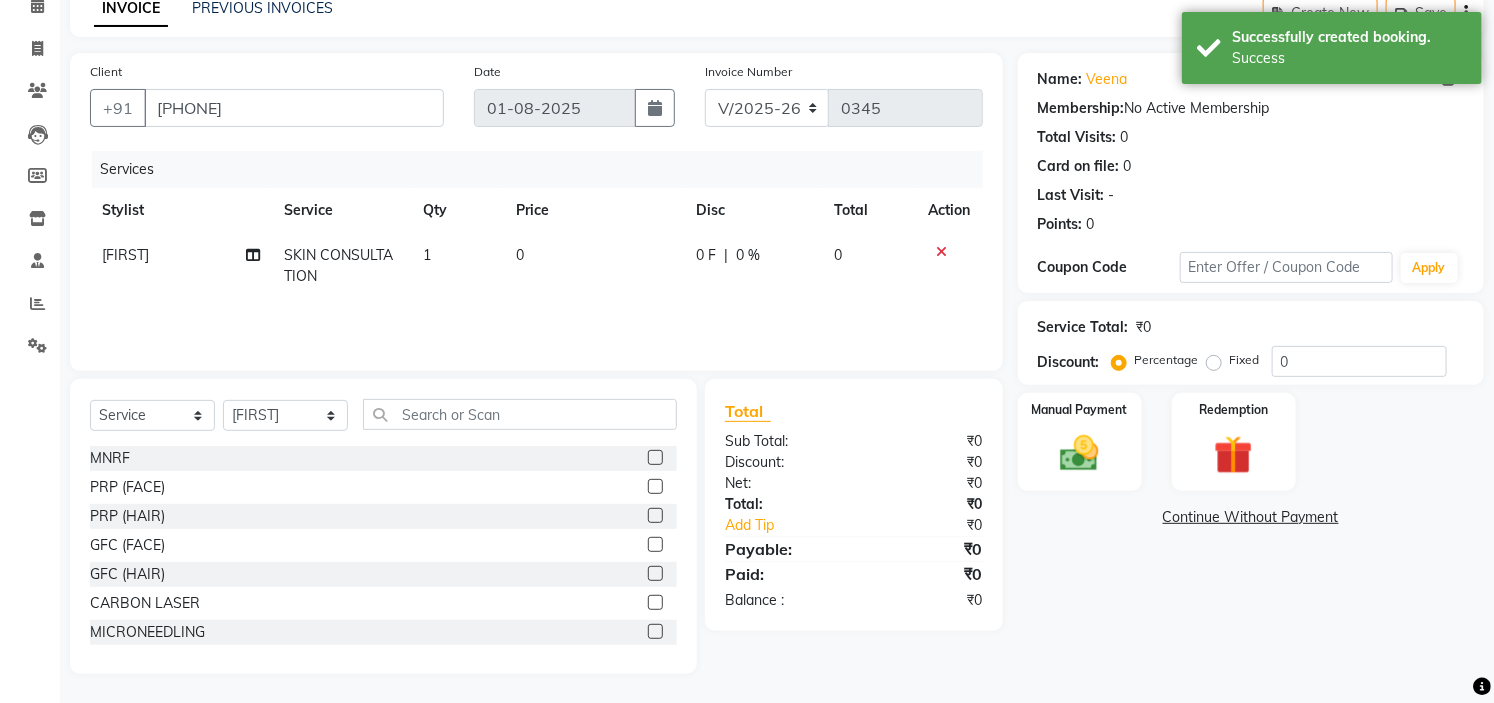 click on "Continue Without Payment" 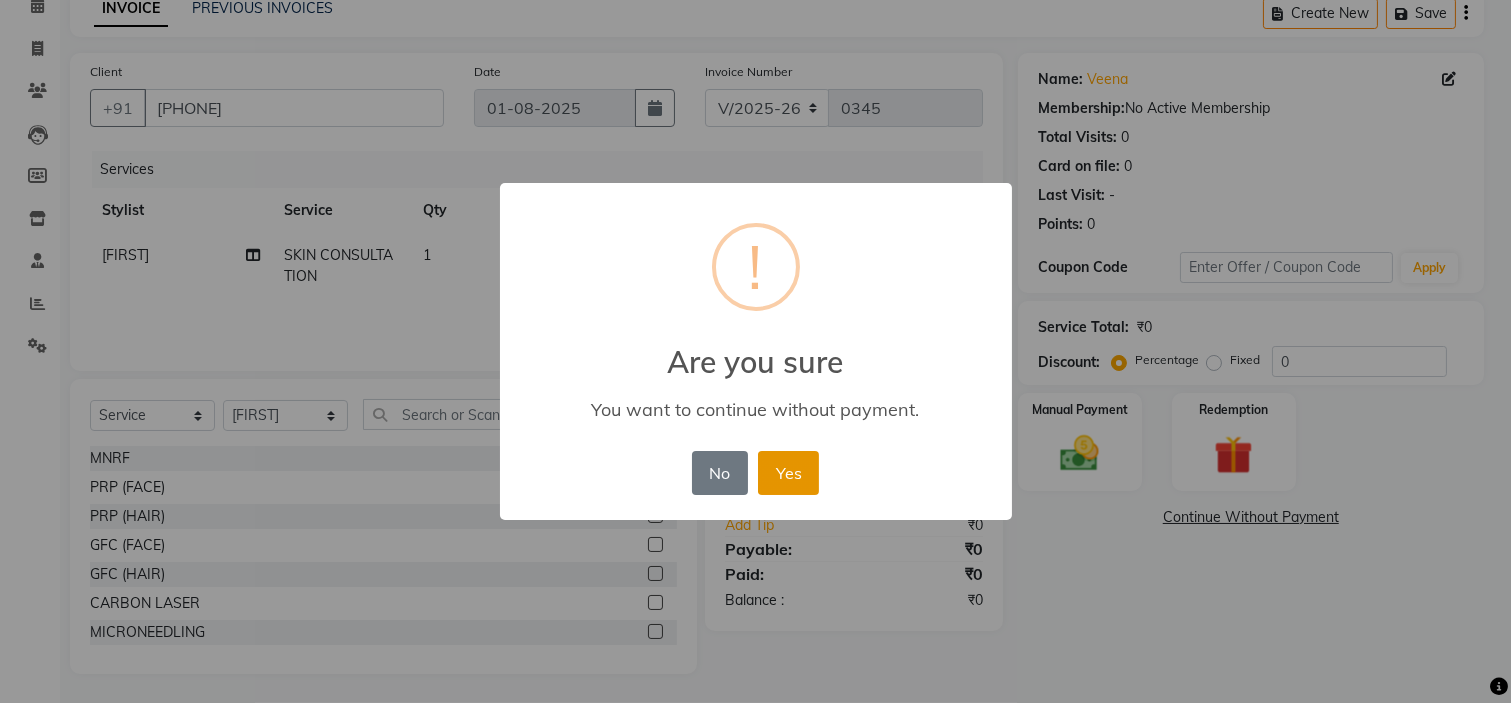 click on "Yes" at bounding box center (788, 473) 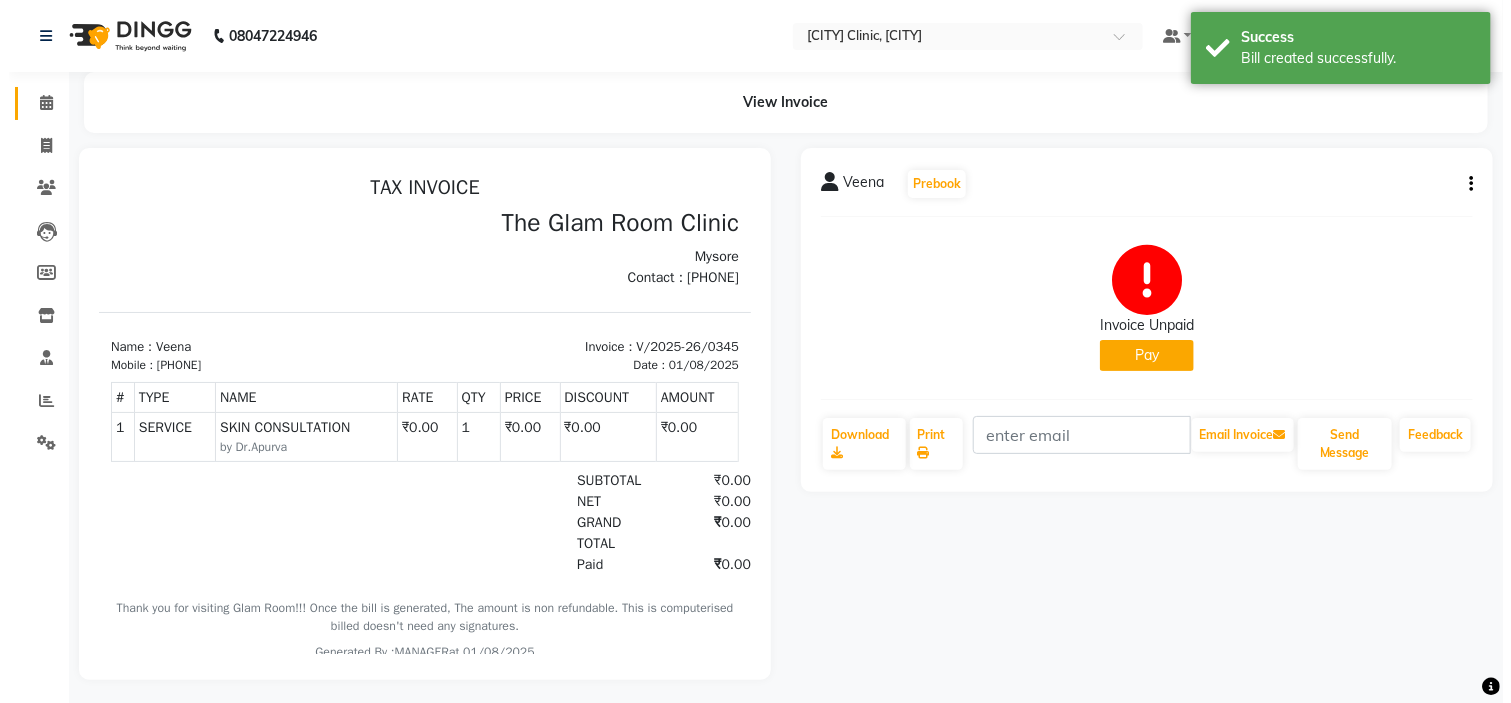scroll, scrollTop: 0, scrollLeft: 0, axis: both 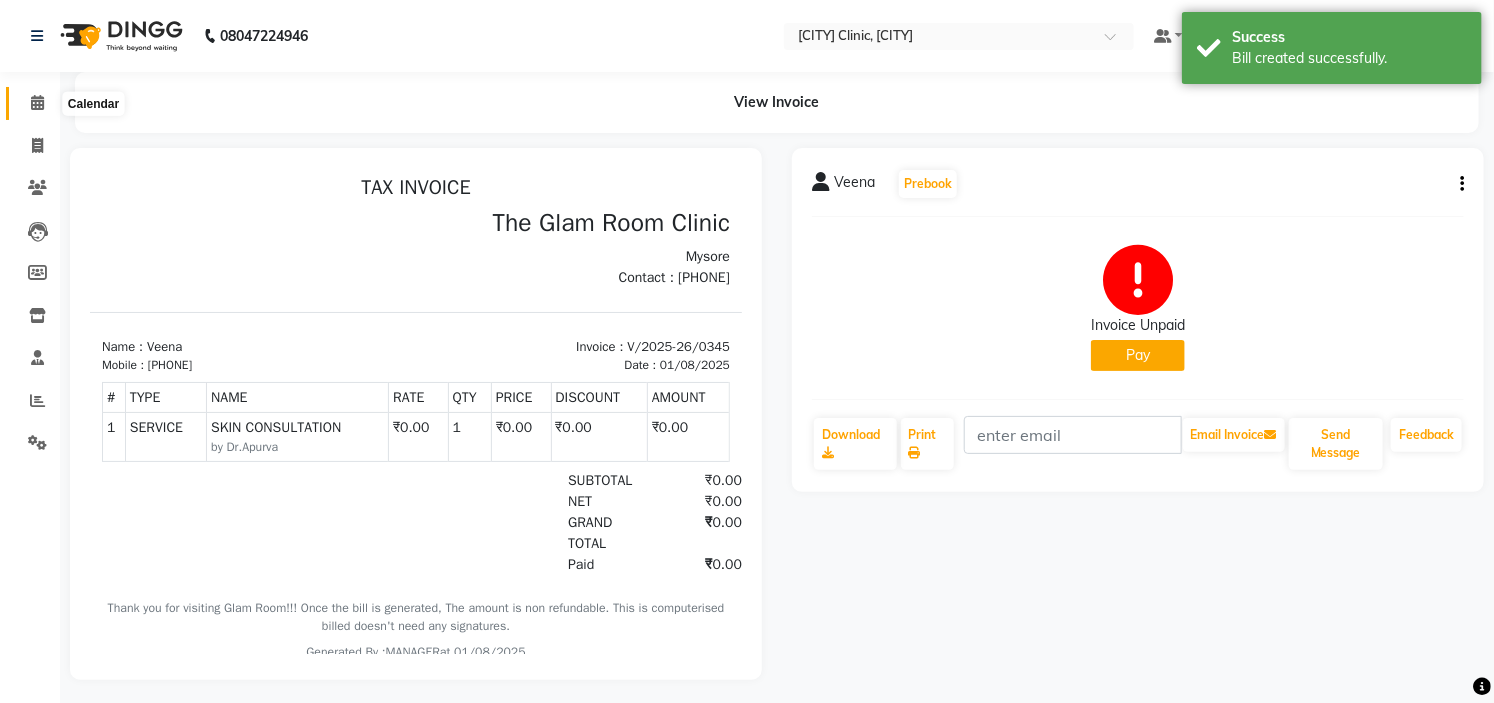 click 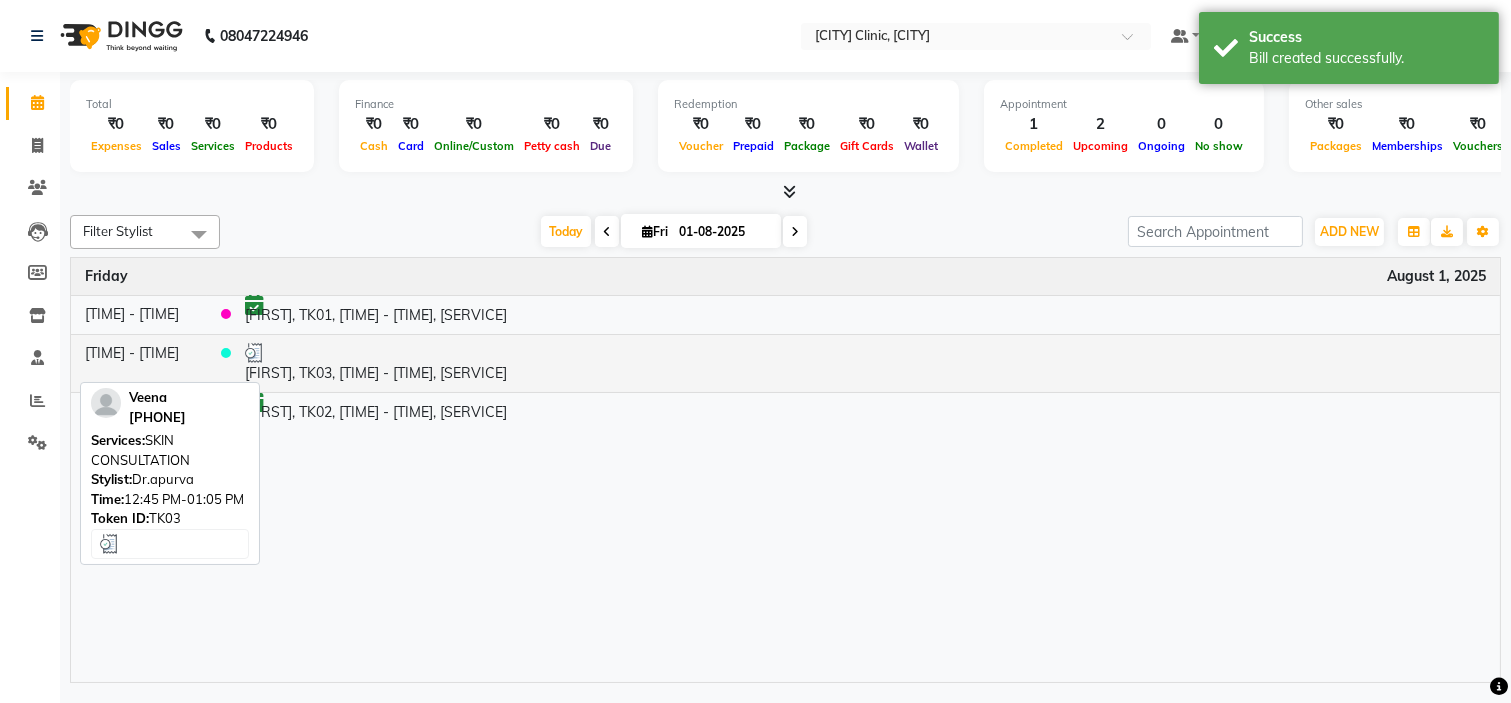 click at bounding box center (865, 353) 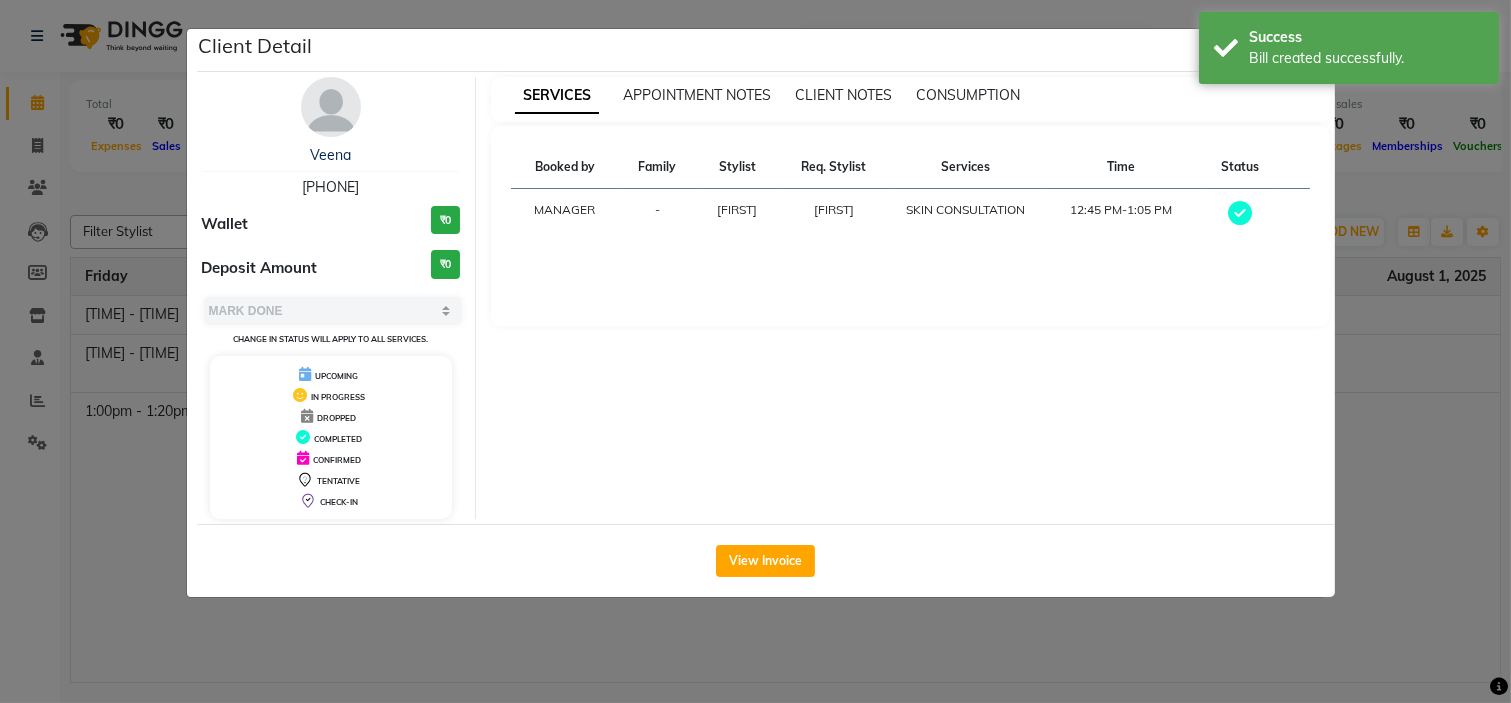 click on "[PHONE]" at bounding box center [330, 187] 